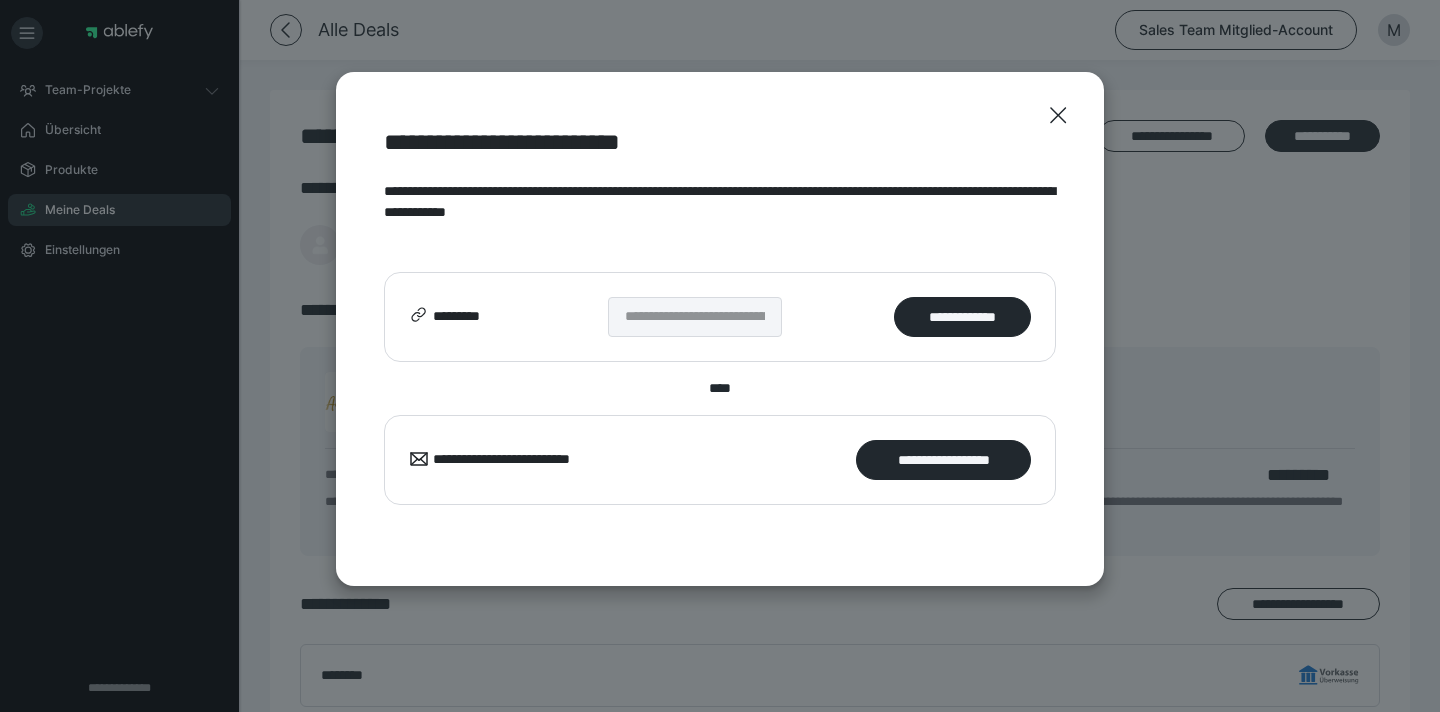scroll, scrollTop: 0, scrollLeft: 0, axis: both 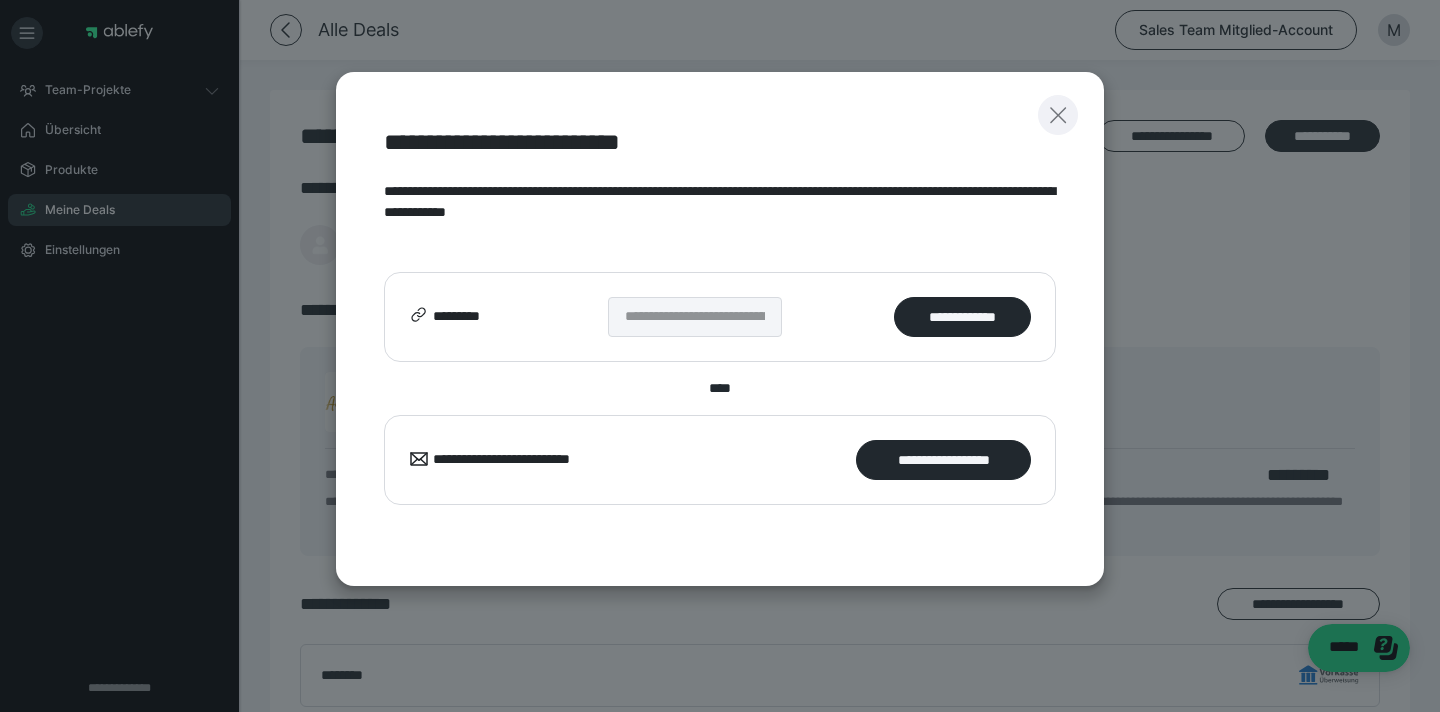 click 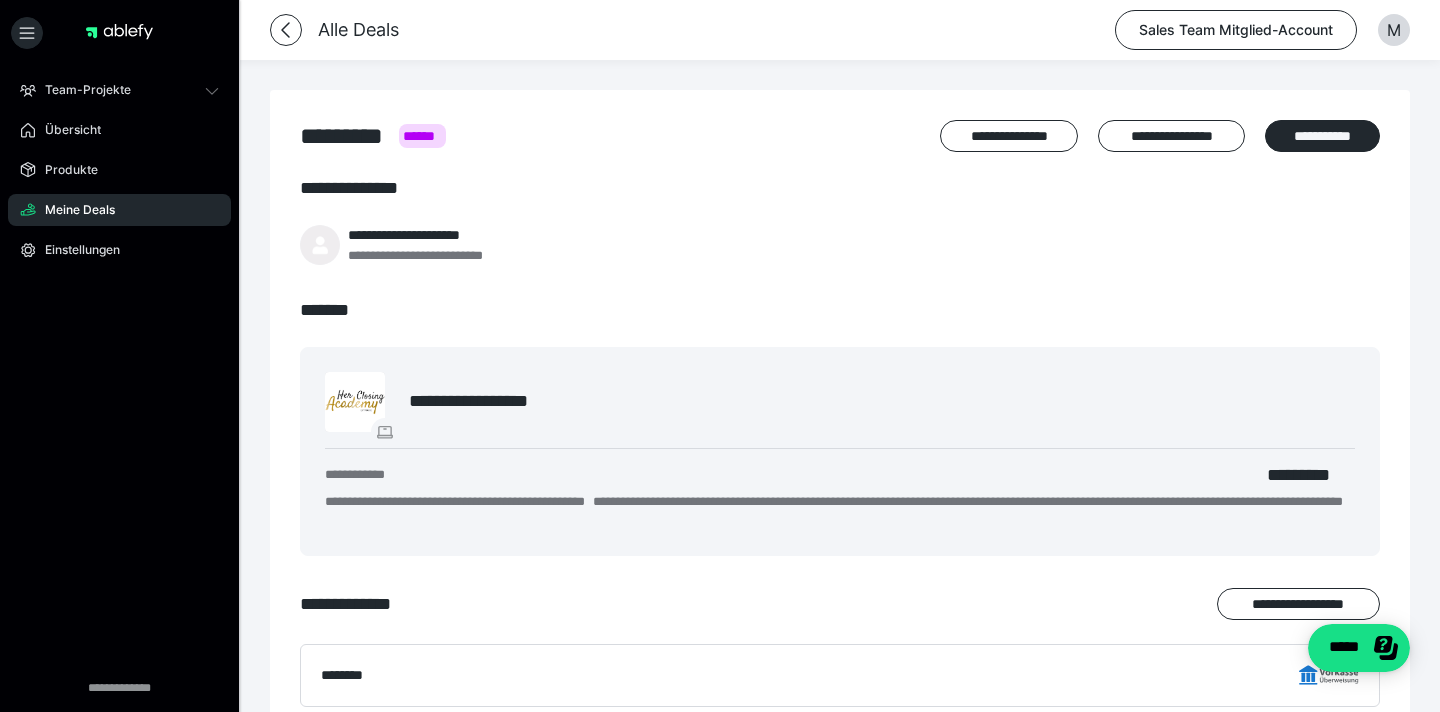click on "Meine Deals" at bounding box center (73, 210) 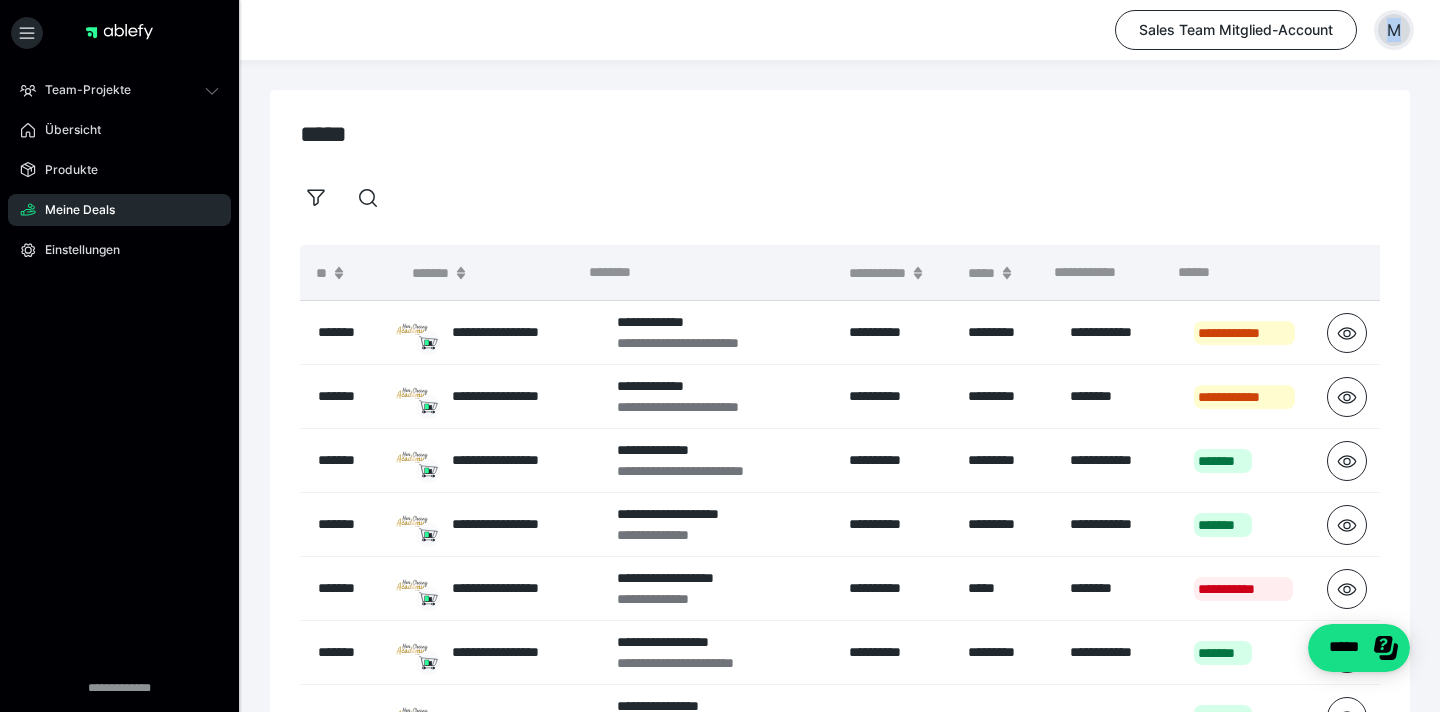 click on "M" at bounding box center [1394, 30] 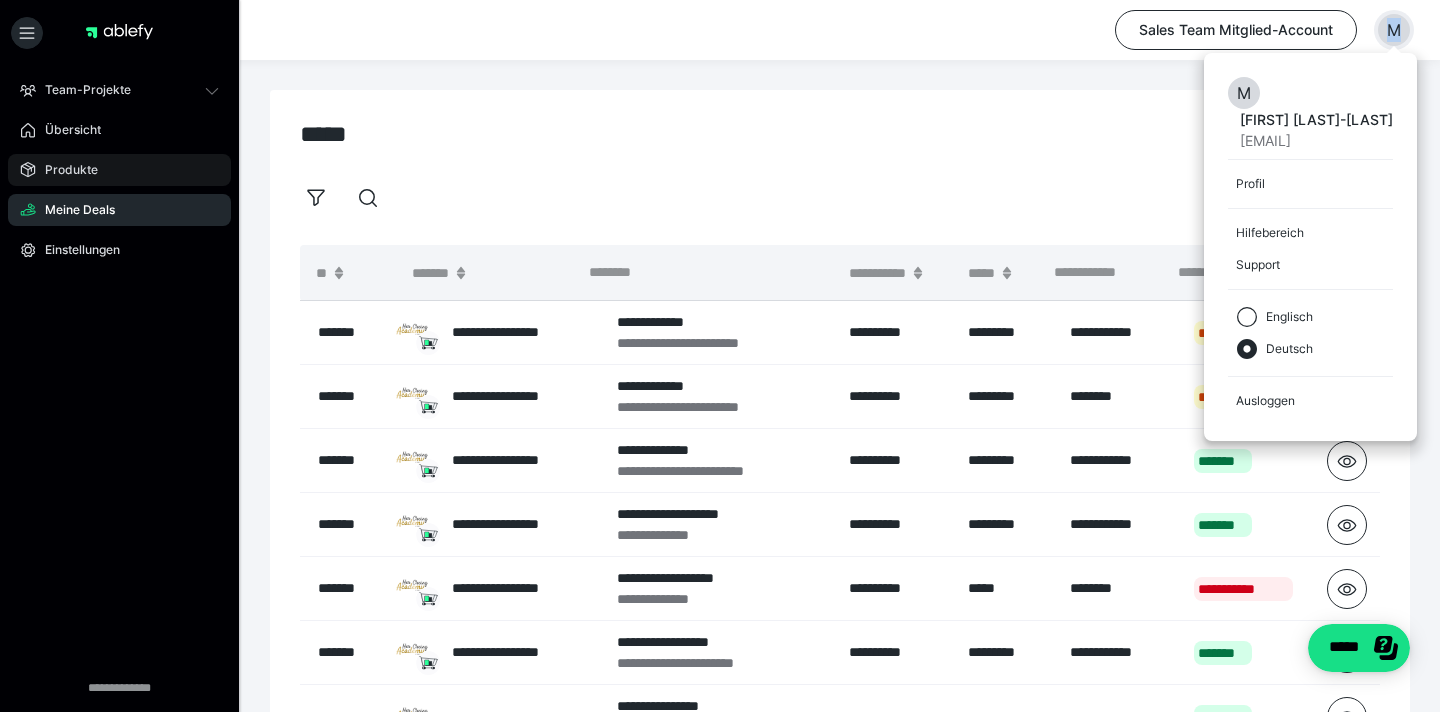 click on "Produkte" at bounding box center [119, 170] 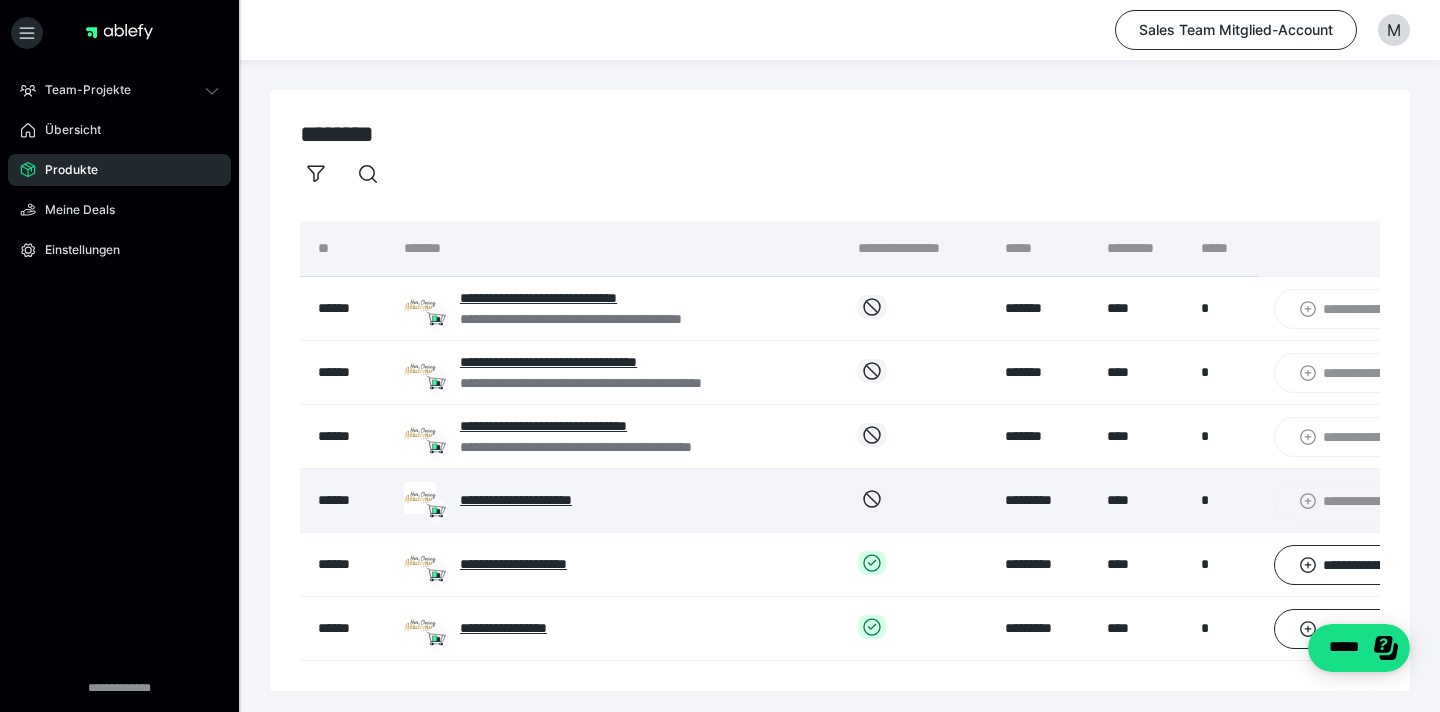 scroll, scrollTop: 0, scrollLeft: 56, axis: horizontal 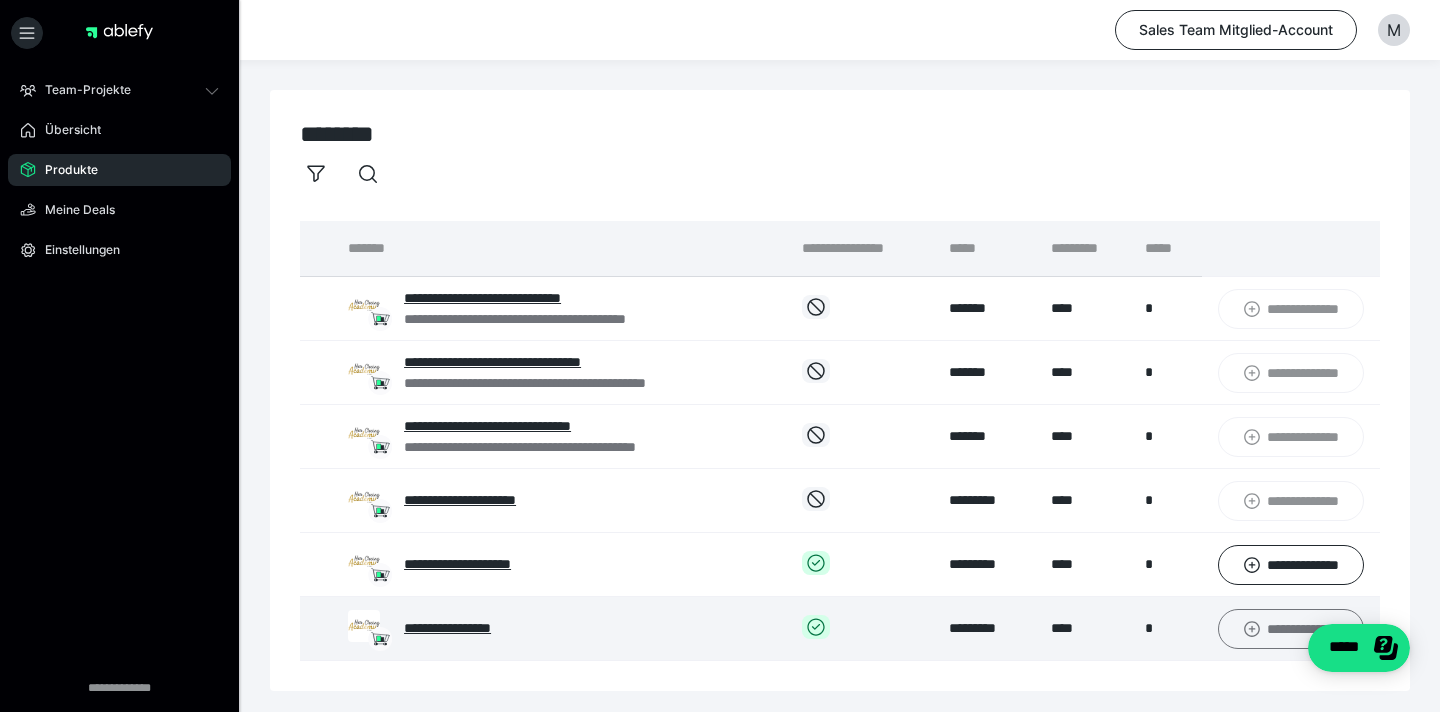 click on "**********" at bounding box center [1291, 629] 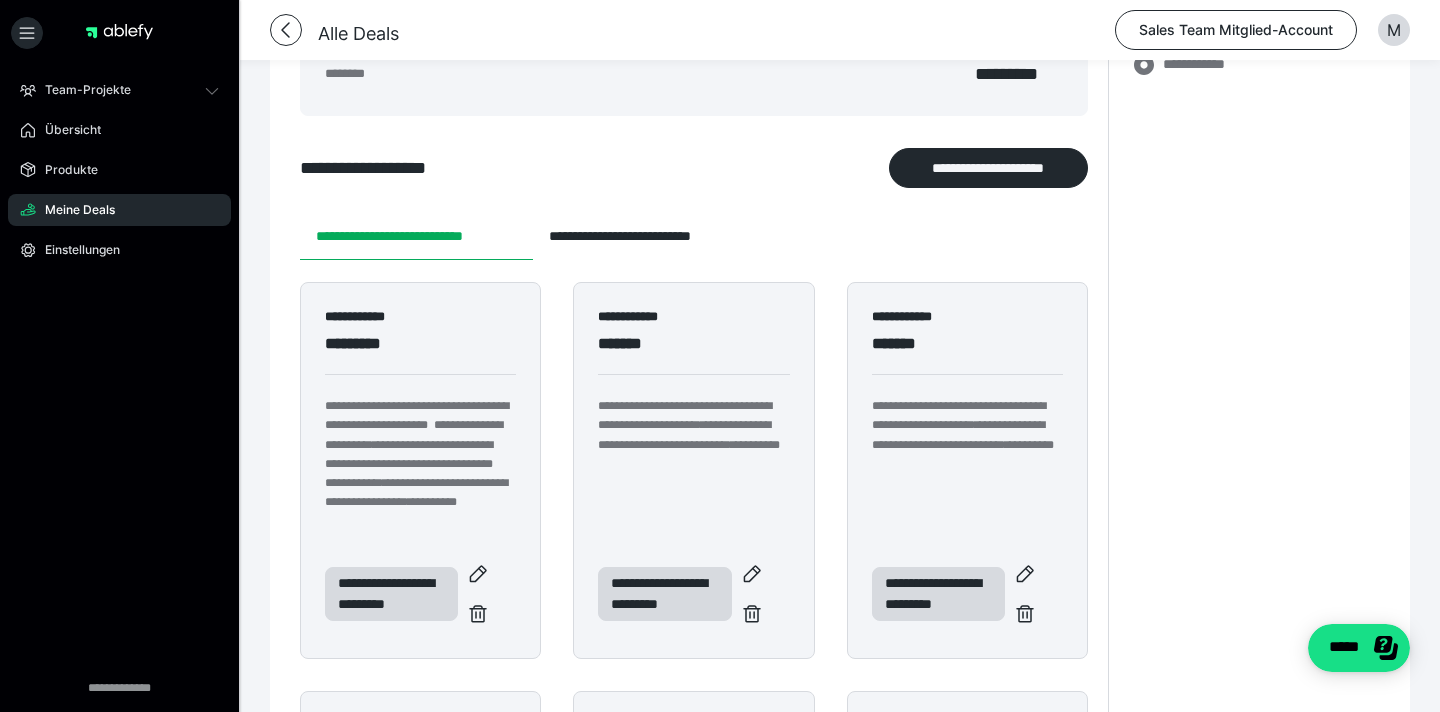 scroll, scrollTop: 2, scrollLeft: 0, axis: vertical 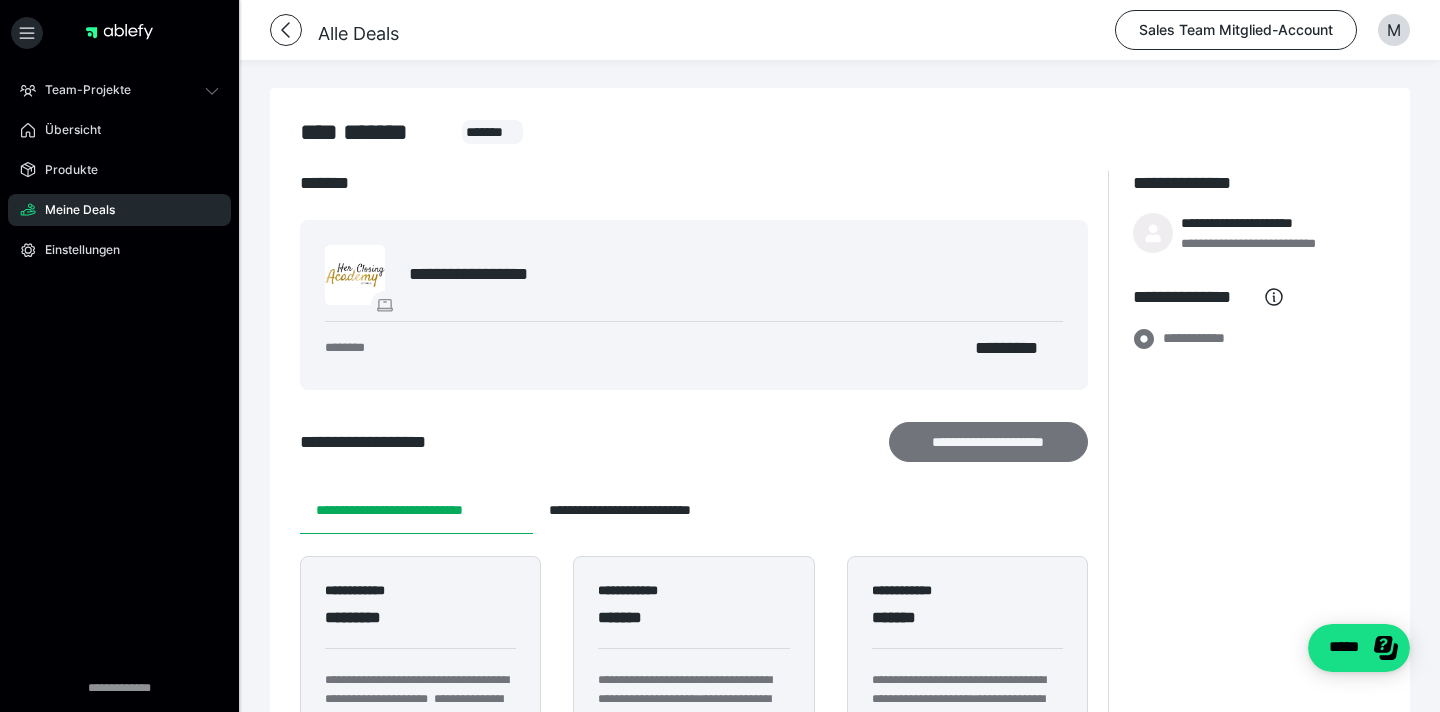 click on "**********" at bounding box center [989, 442] 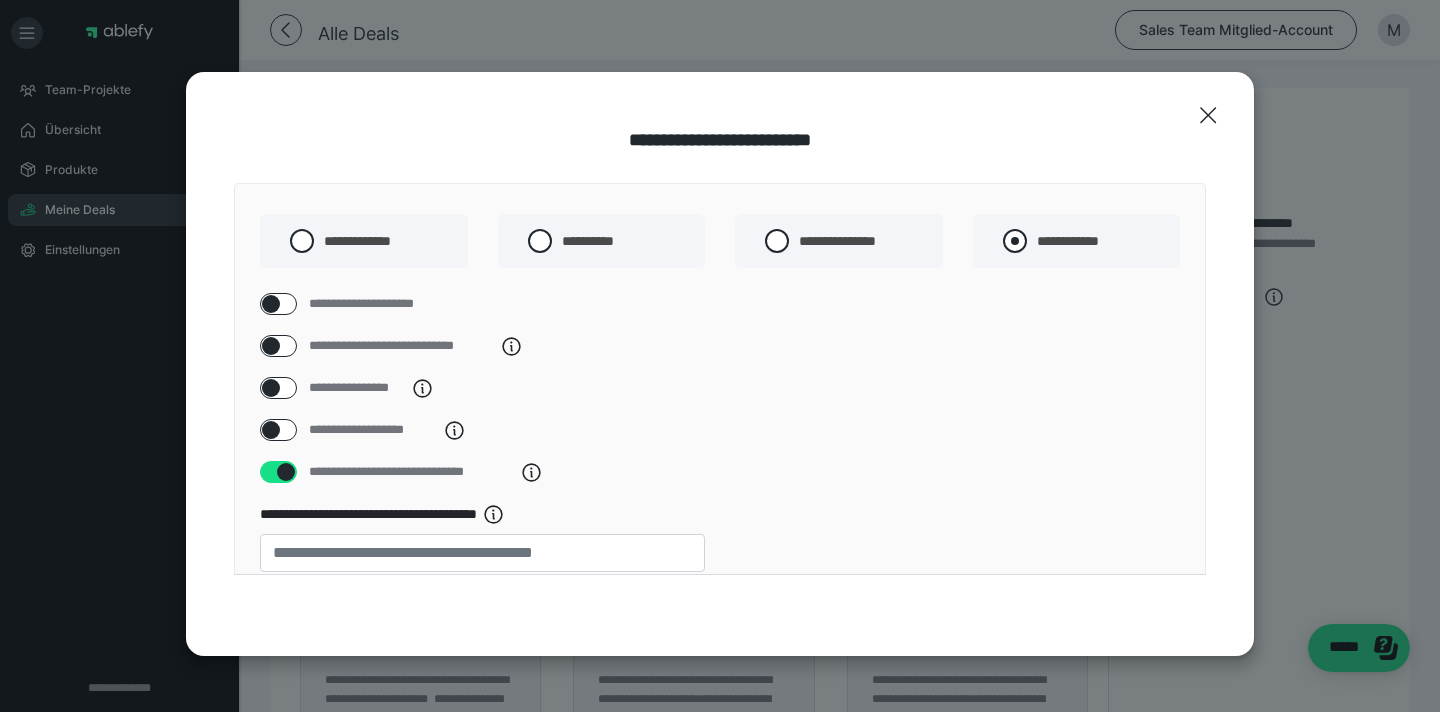 click at bounding box center [1015, 241] 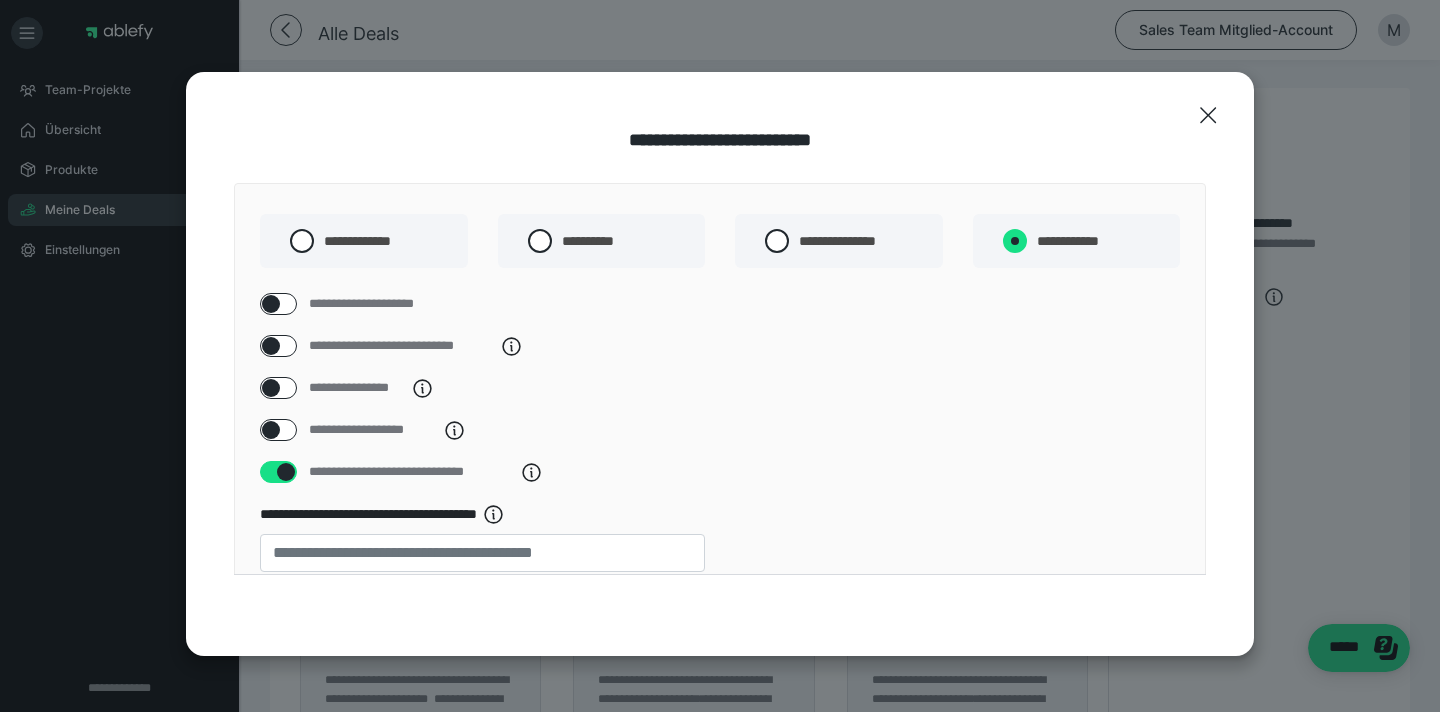 radio on "****" 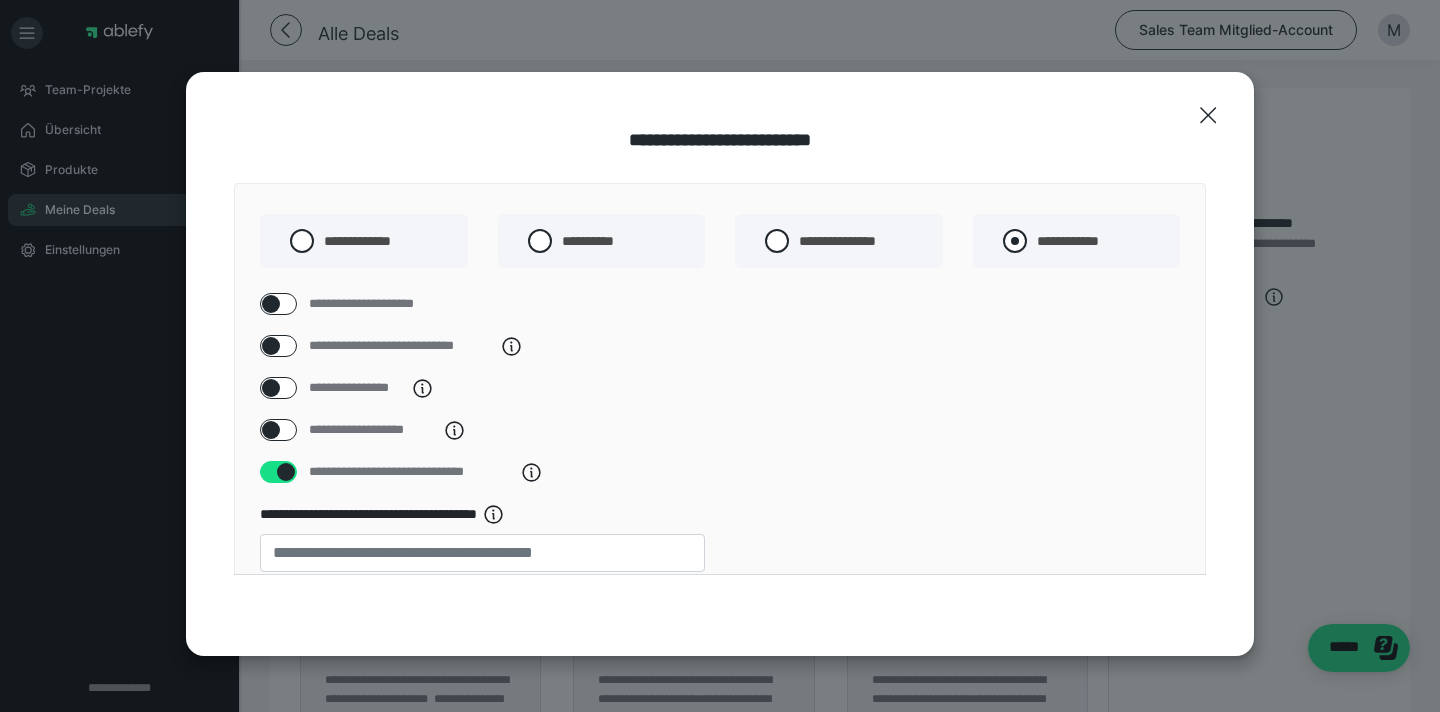radio on "*****" 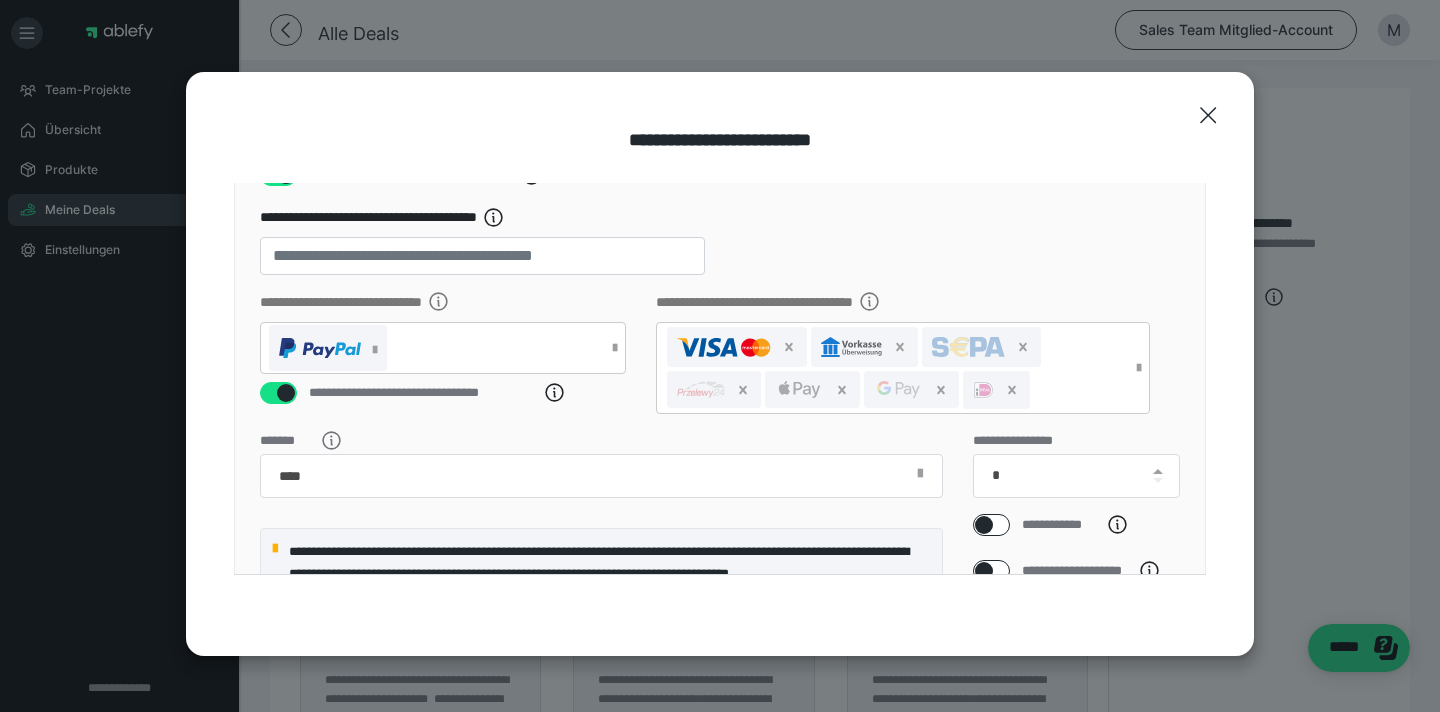 scroll, scrollTop: 306, scrollLeft: 0, axis: vertical 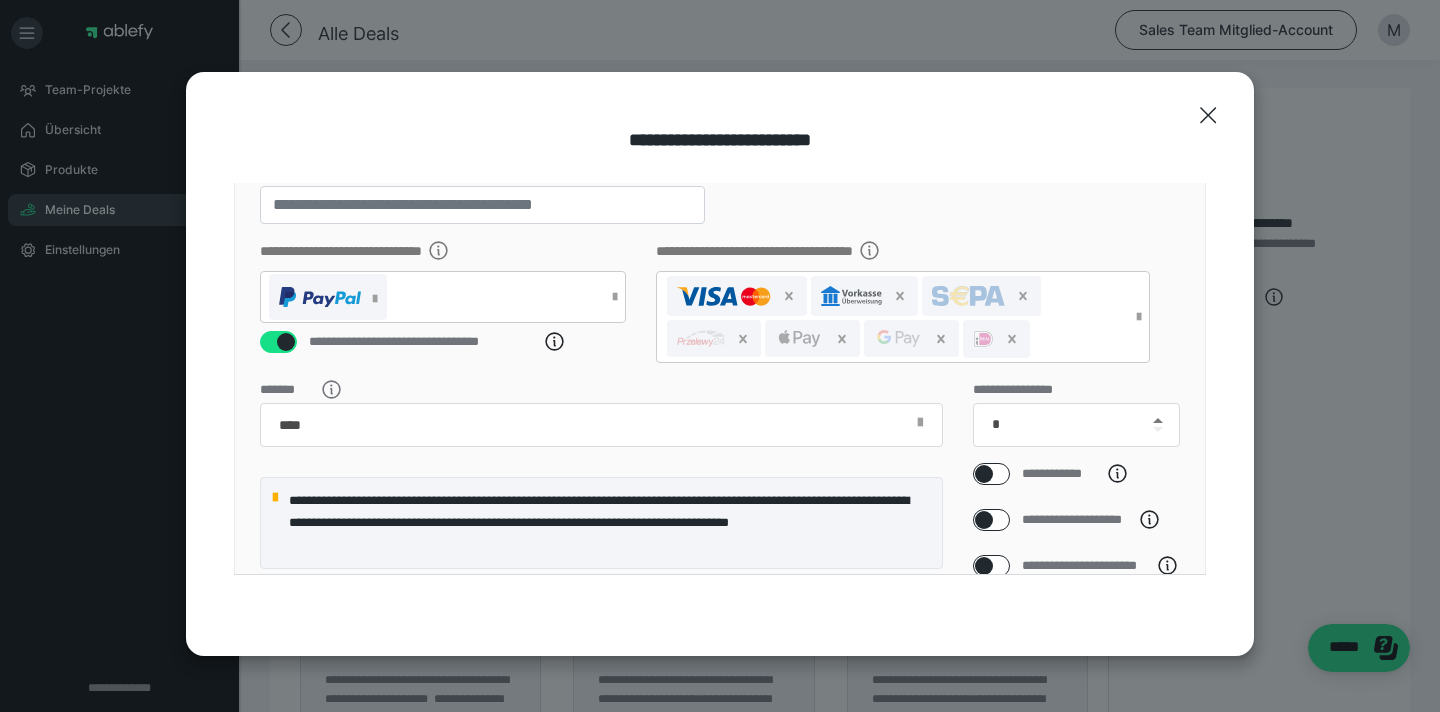 click at bounding box center [1158, 420] 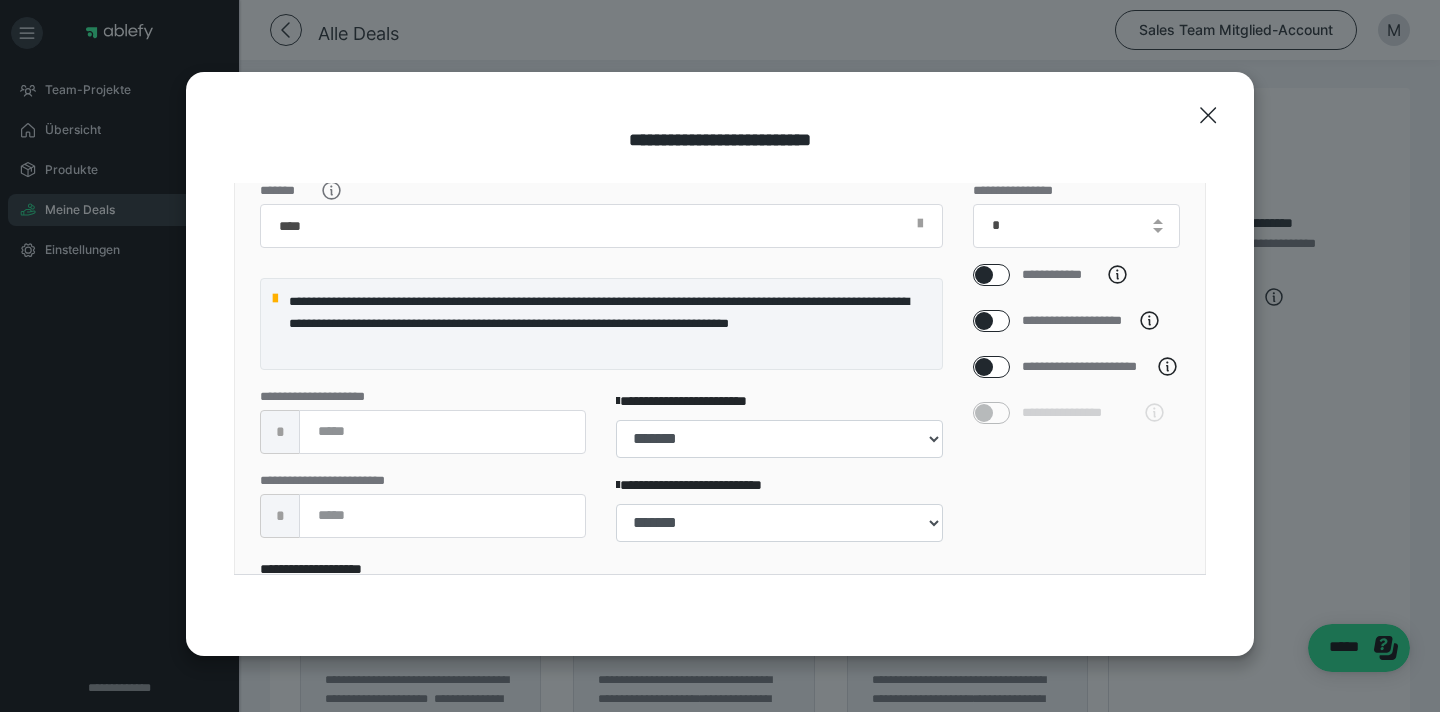 scroll, scrollTop: 534, scrollLeft: 0, axis: vertical 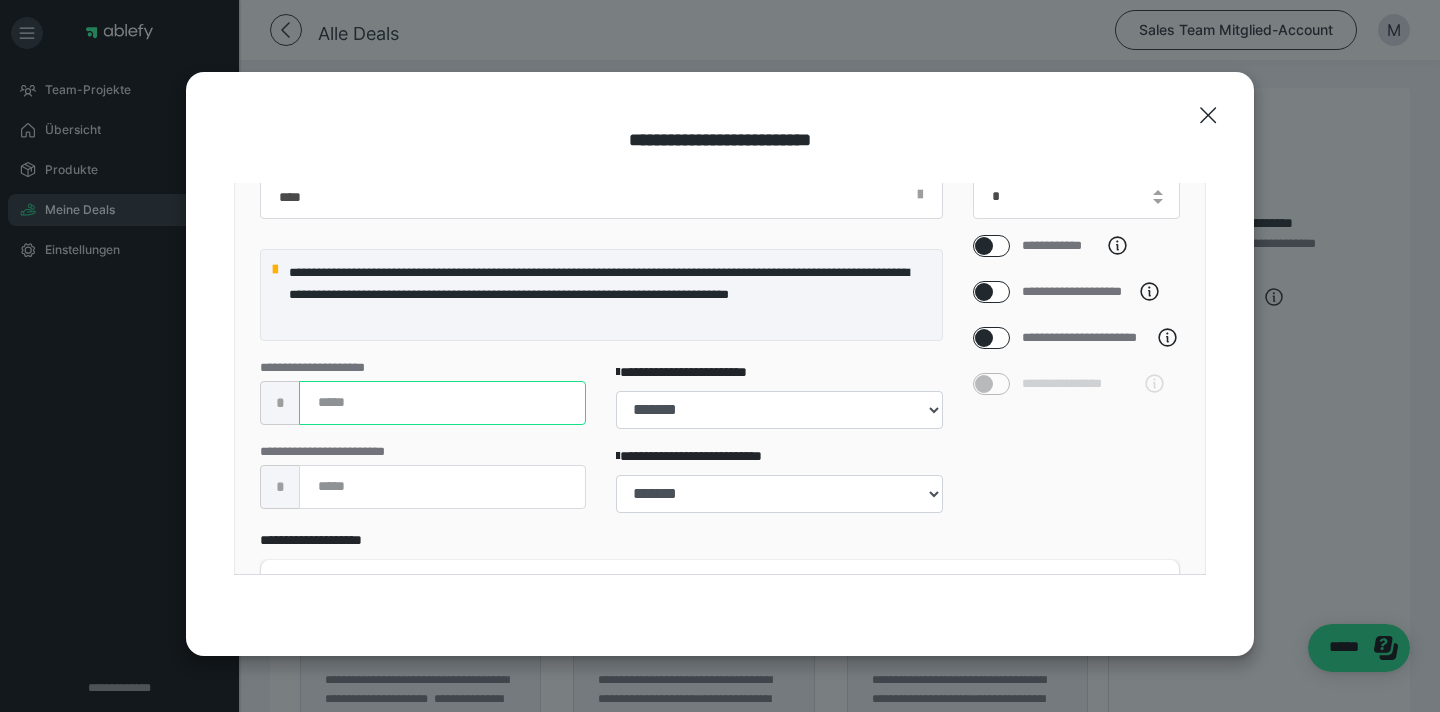 click at bounding box center (442, 403) 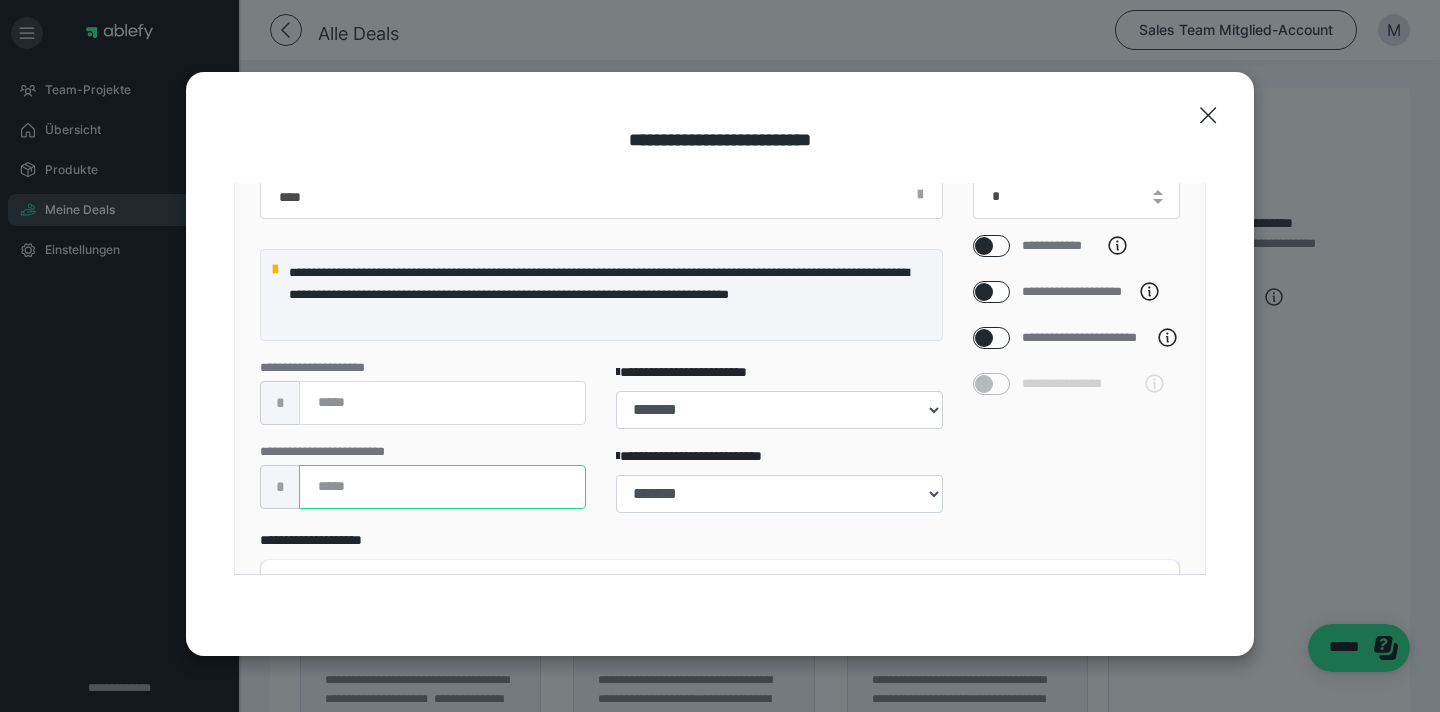 click at bounding box center (442, 487) 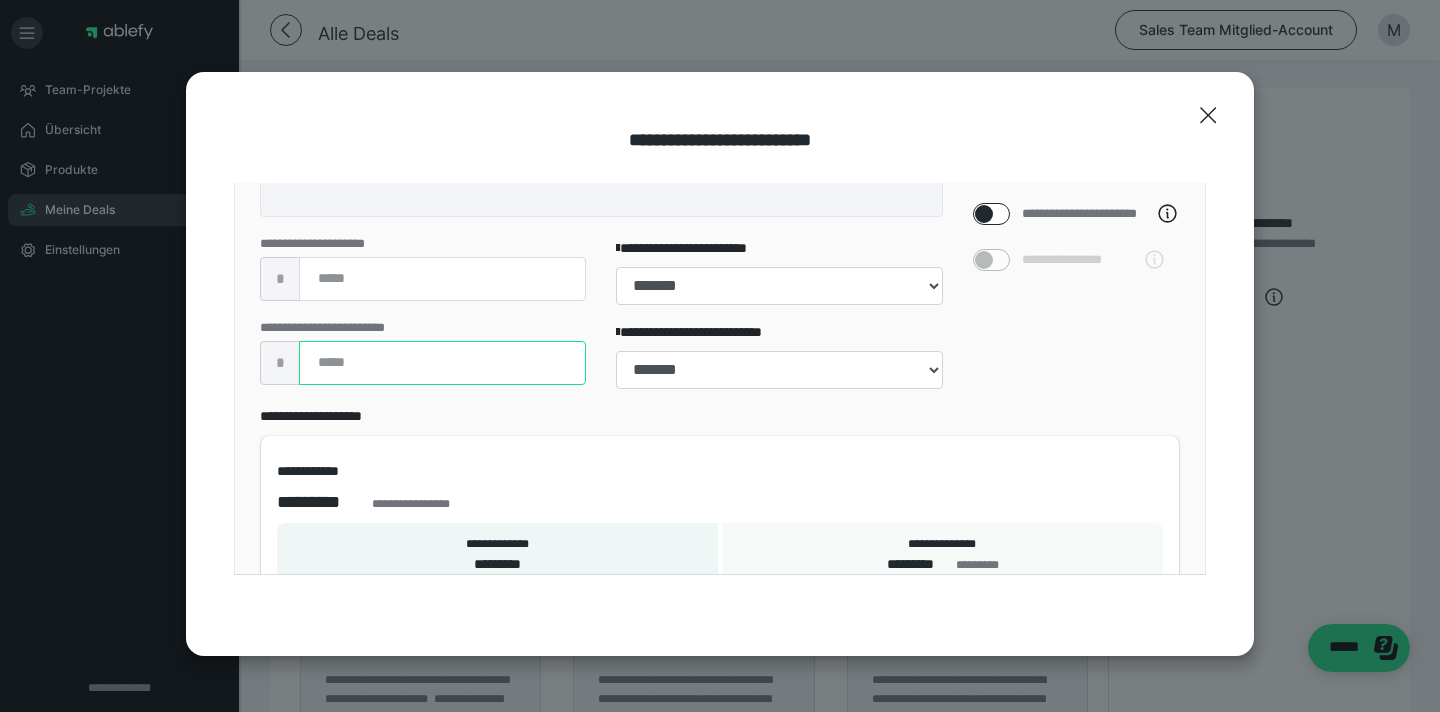 scroll, scrollTop: 815, scrollLeft: 0, axis: vertical 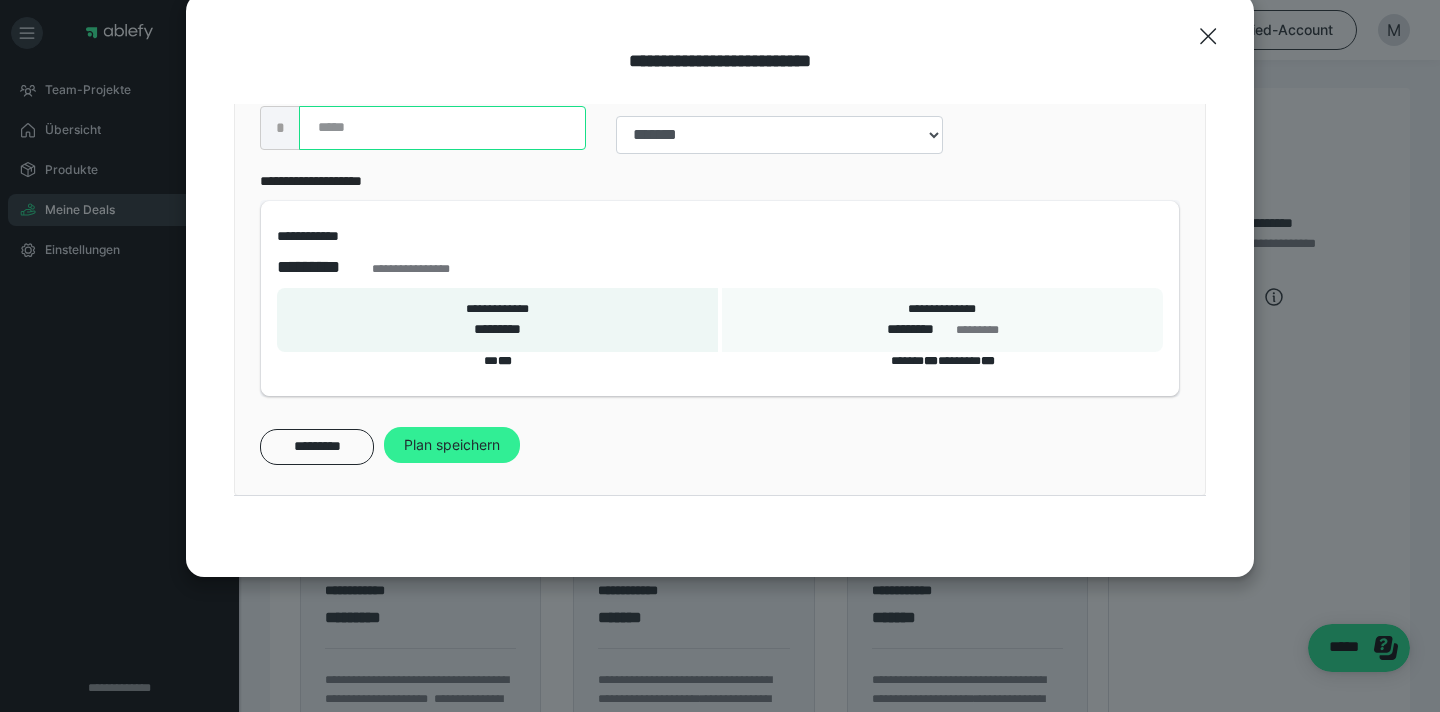 type on "****" 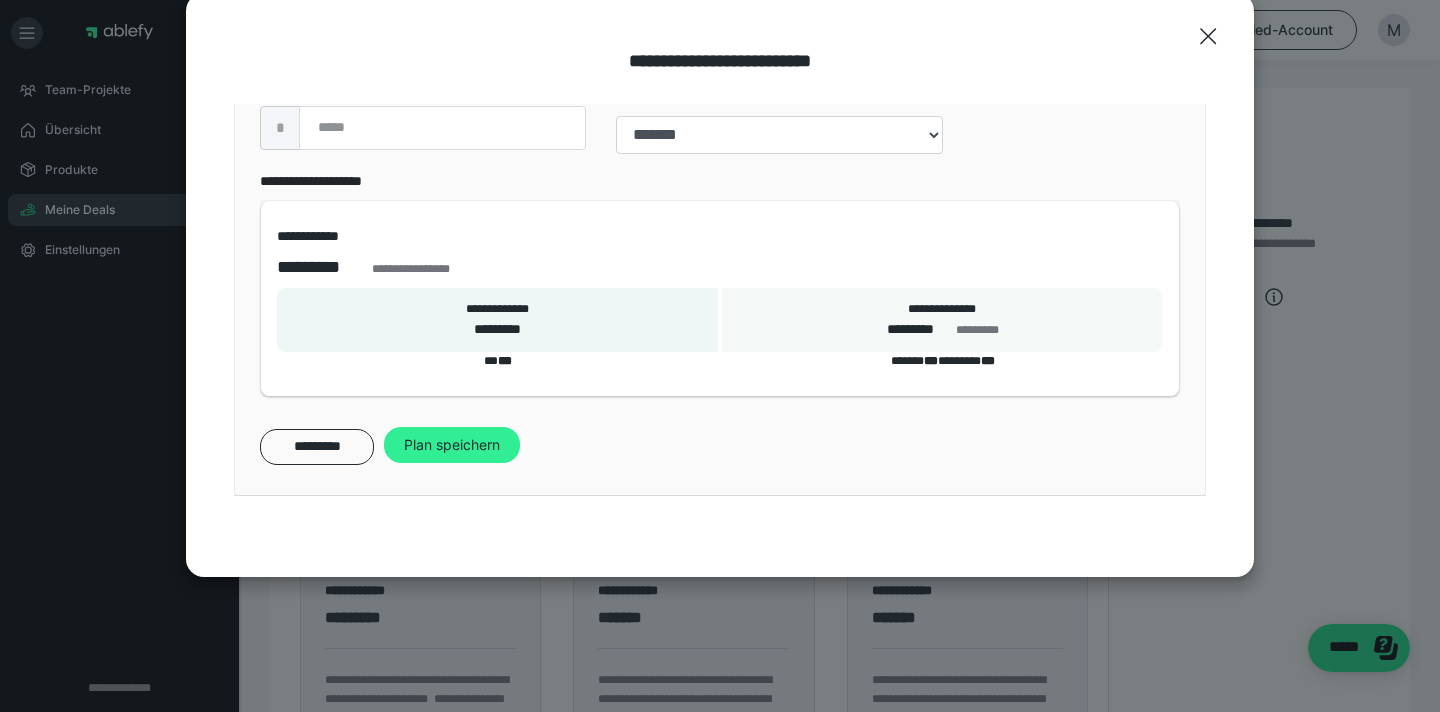 click on "Plan speichern" at bounding box center (452, 445) 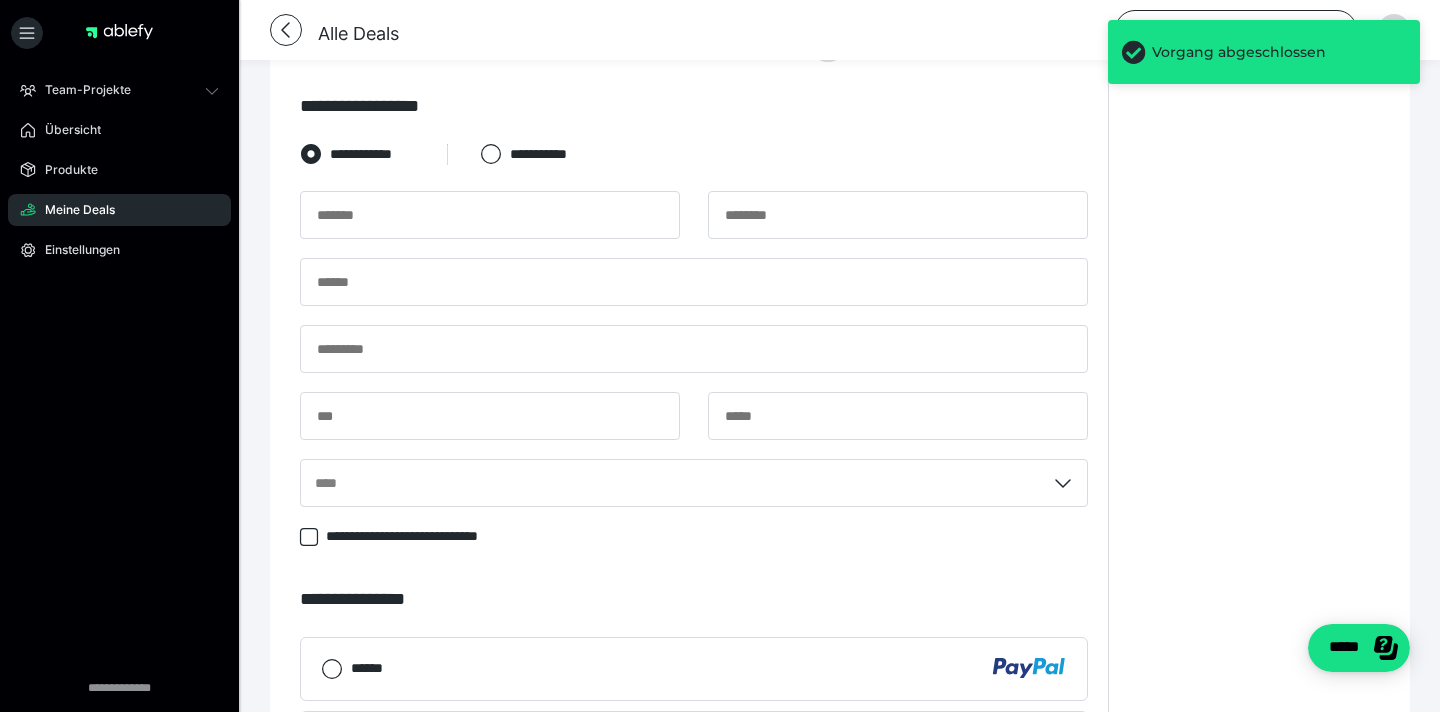 scroll, scrollTop: 1351, scrollLeft: 0, axis: vertical 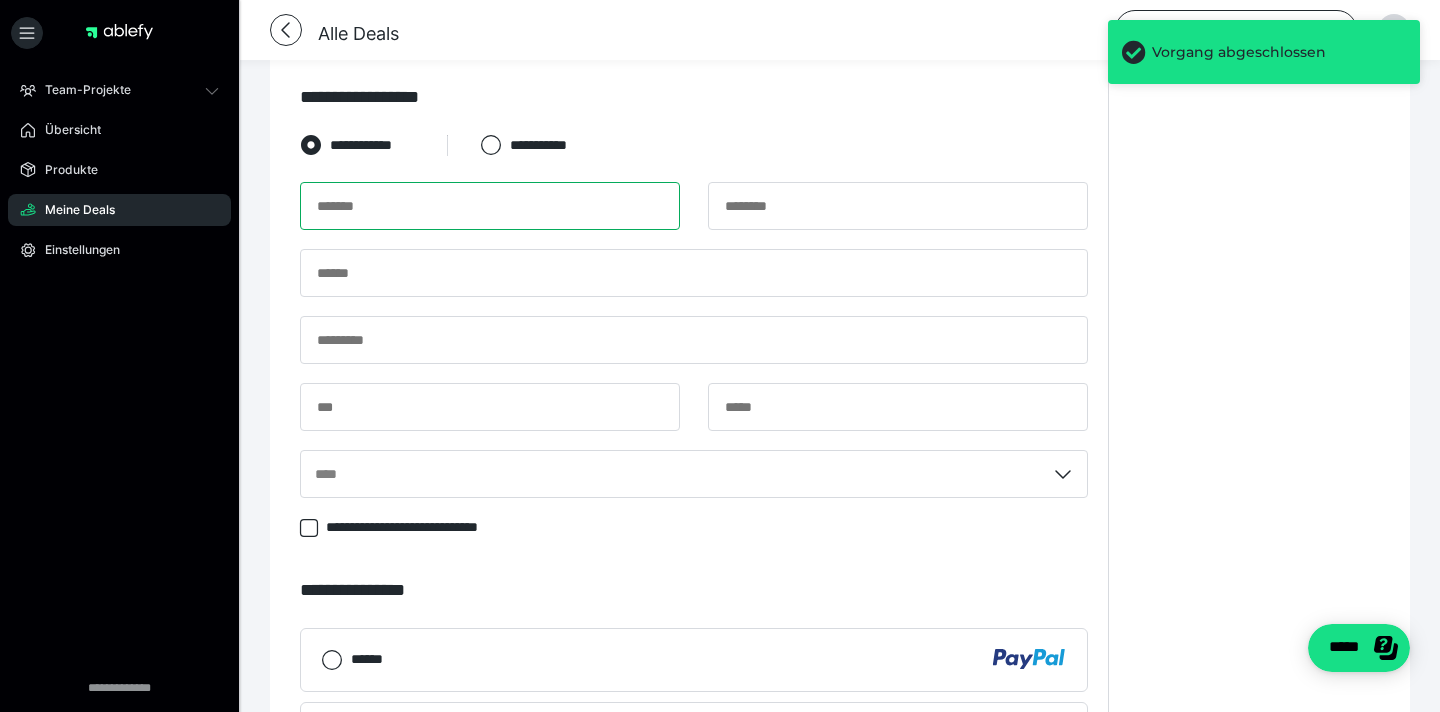 click at bounding box center (490, 206) 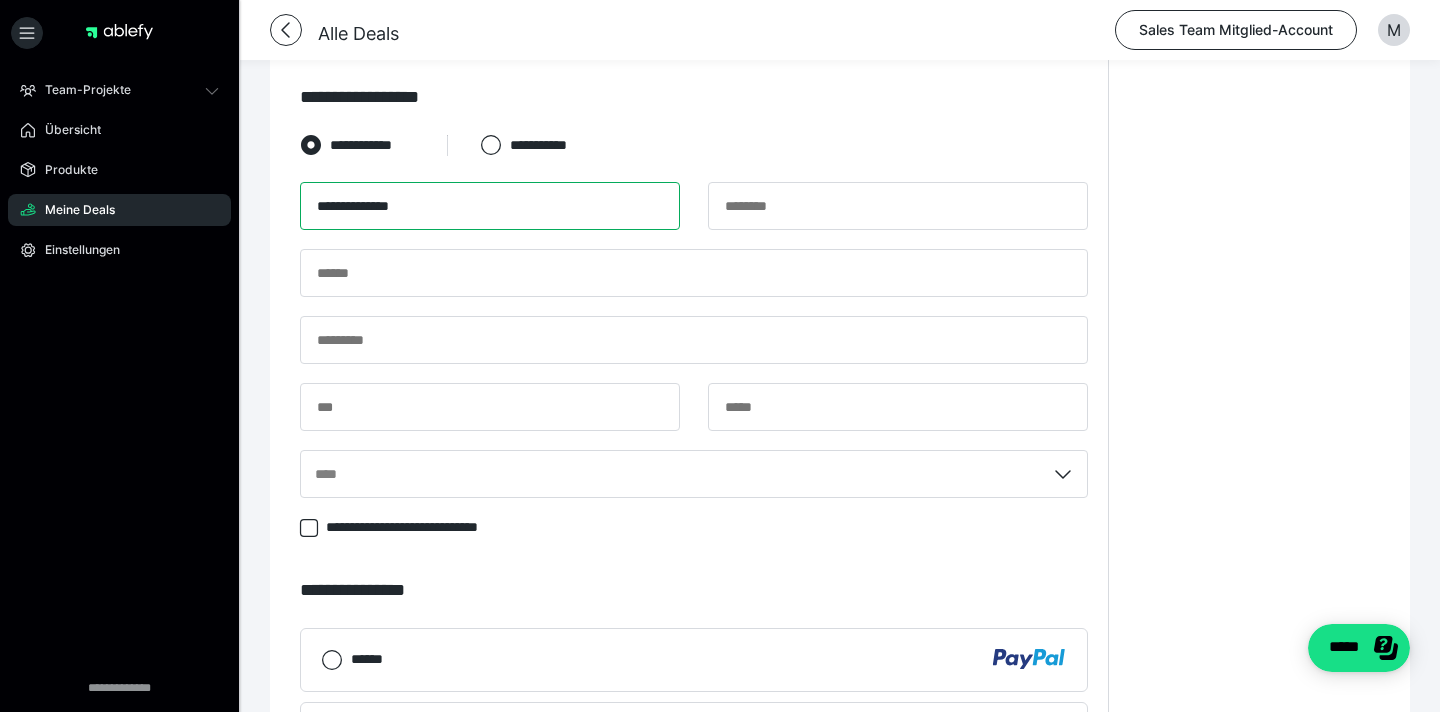 drag, startPoint x: 361, startPoint y: 206, endPoint x: 411, endPoint y: 206, distance: 50 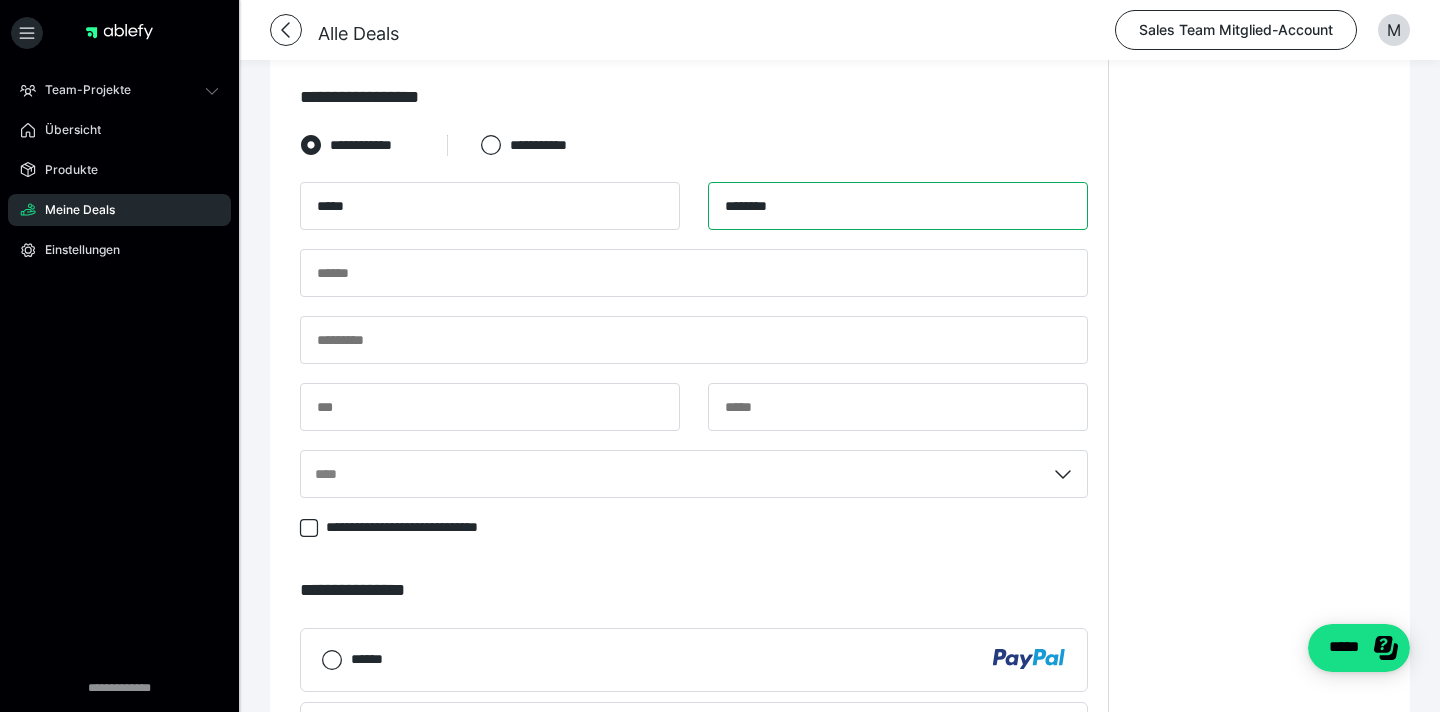 type on "********" 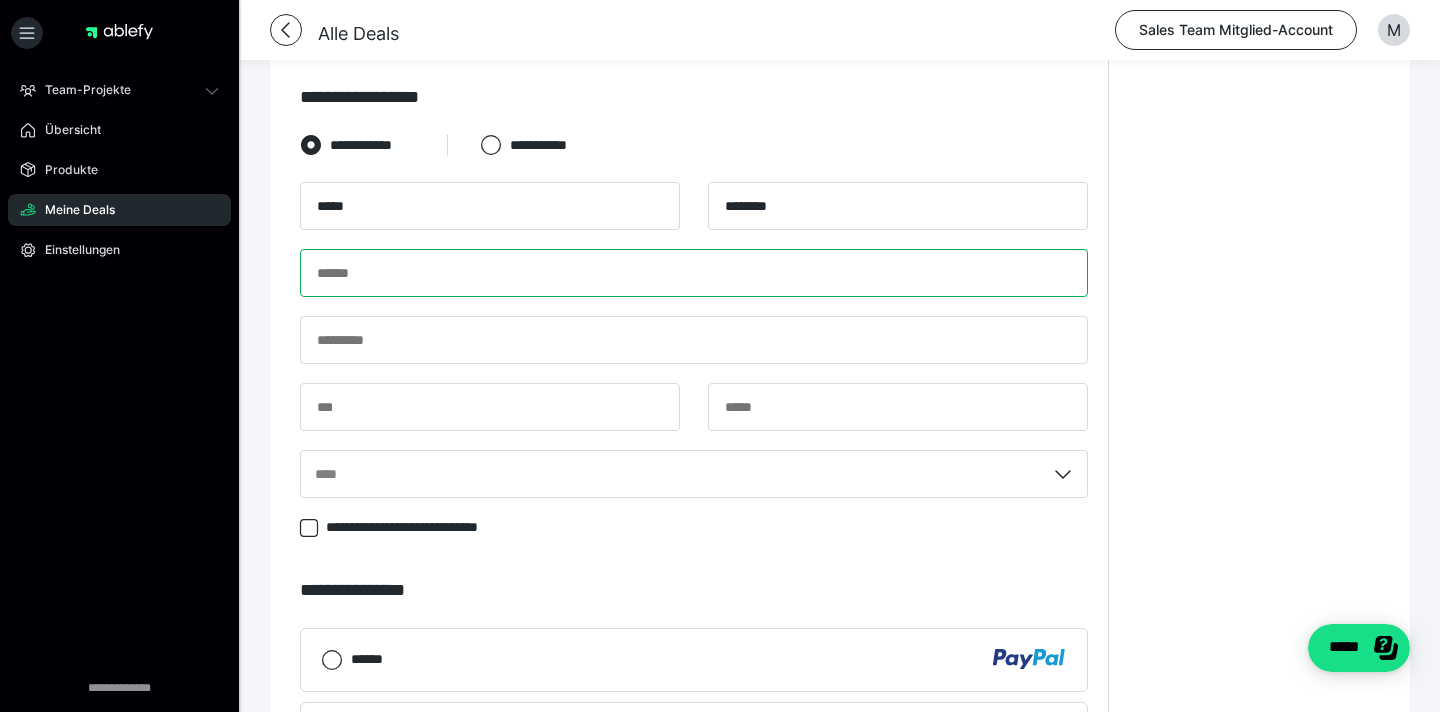 click at bounding box center [694, 273] 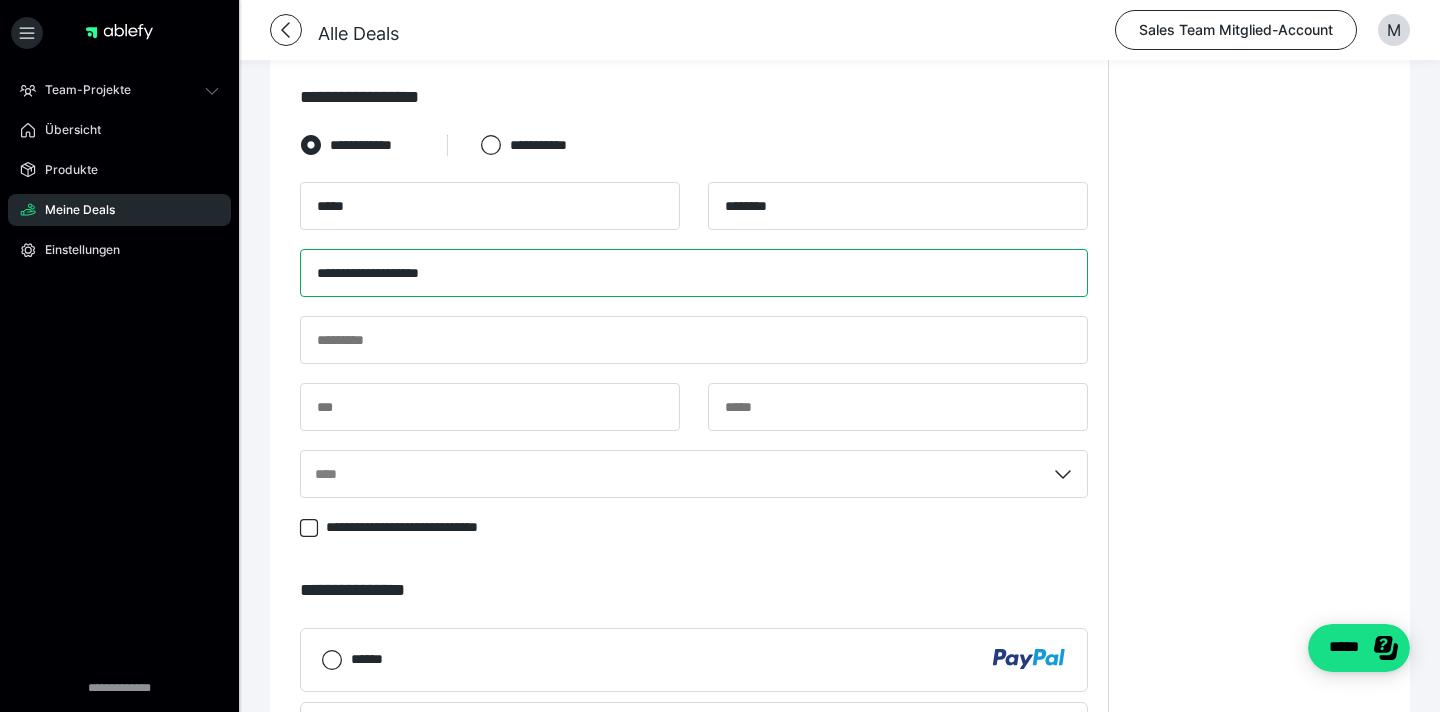 type on "**********" 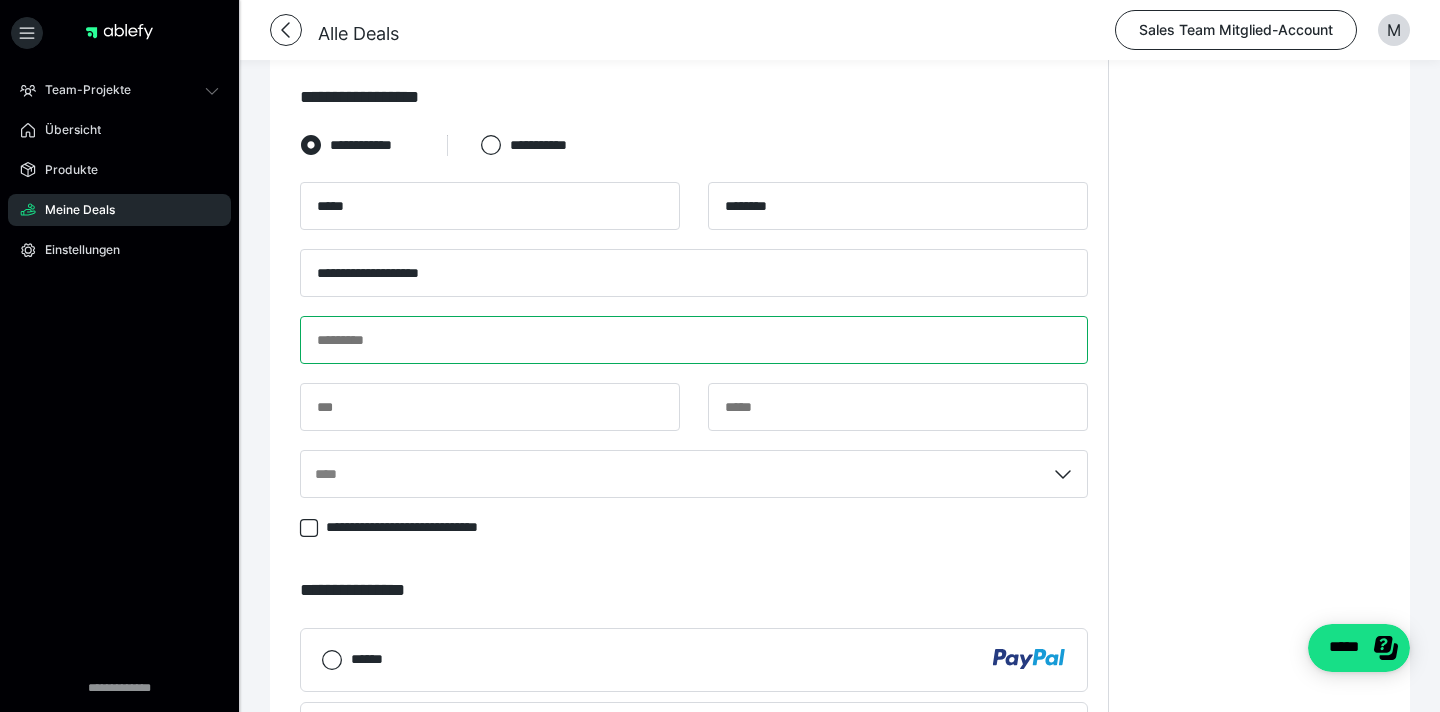 click at bounding box center (694, 340) 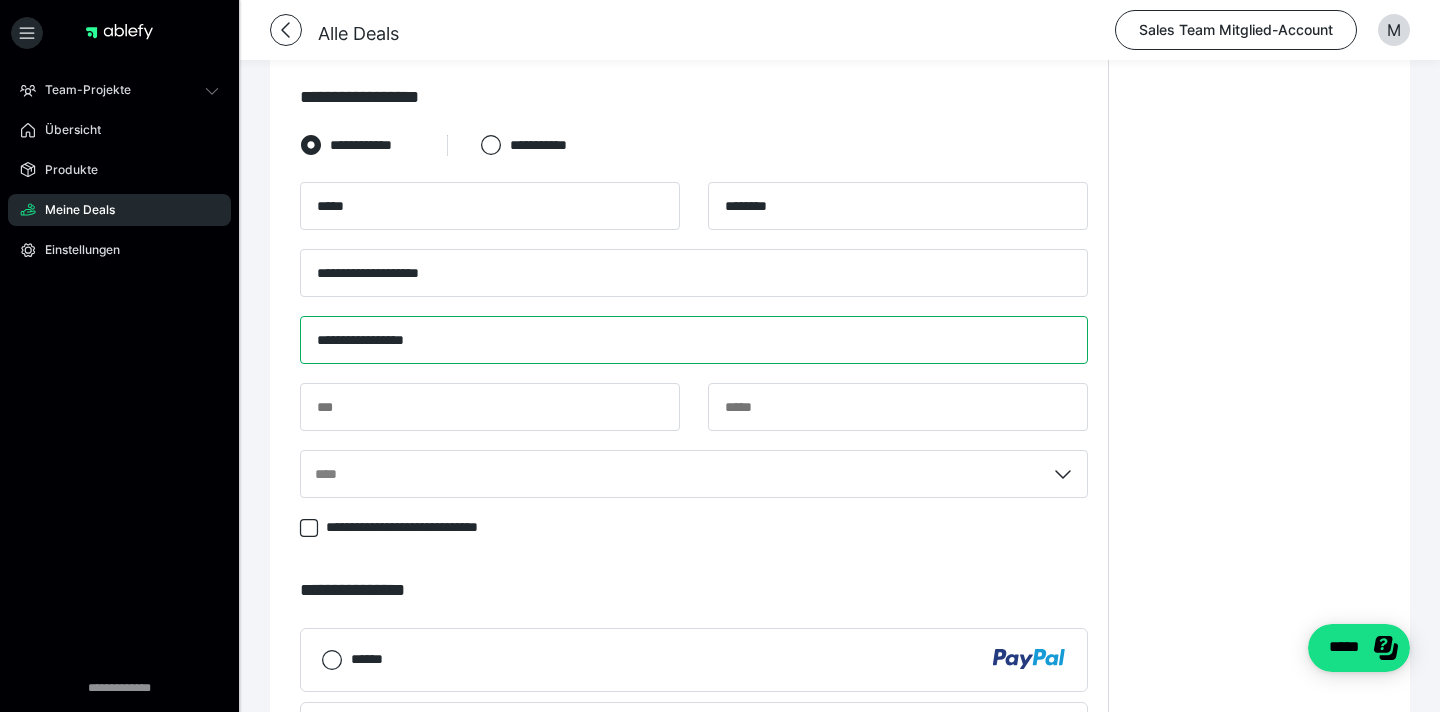 type on "**********" 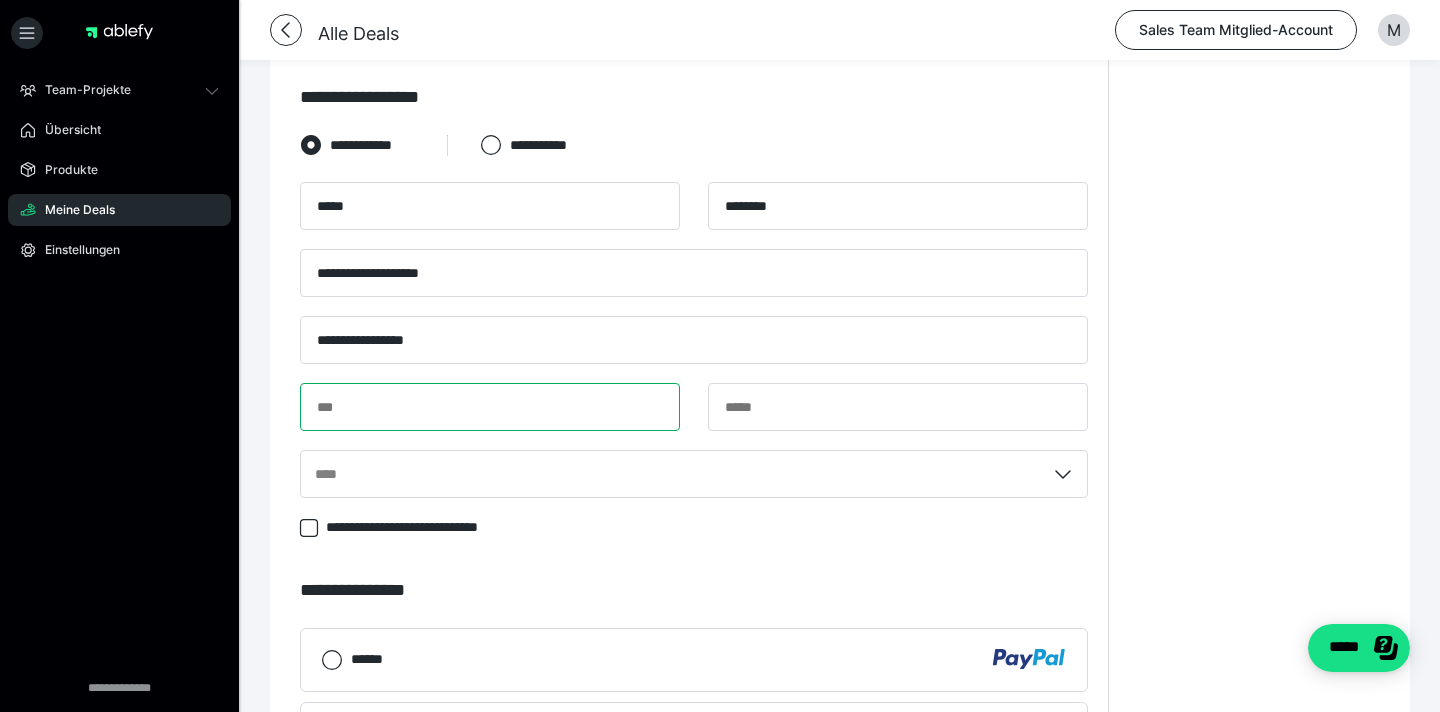 click at bounding box center (490, 407) 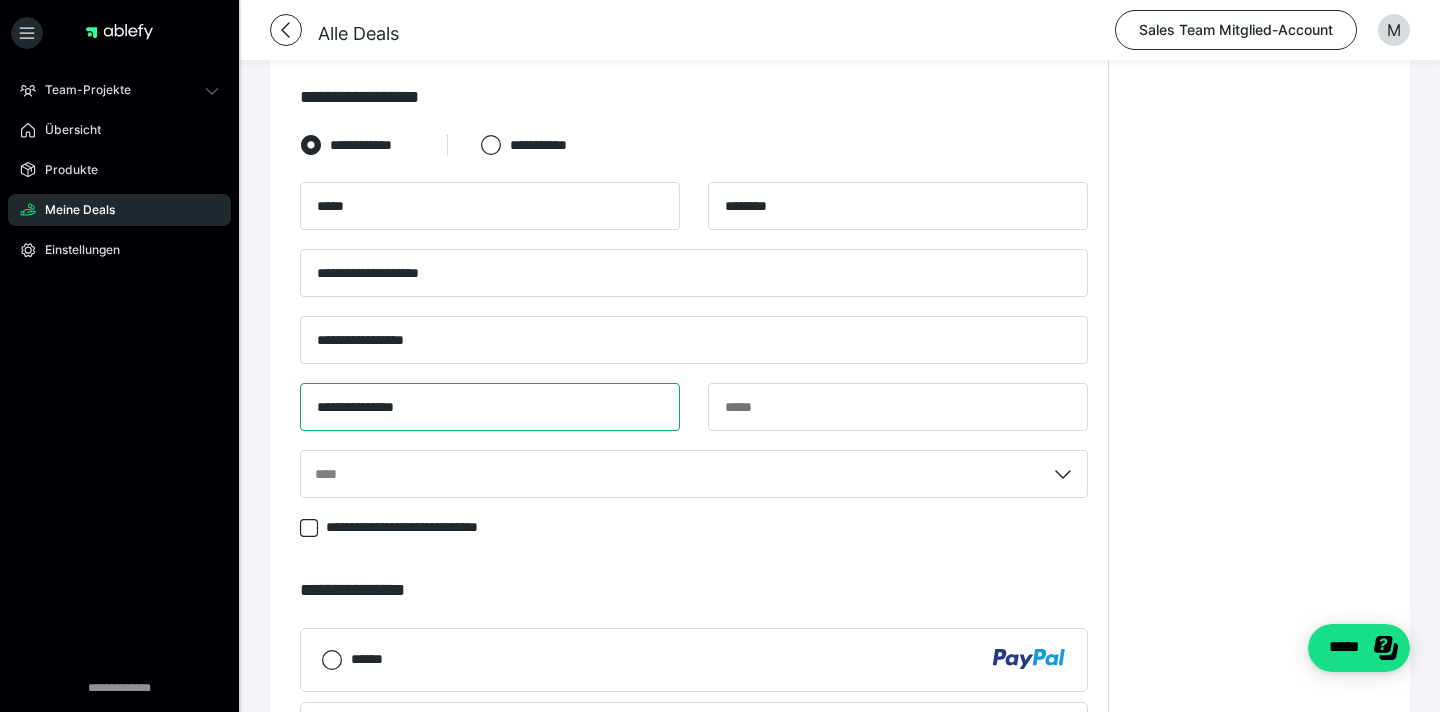 drag, startPoint x: 366, startPoint y: 408, endPoint x: 480, endPoint y: 408, distance: 114 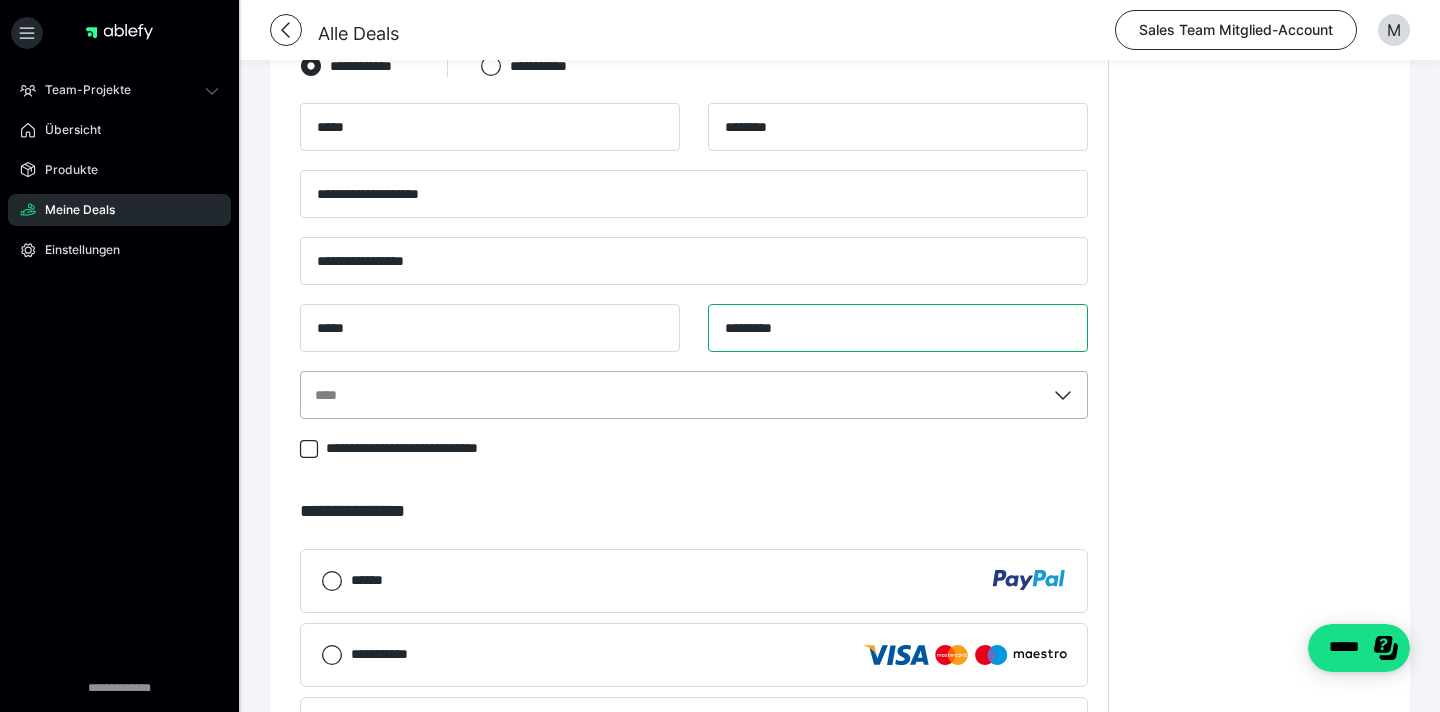 scroll, scrollTop: 1428, scrollLeft: 0, axis: vertical 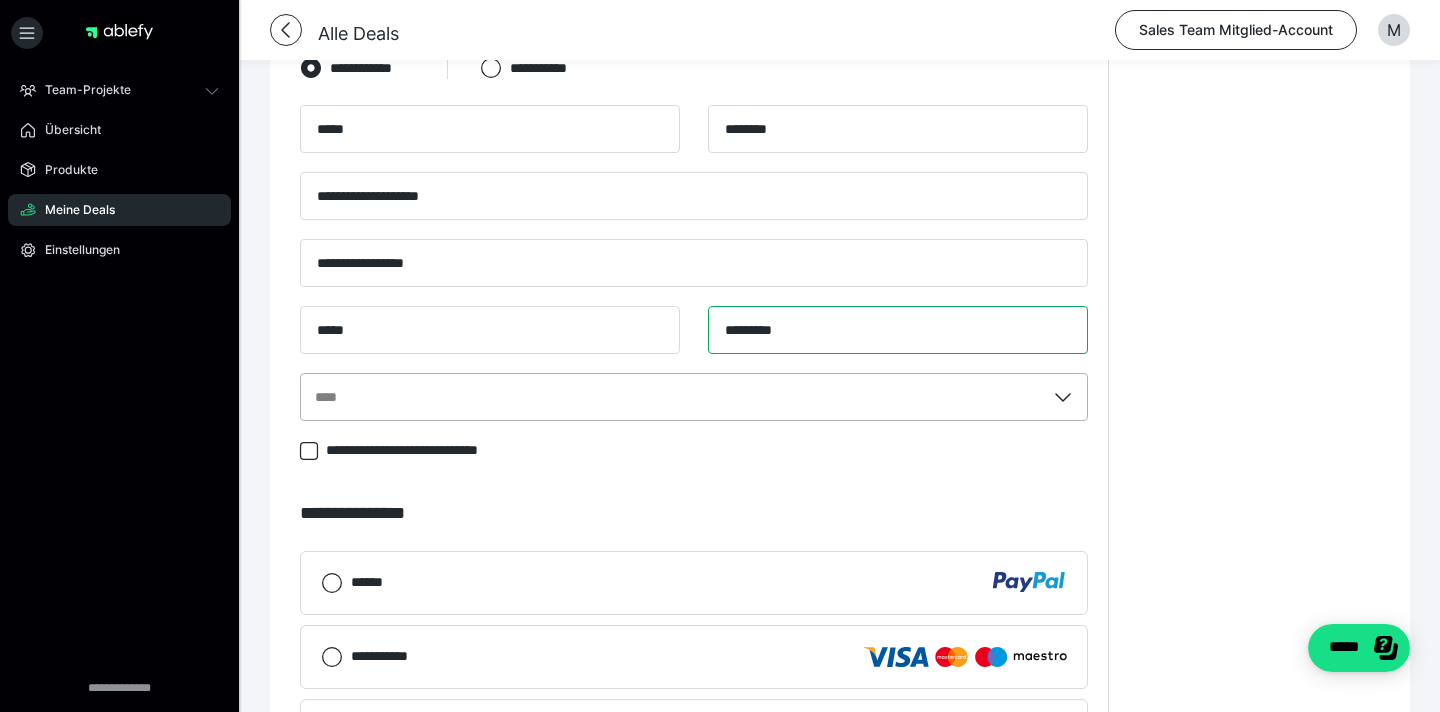 type on "*********" 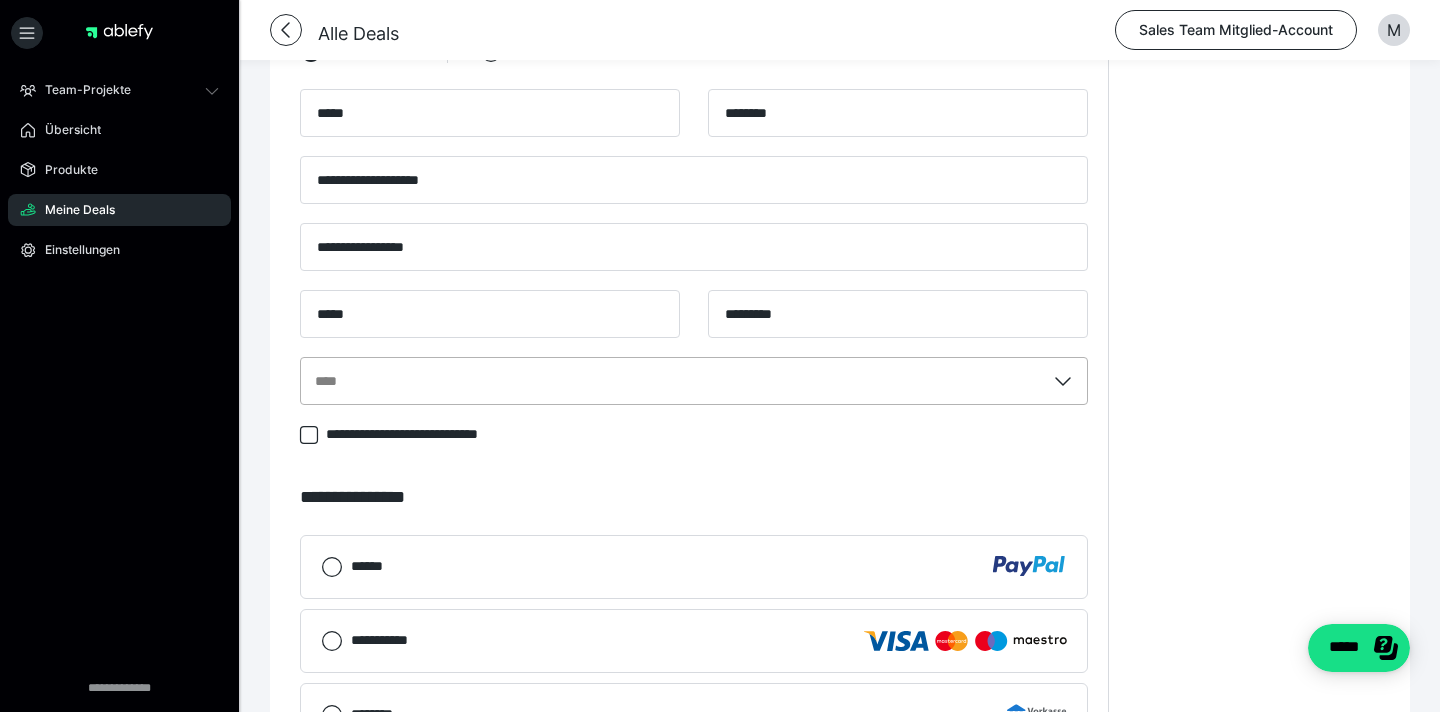 click on "****" at bounding box center (673, 381) 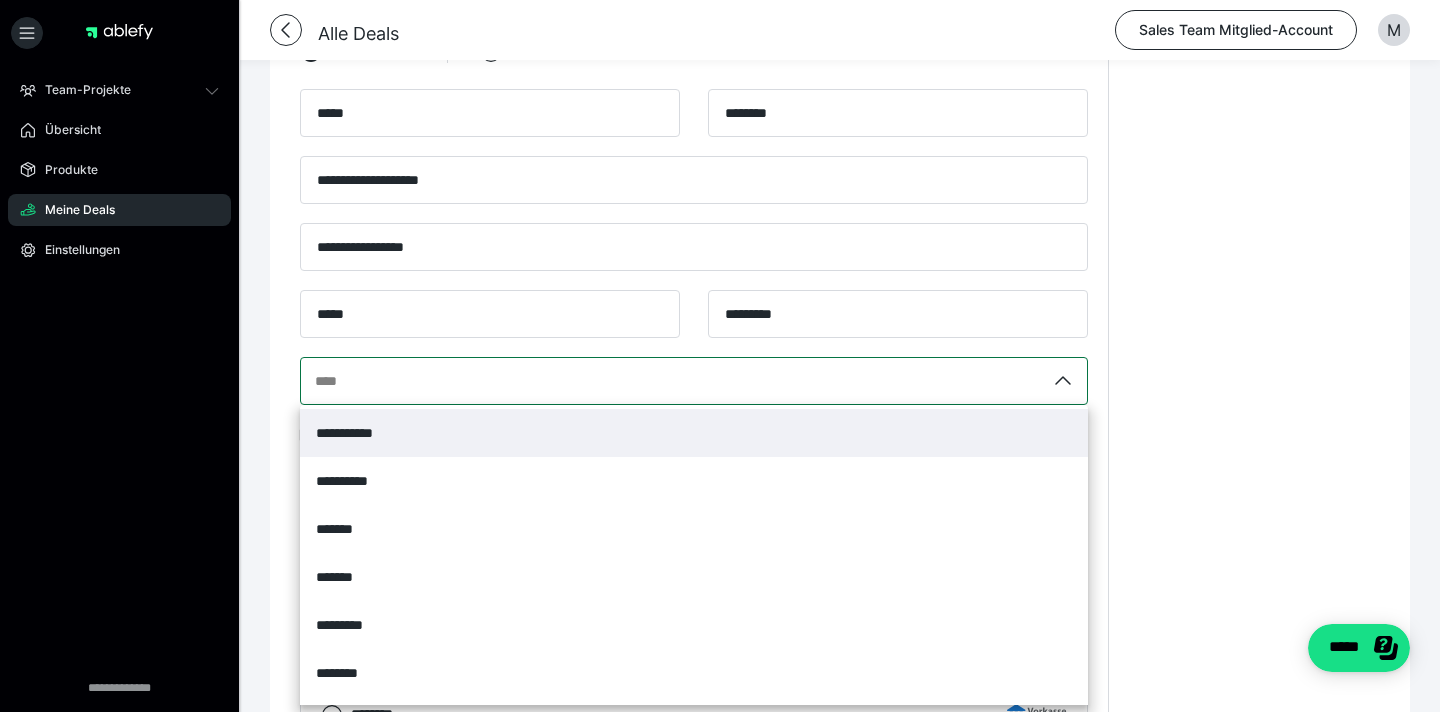 scroll, scrollTop: 1445, scrollLeft: 0, axis: vertical 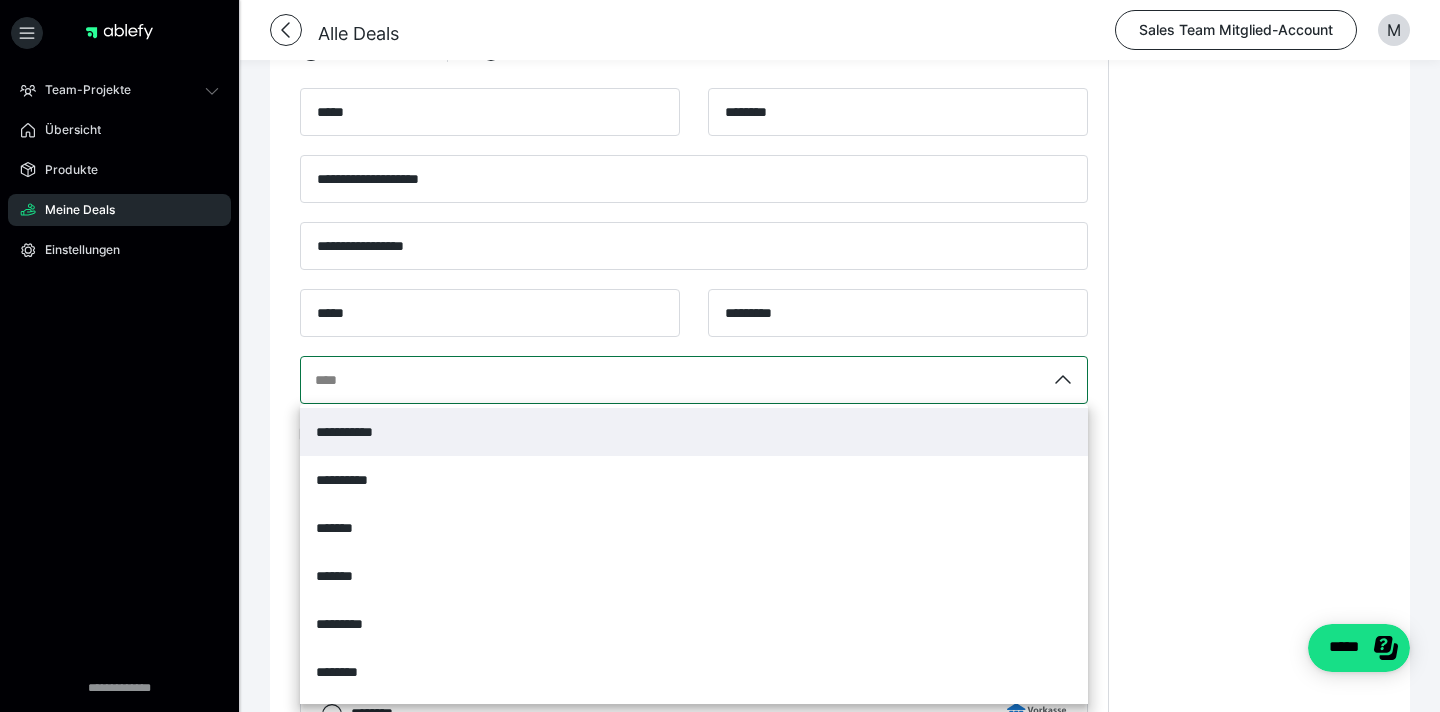 click on "**********" at bounding box center (694, 432) 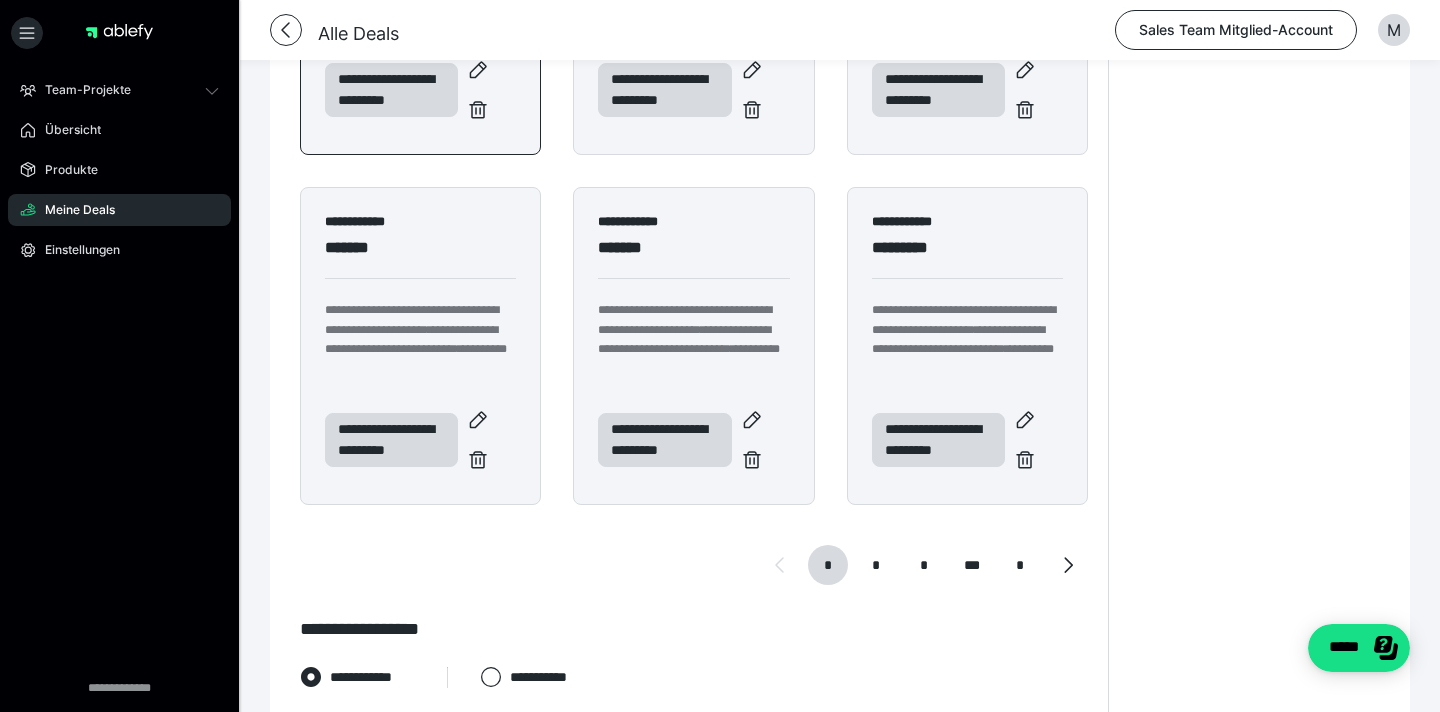 scroll, scrollTop: 904, scrollLeft: 0, axis: vertical 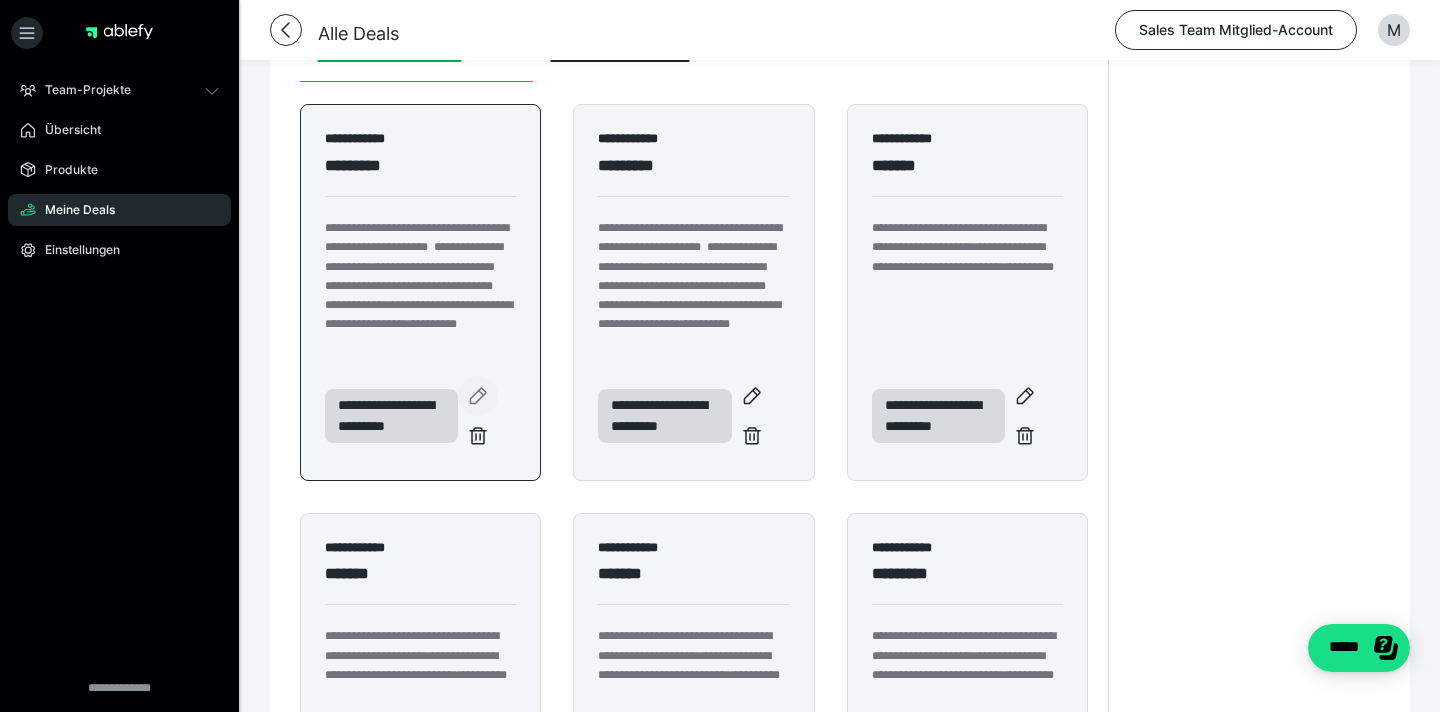 click 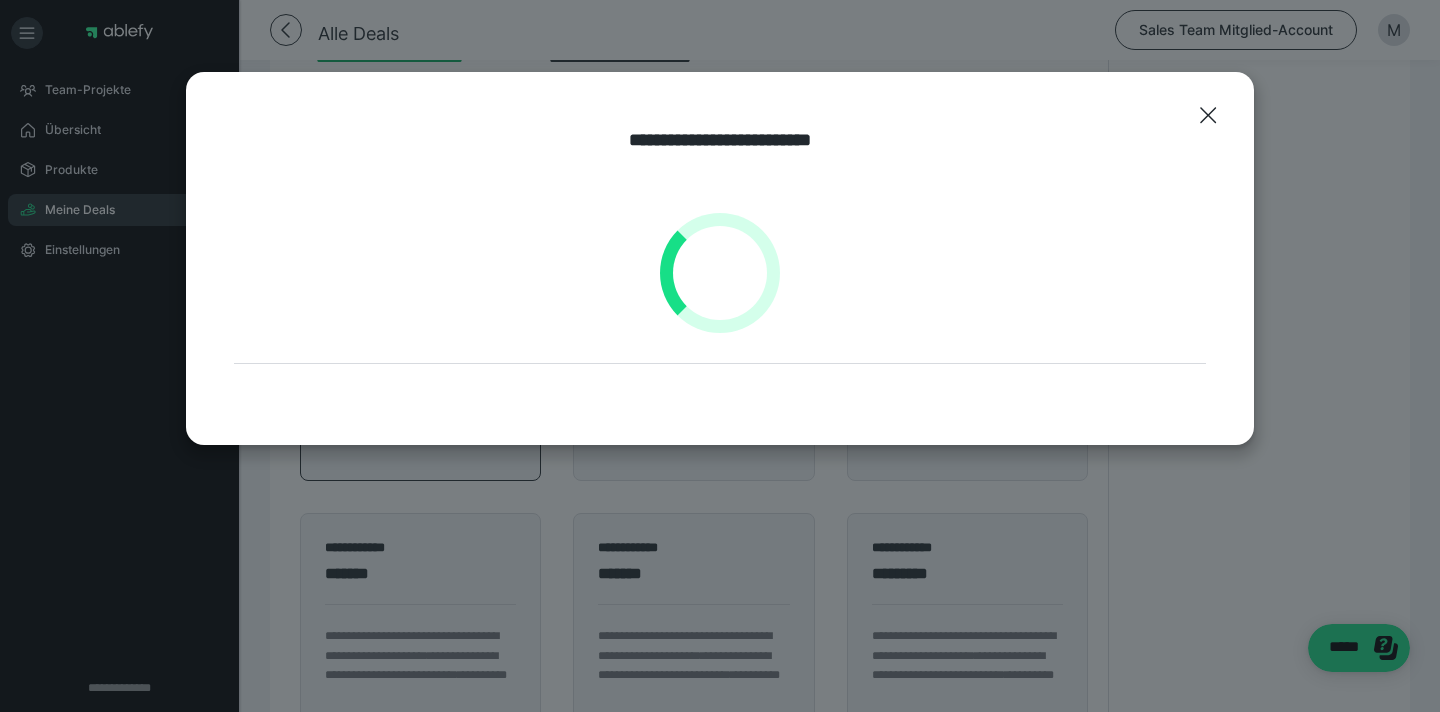 select on "**" 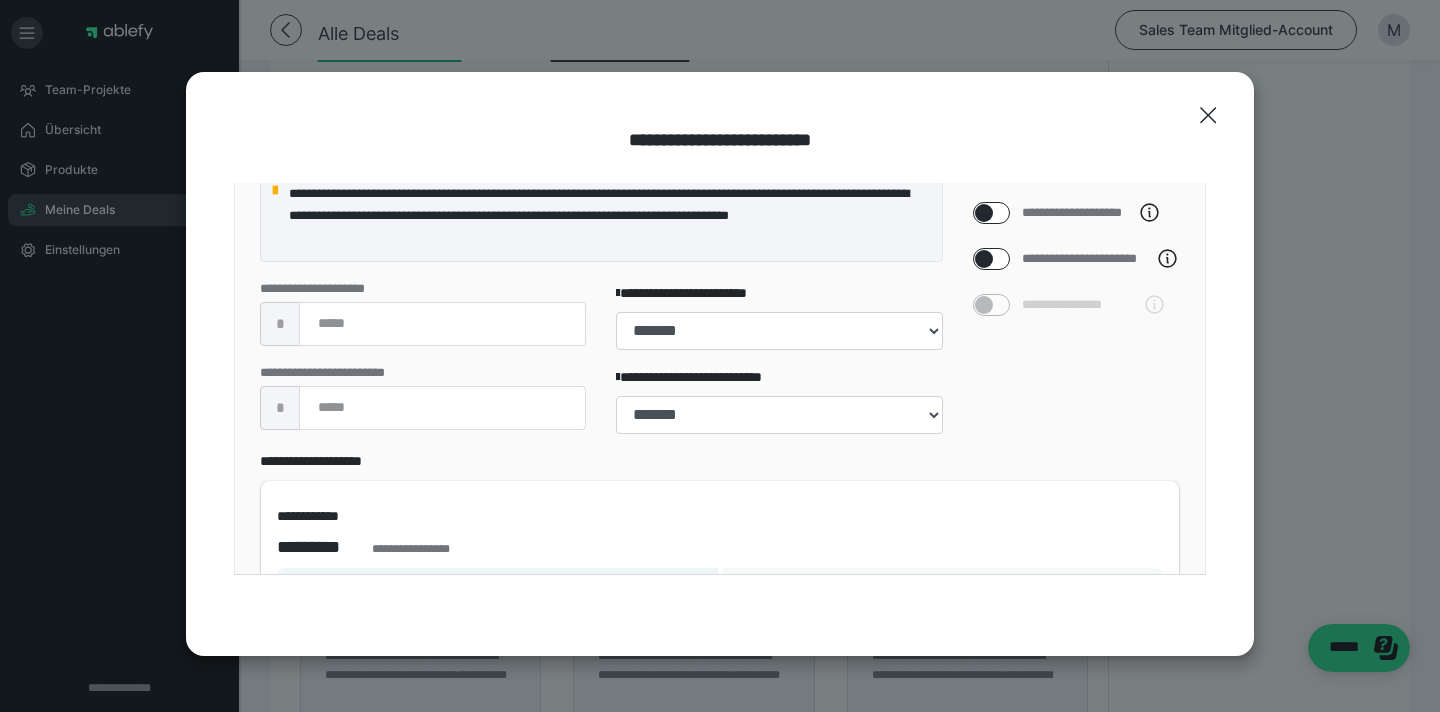 scroll, scrollTop: 369, scrollLeft: 0, axis: vertical 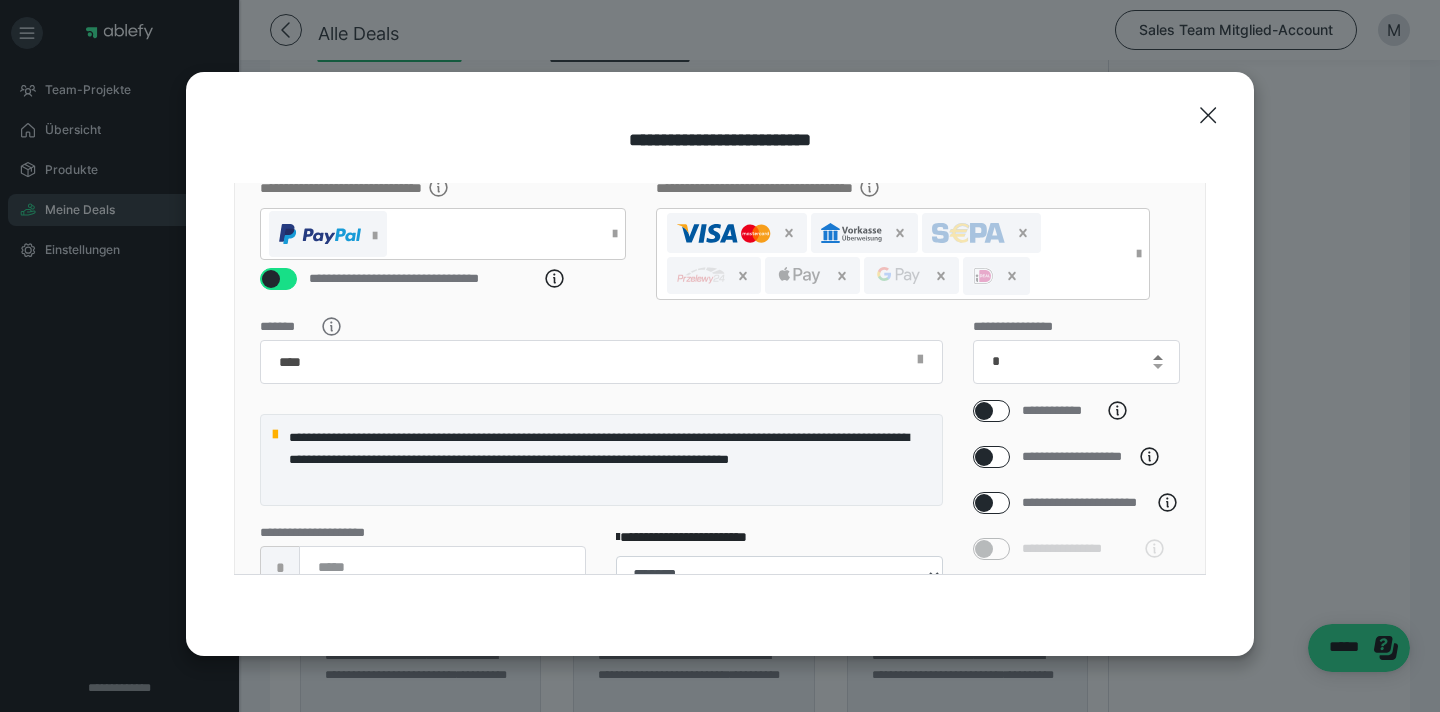 click at bounding box center (1158, 357) 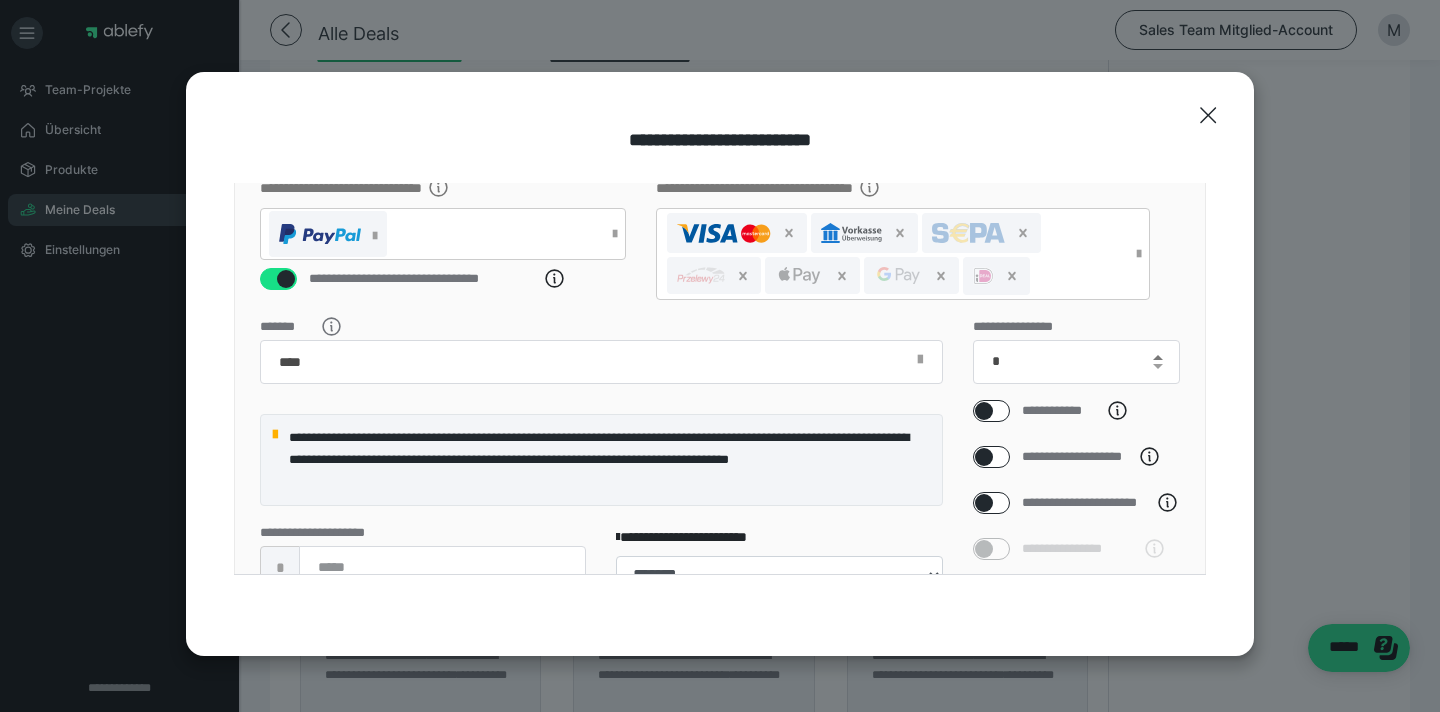type on "*" 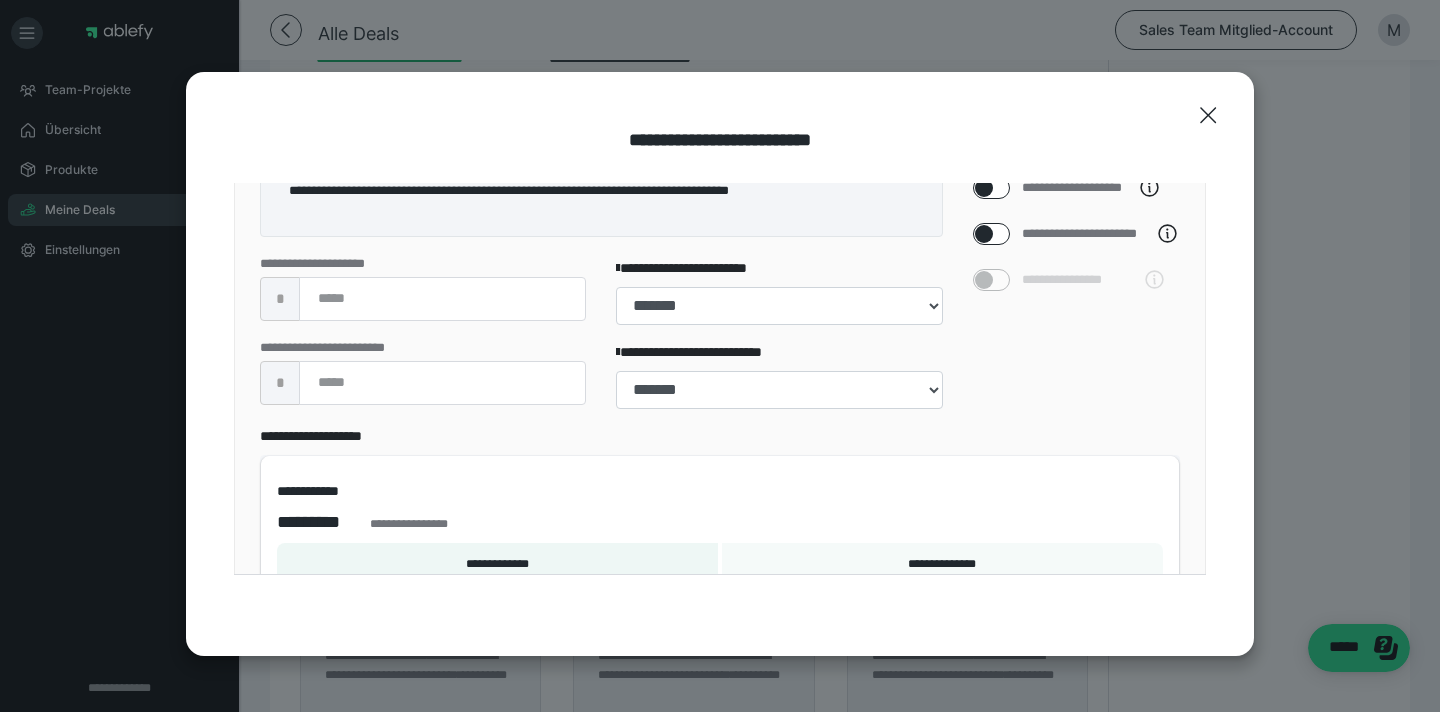 scroll, scrollTop: 539, scrollLeft: 0, axis: vertical 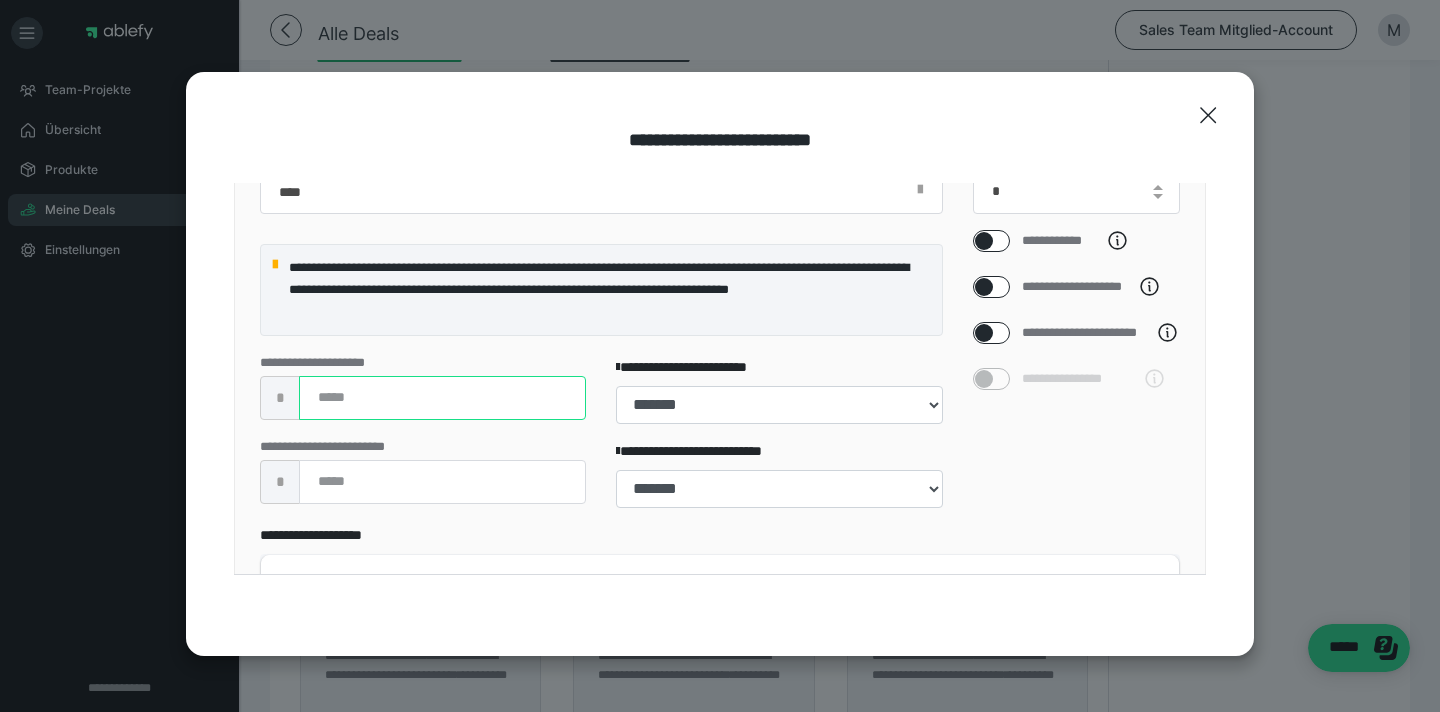 click on "****" at bounding box center [442, 398] 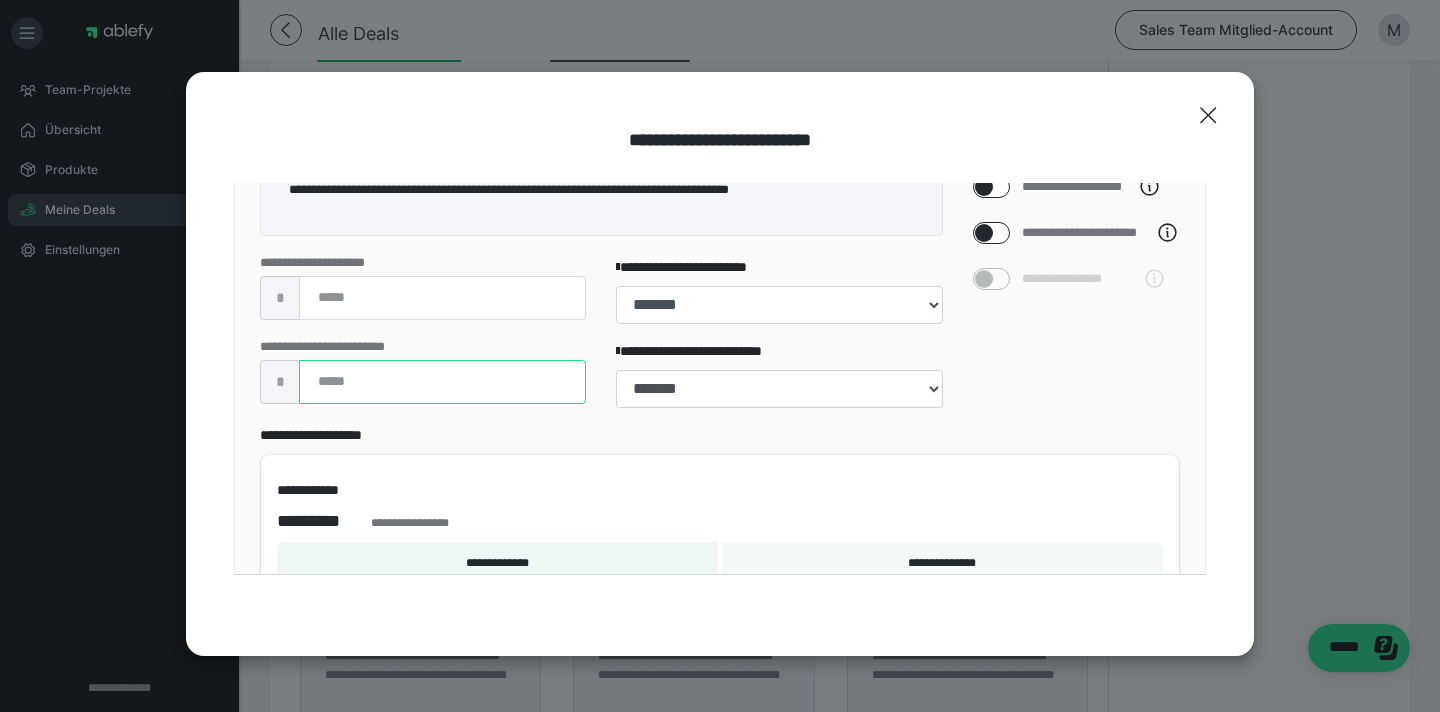 click on "****" at bounding box center (442, 382) 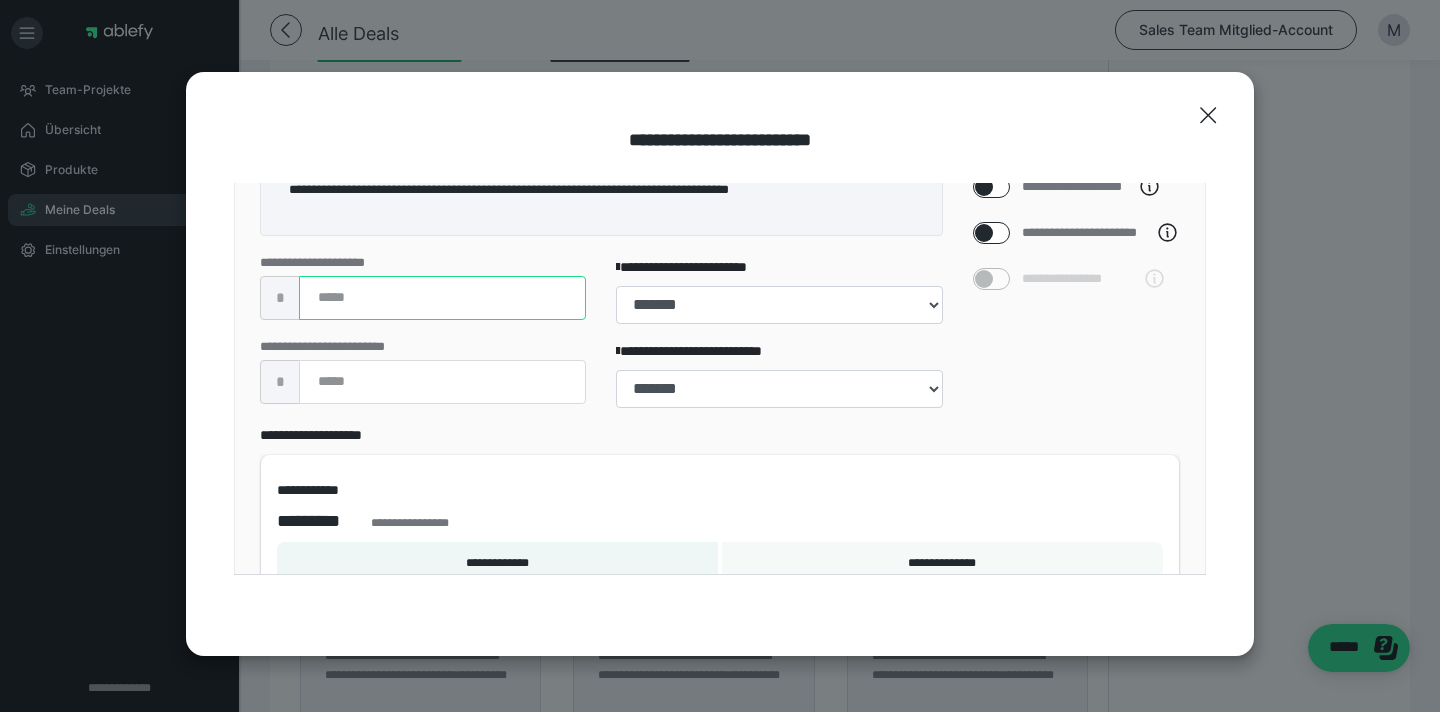 click on "***" at bounding box center (442, 298) 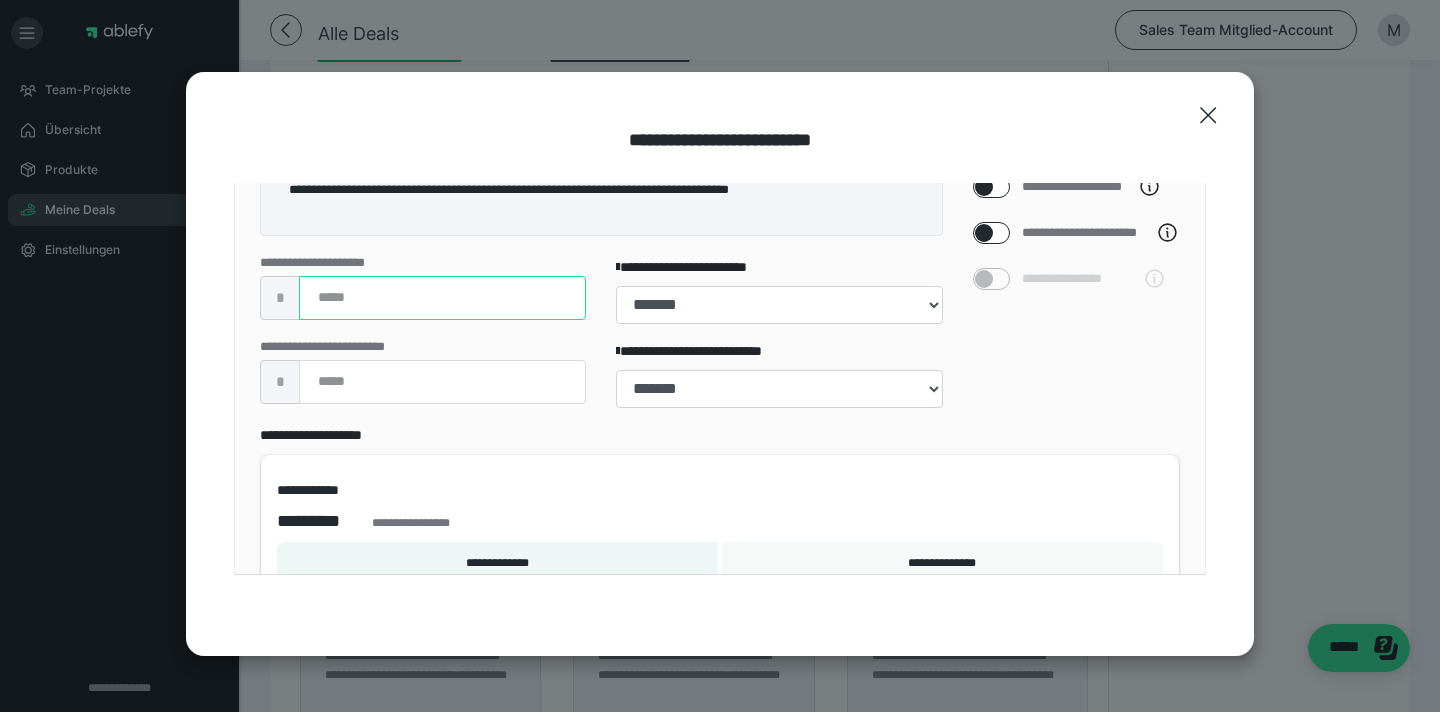 type on "*" 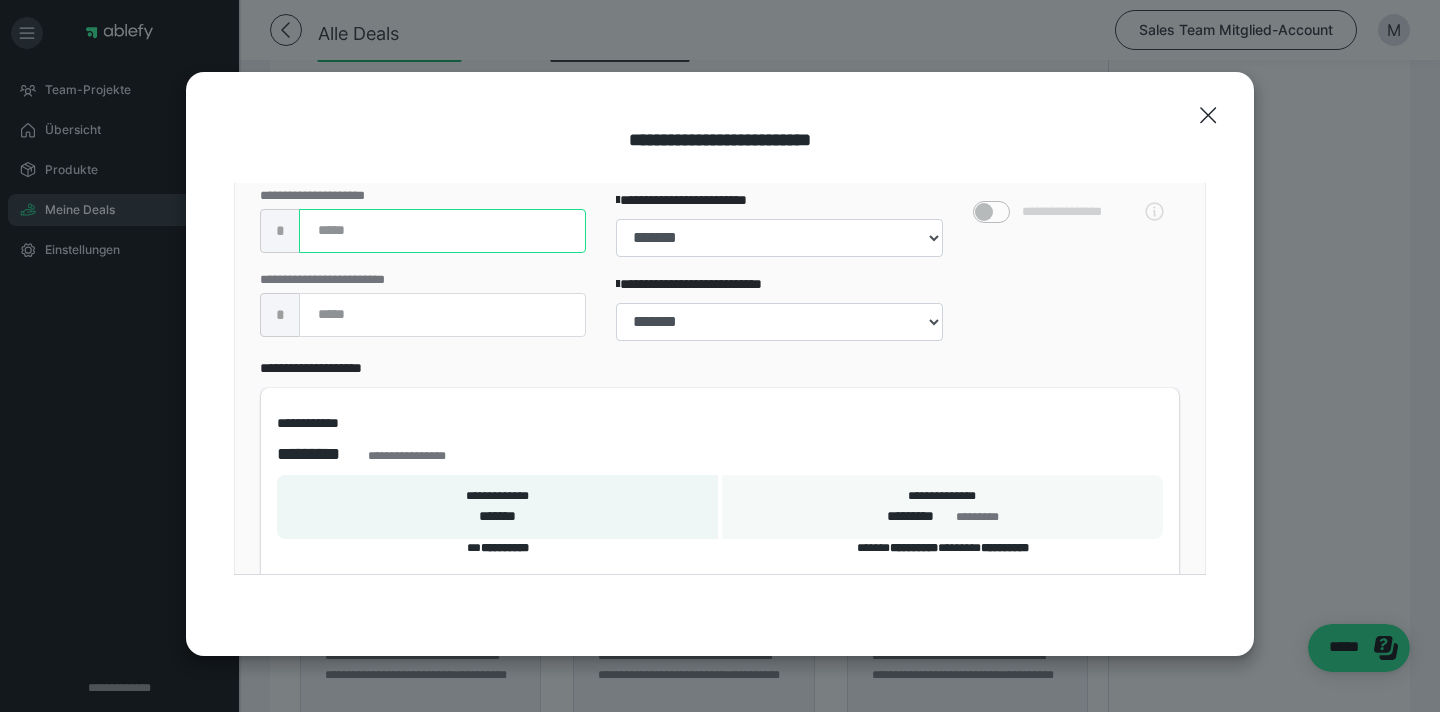 scroll, scrollTop: 708, scrollLeft: 0, axis: vertical 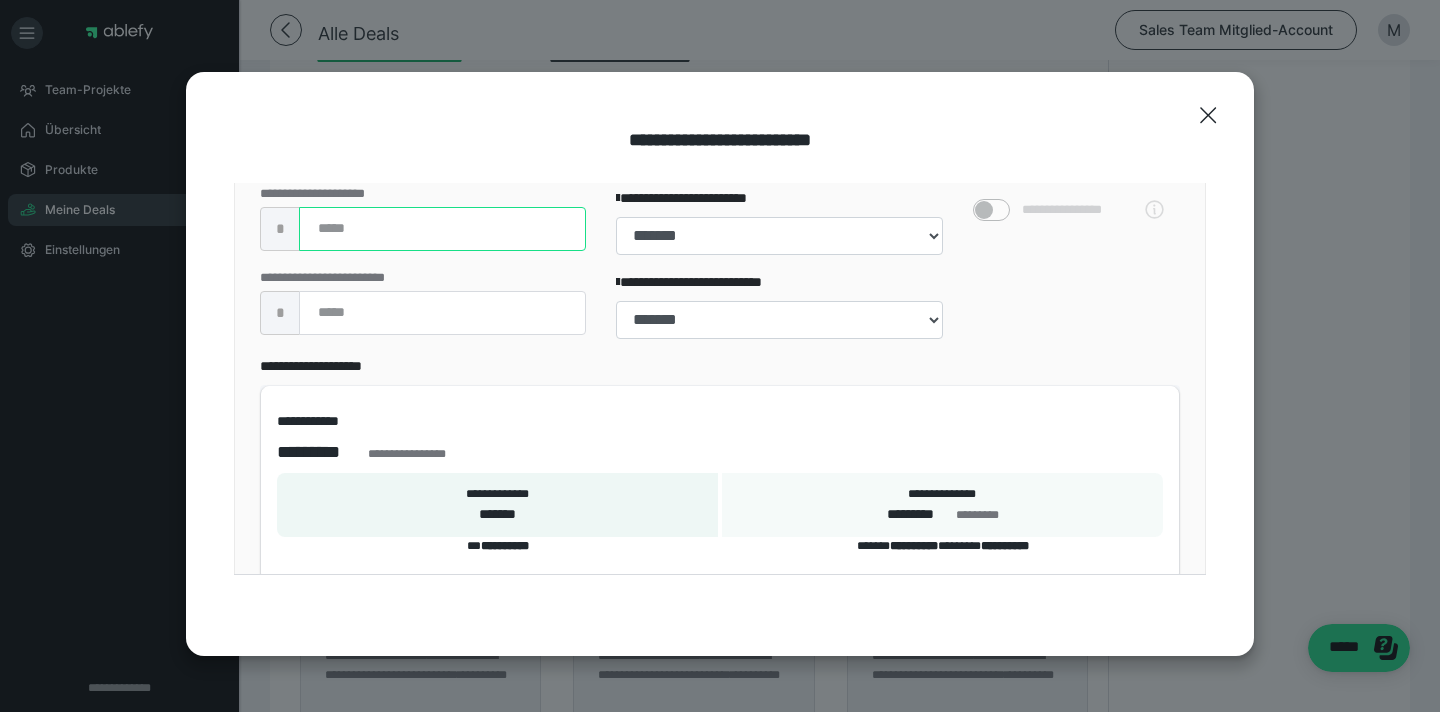 click on "***" at bounding box center (442, 229) 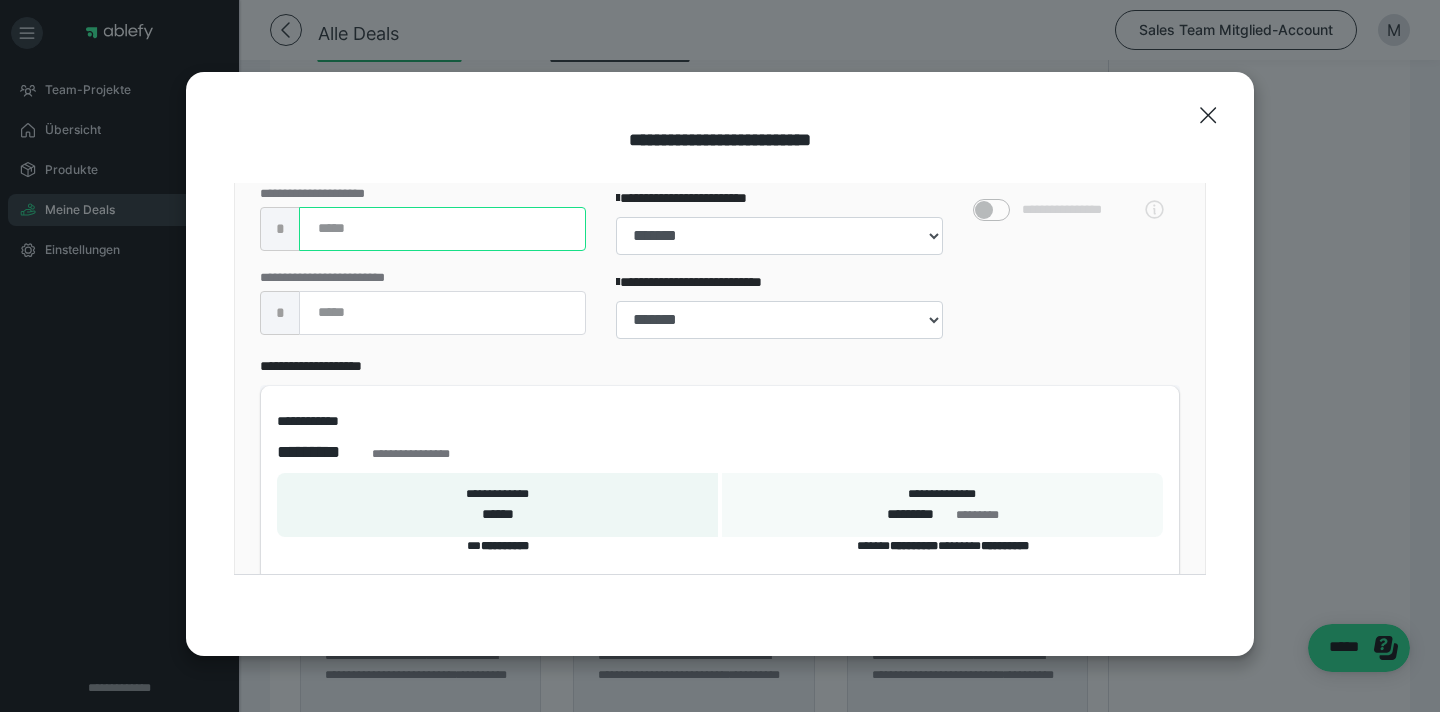 type on "*" 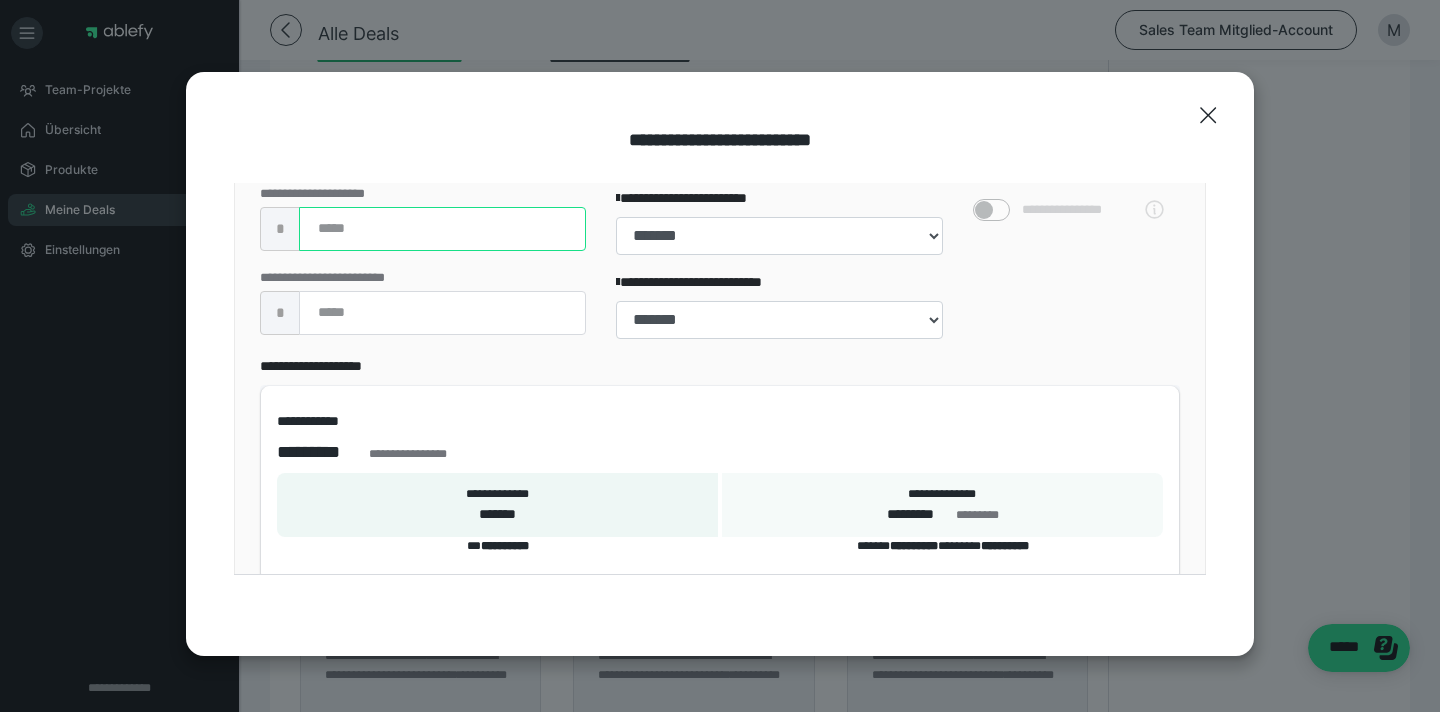 type on "***" 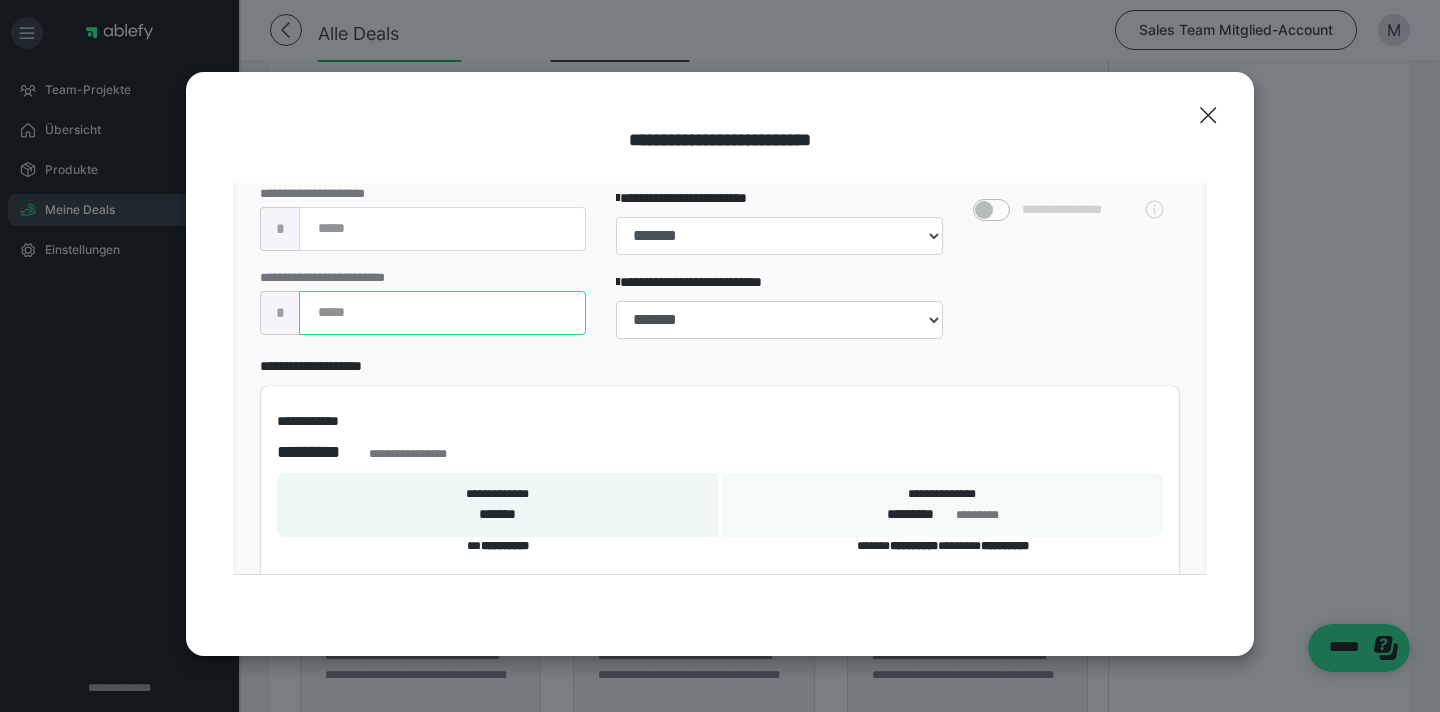 click on "****" at bounding box center [442, 313] 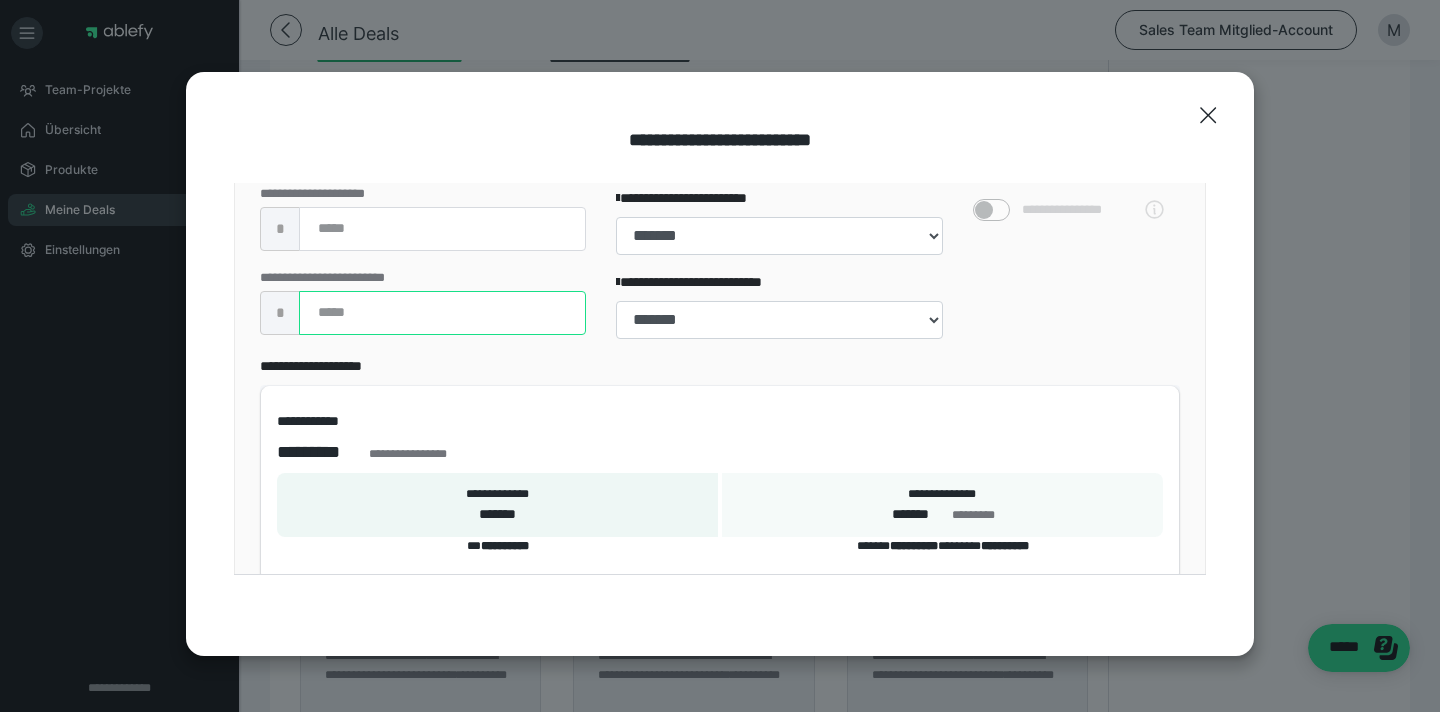 type on "*" 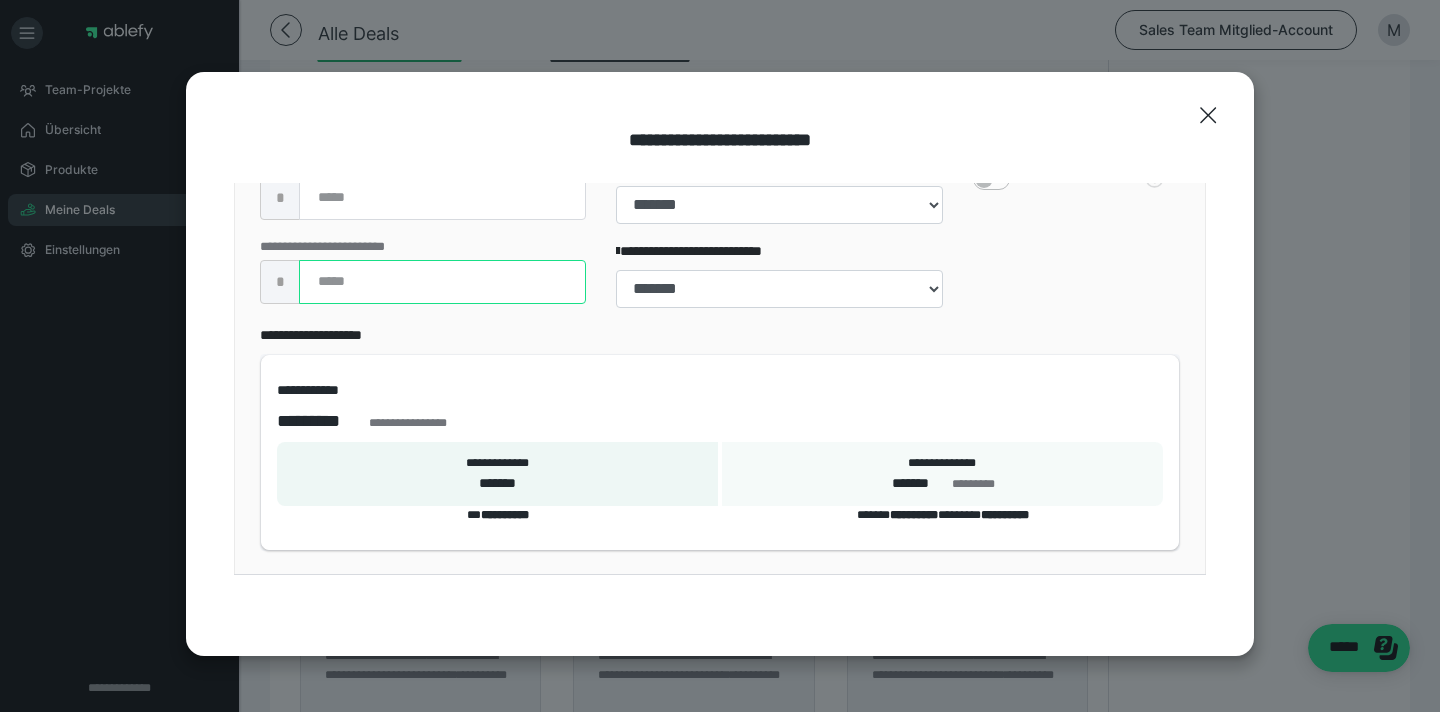 scroll, scrollTop: 735, scrollLeft: 0, axis: vertical 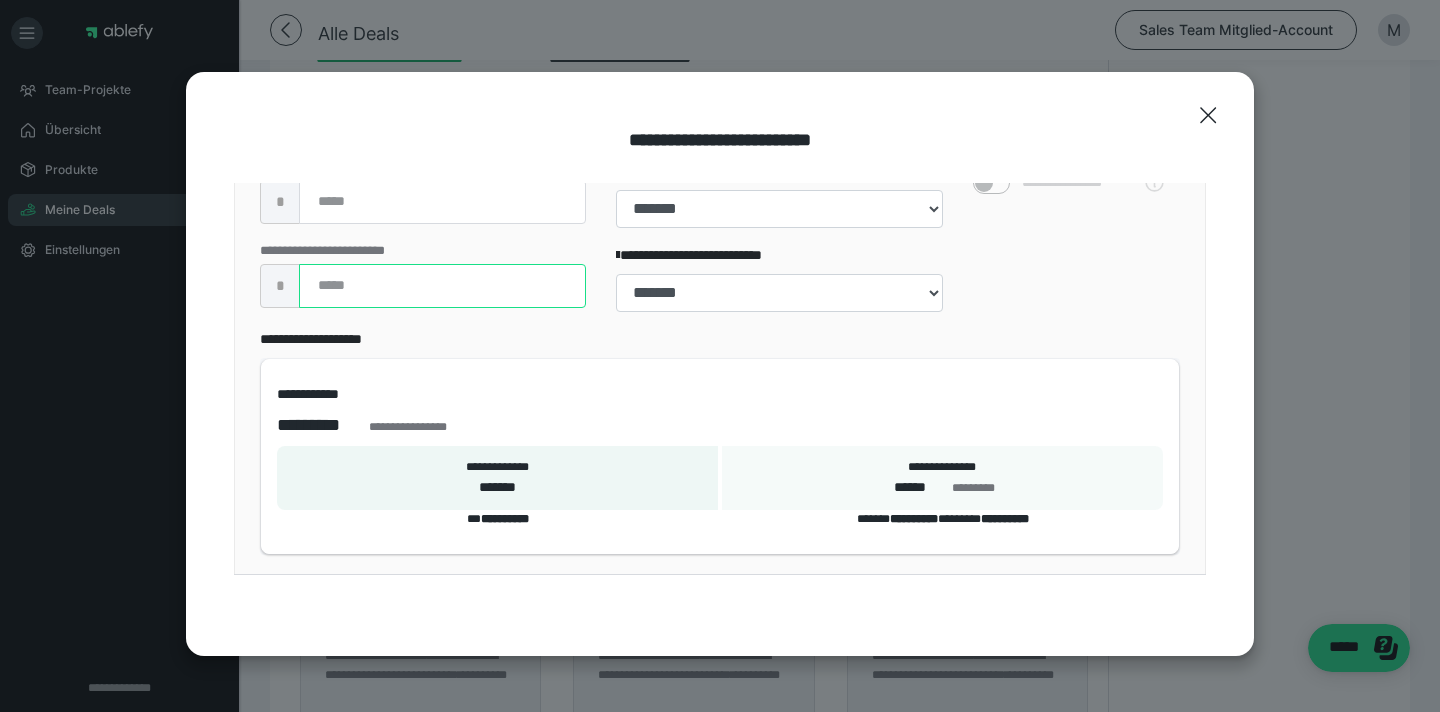 type on "*" 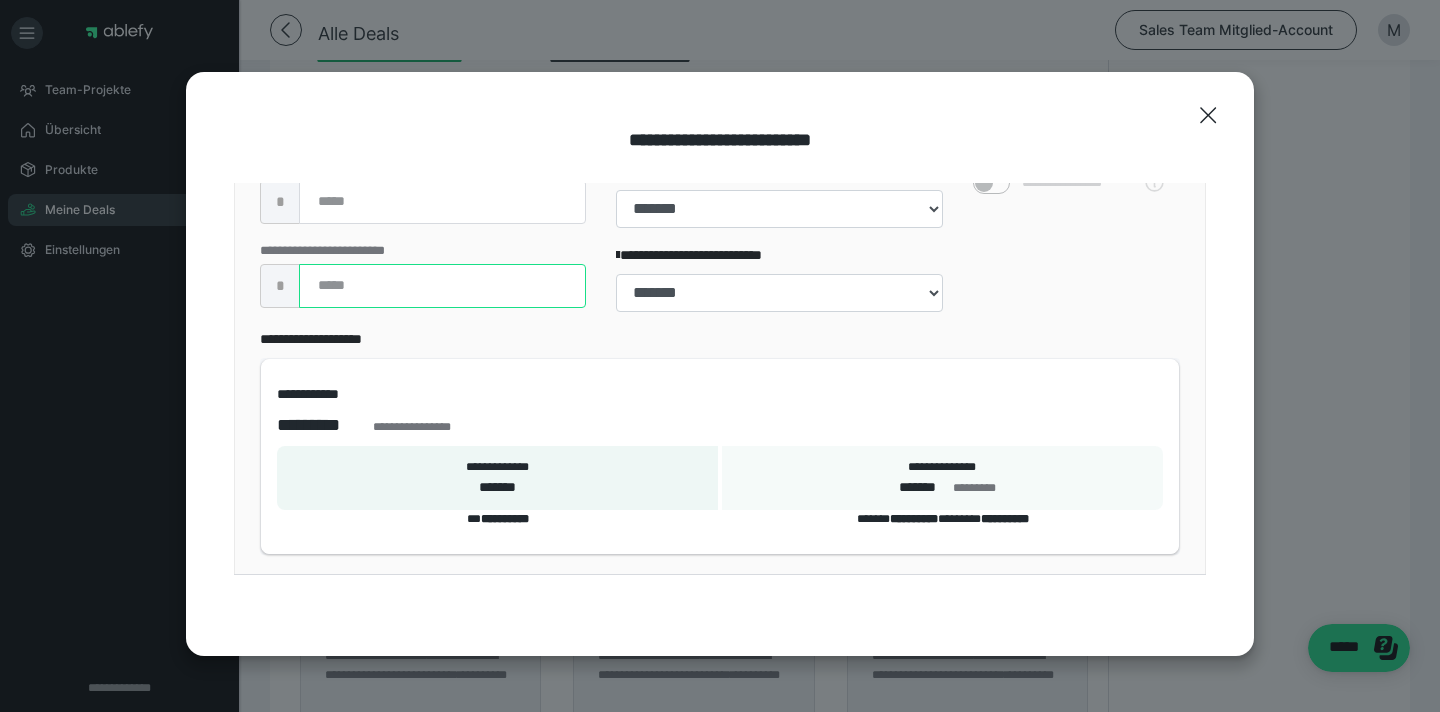 scroll, scrollTop: 561, scrollLeft: 0, axis: vertical 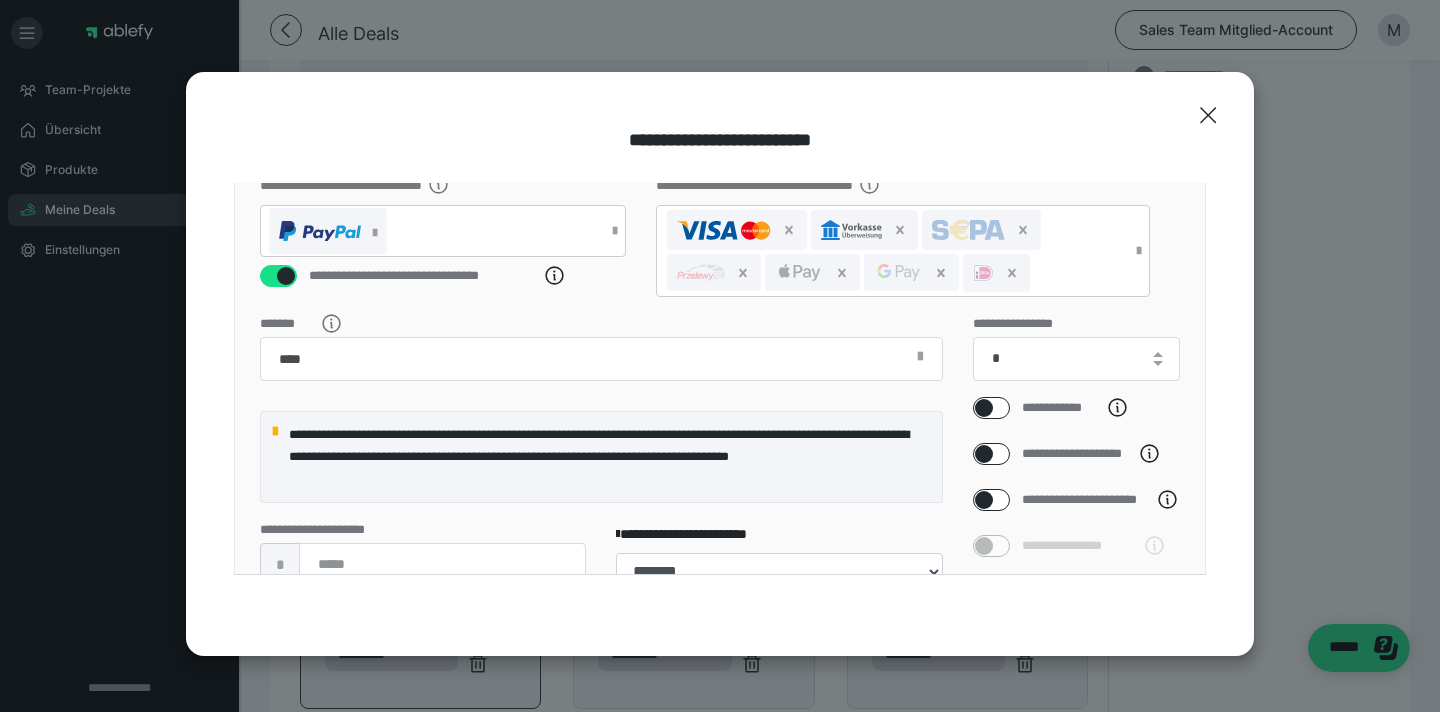 type on "***" 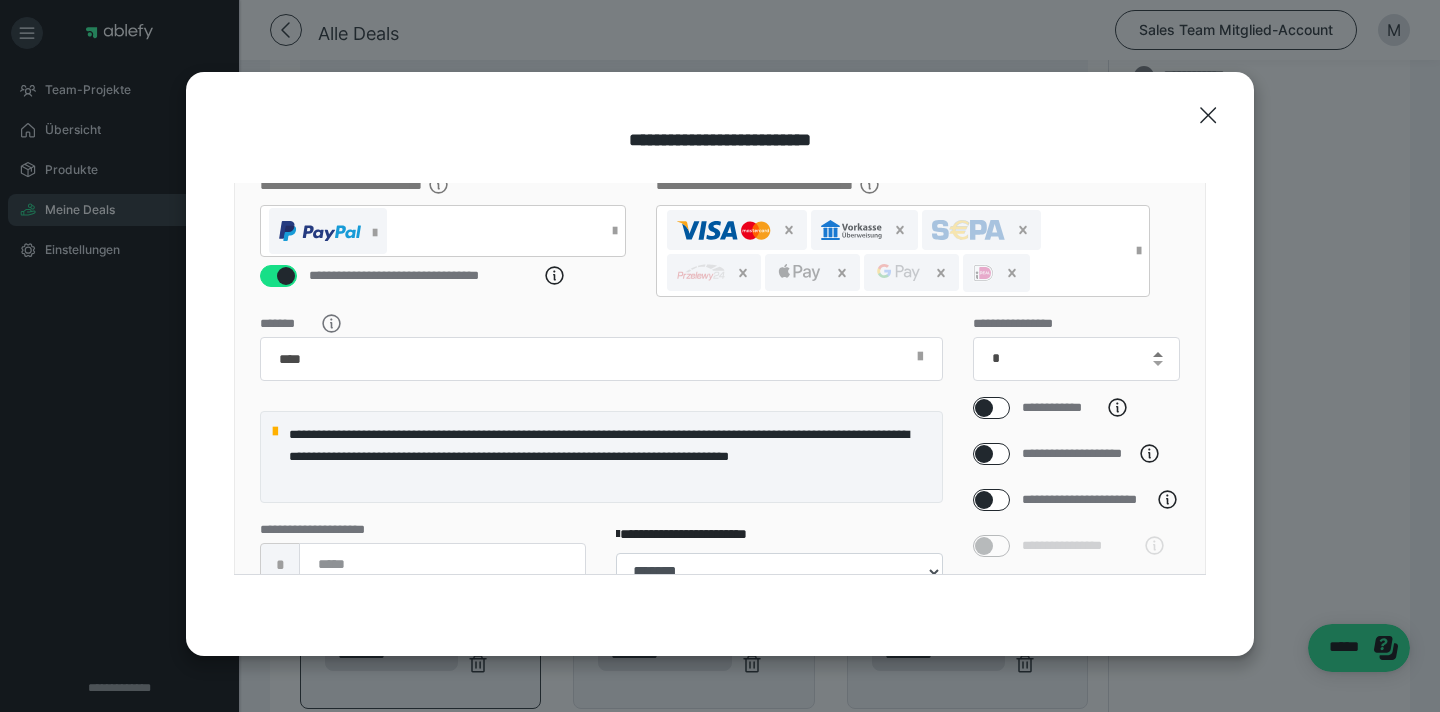 click at bounding box center (1158, 354) 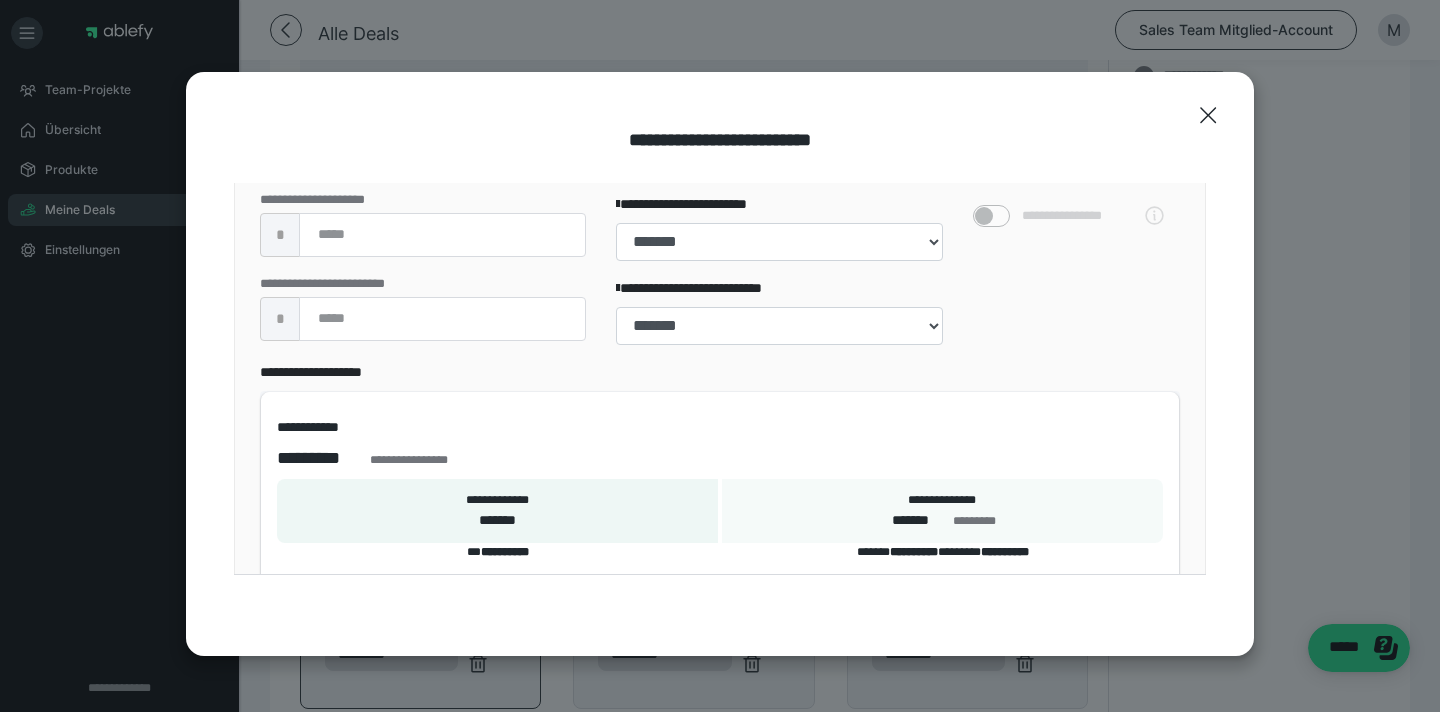 scroll, scrollTop: 703, scrollLeft: 0, axis: vertical 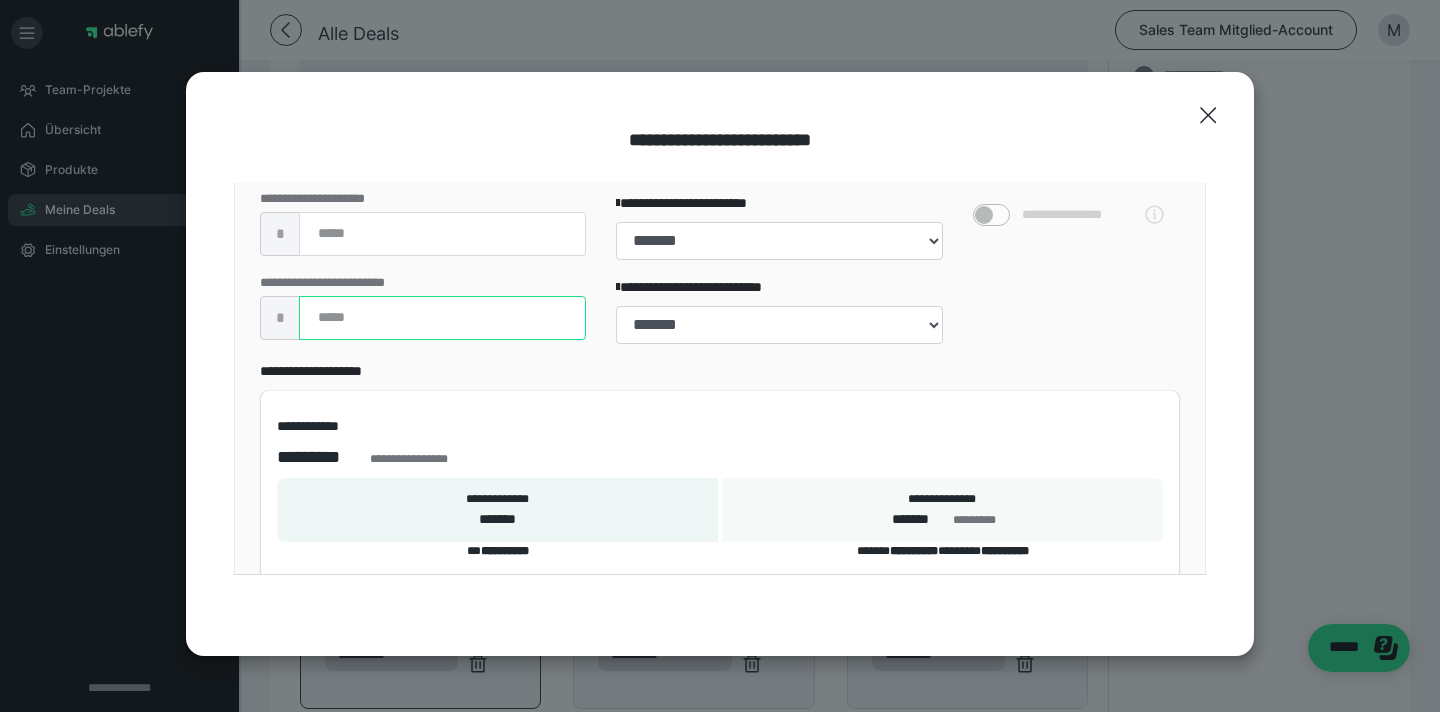 click on "***" at bounding box center (442, 318) 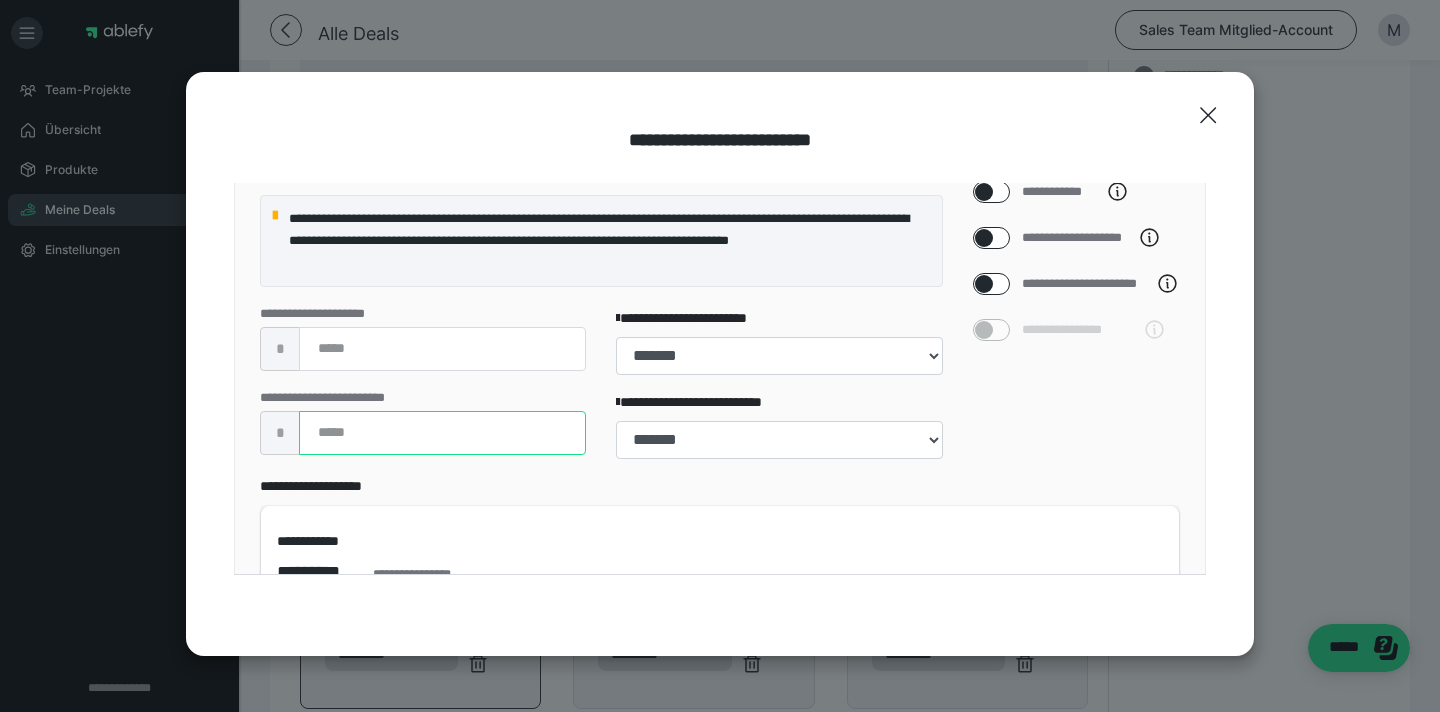 scroll, scrollTop: 609, scrollLeft: 0, axis: vertical 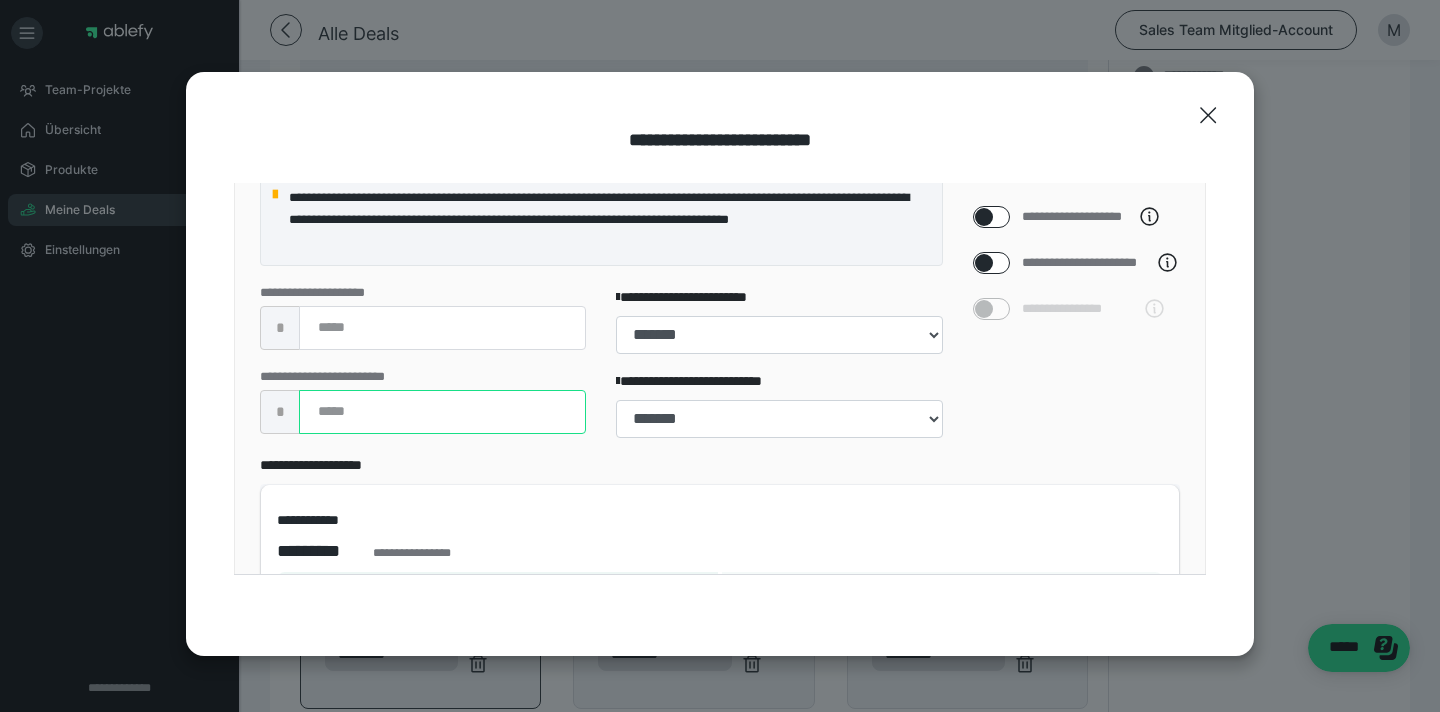 type on "***" 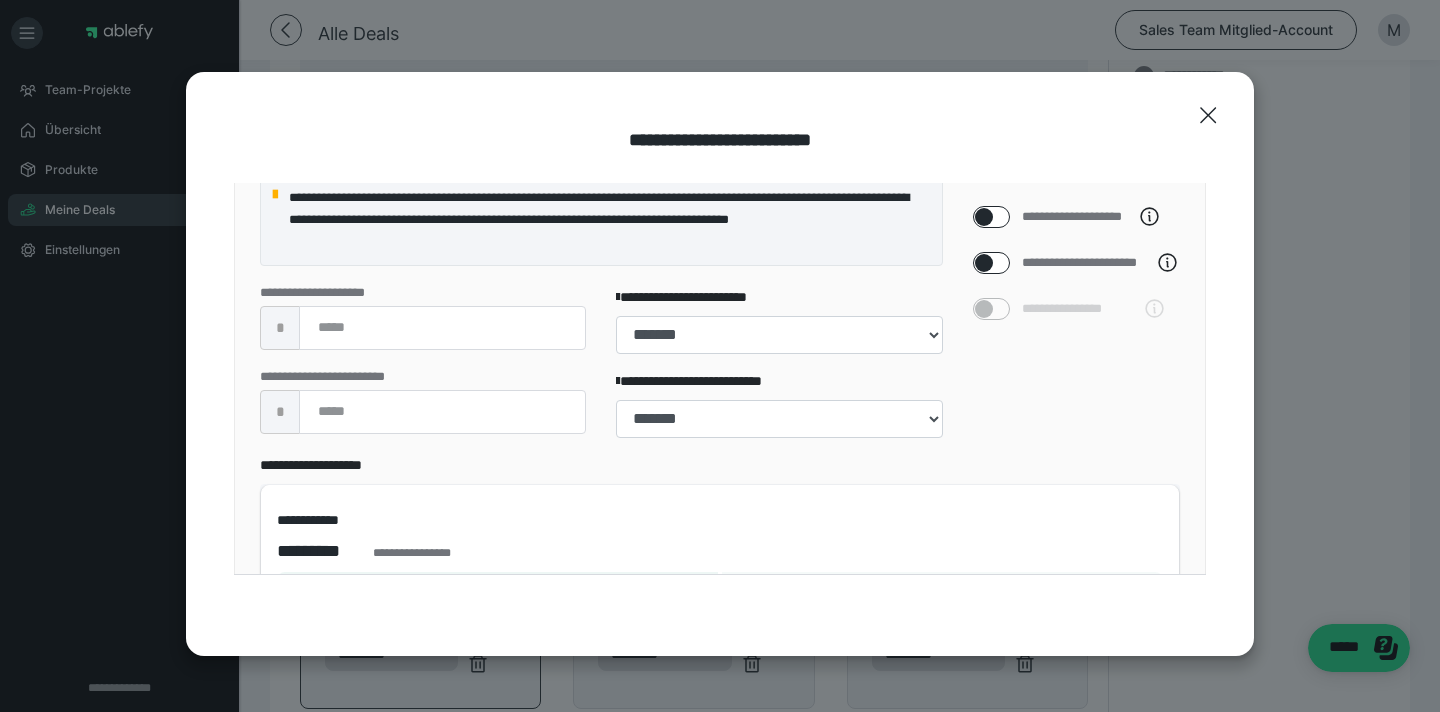 click at bounding box center [984, 263] 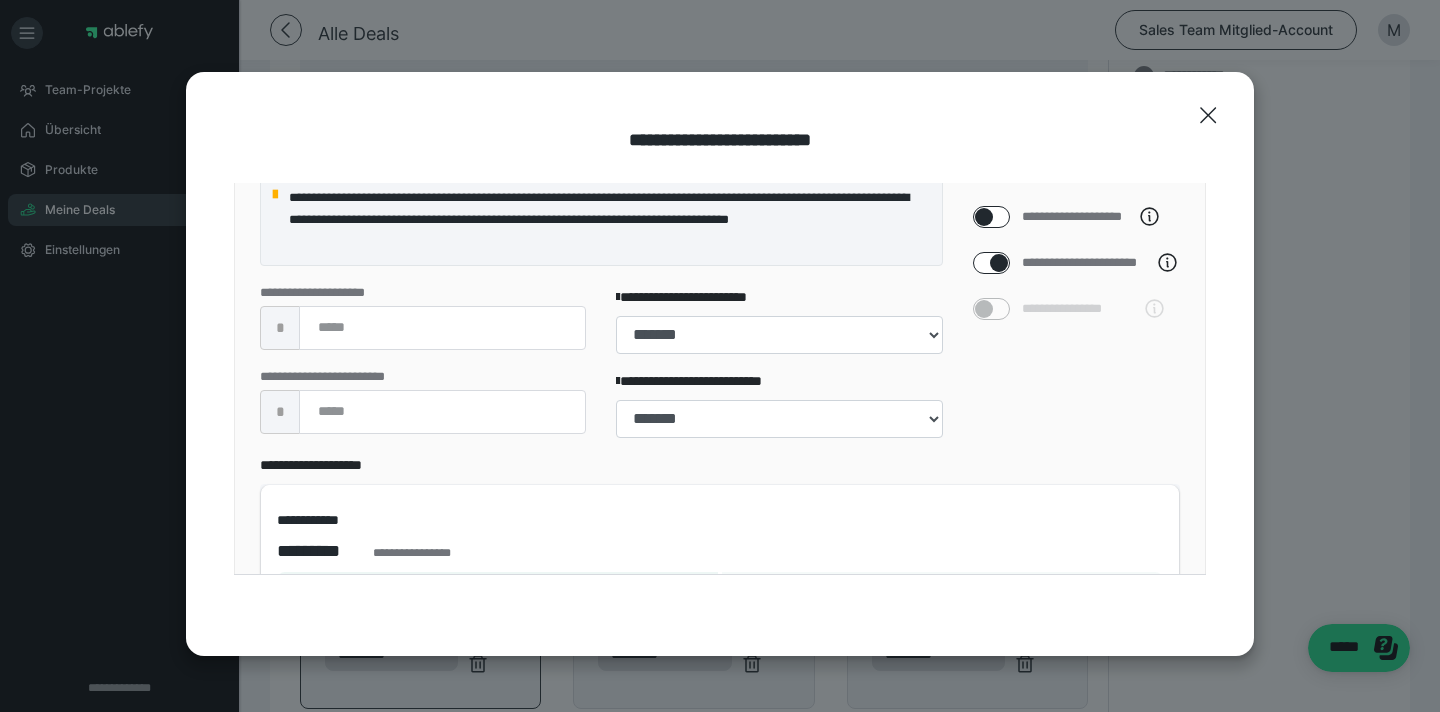 checkbox on "****" 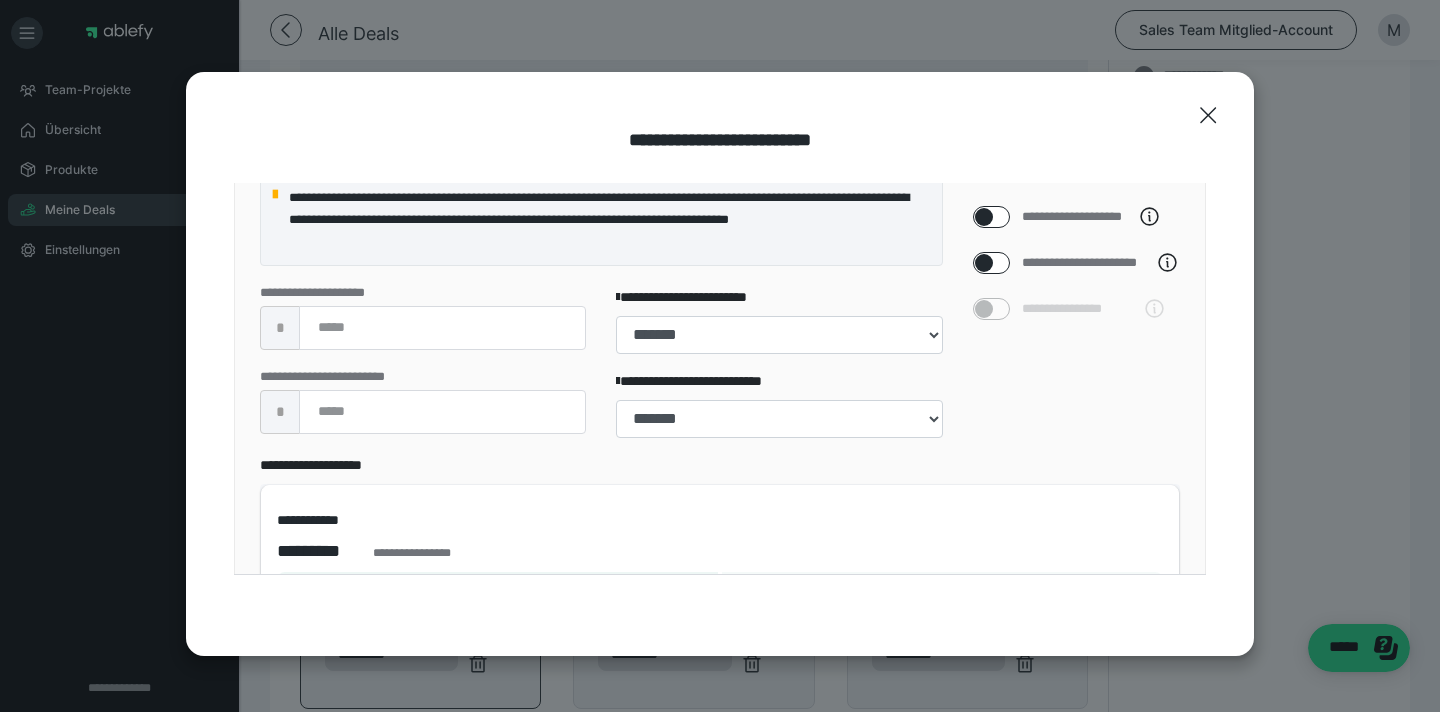 select on "**" 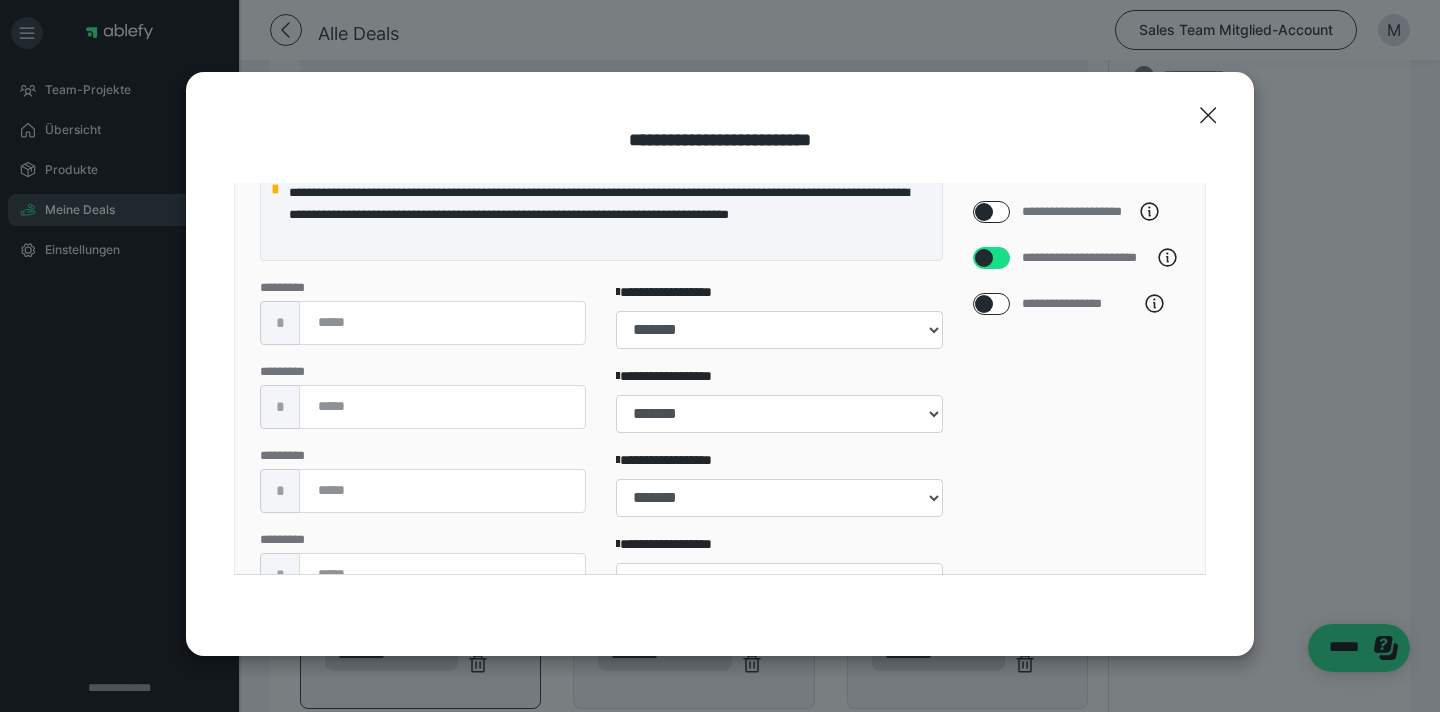 scroll, scrollTop: 604, scrollLeft: 0, axis: vertical 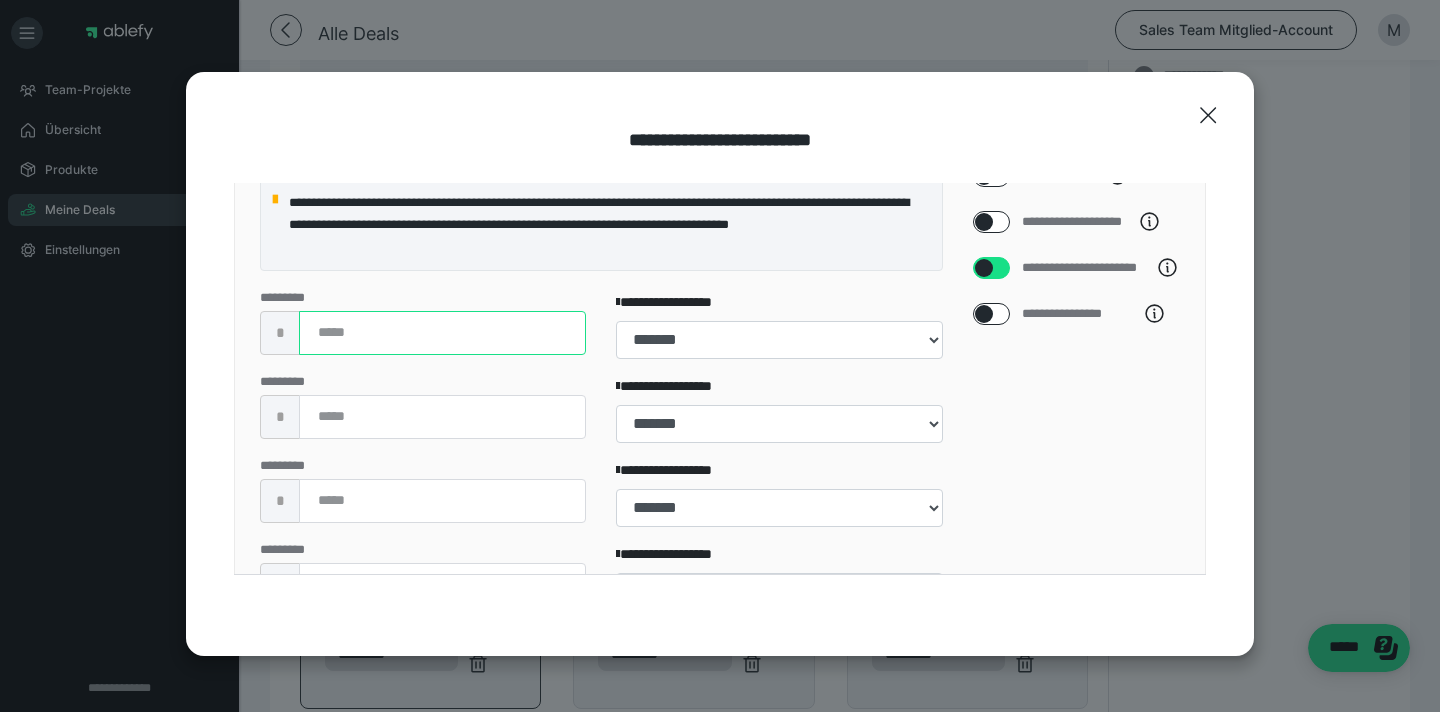 click at bounding box center [442, 333] 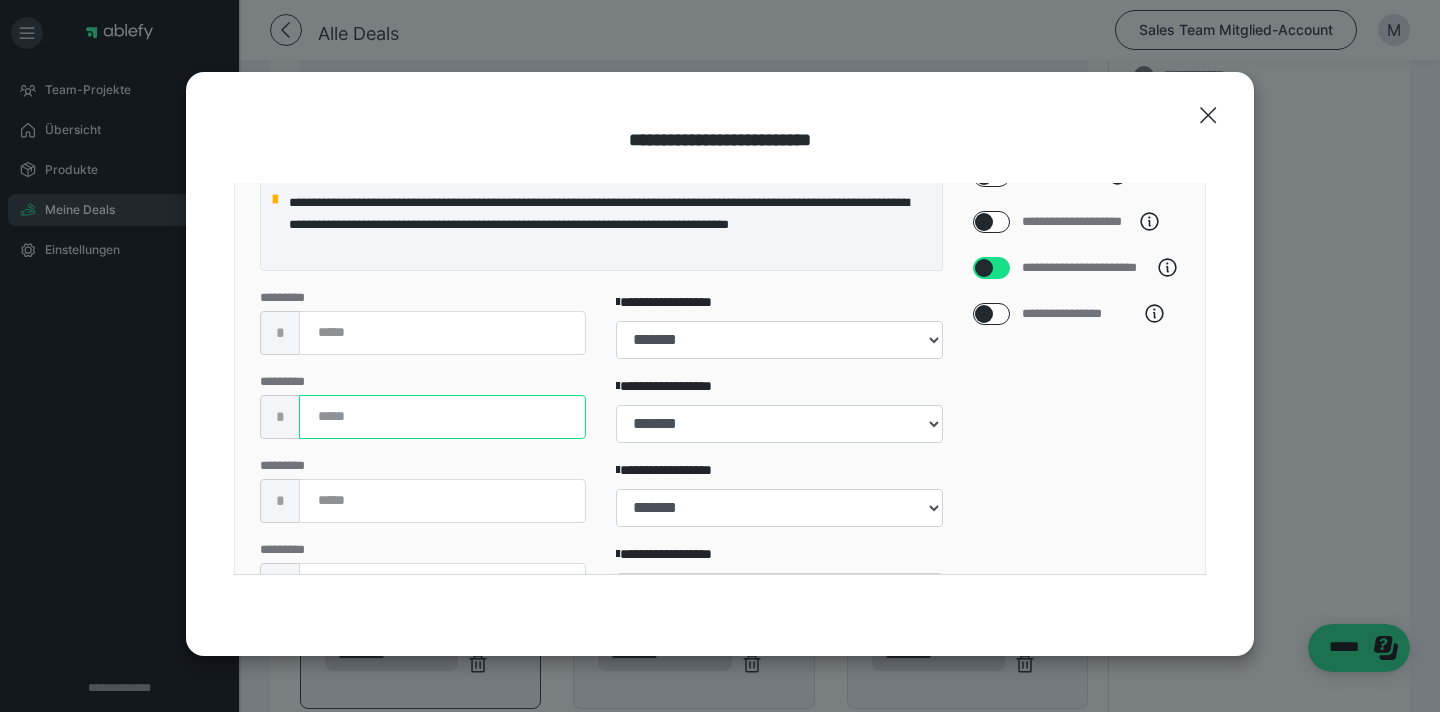 click at bounding box center (442, 417) 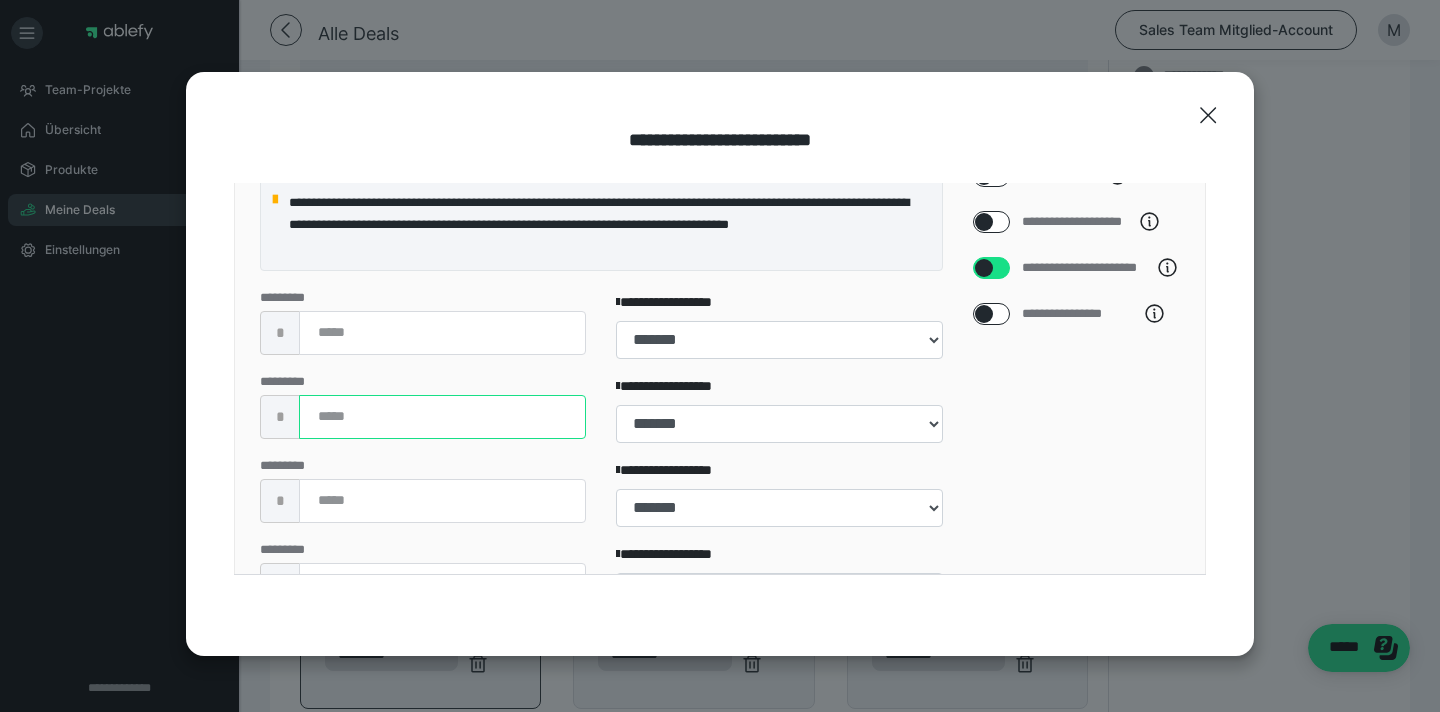 type on "***" 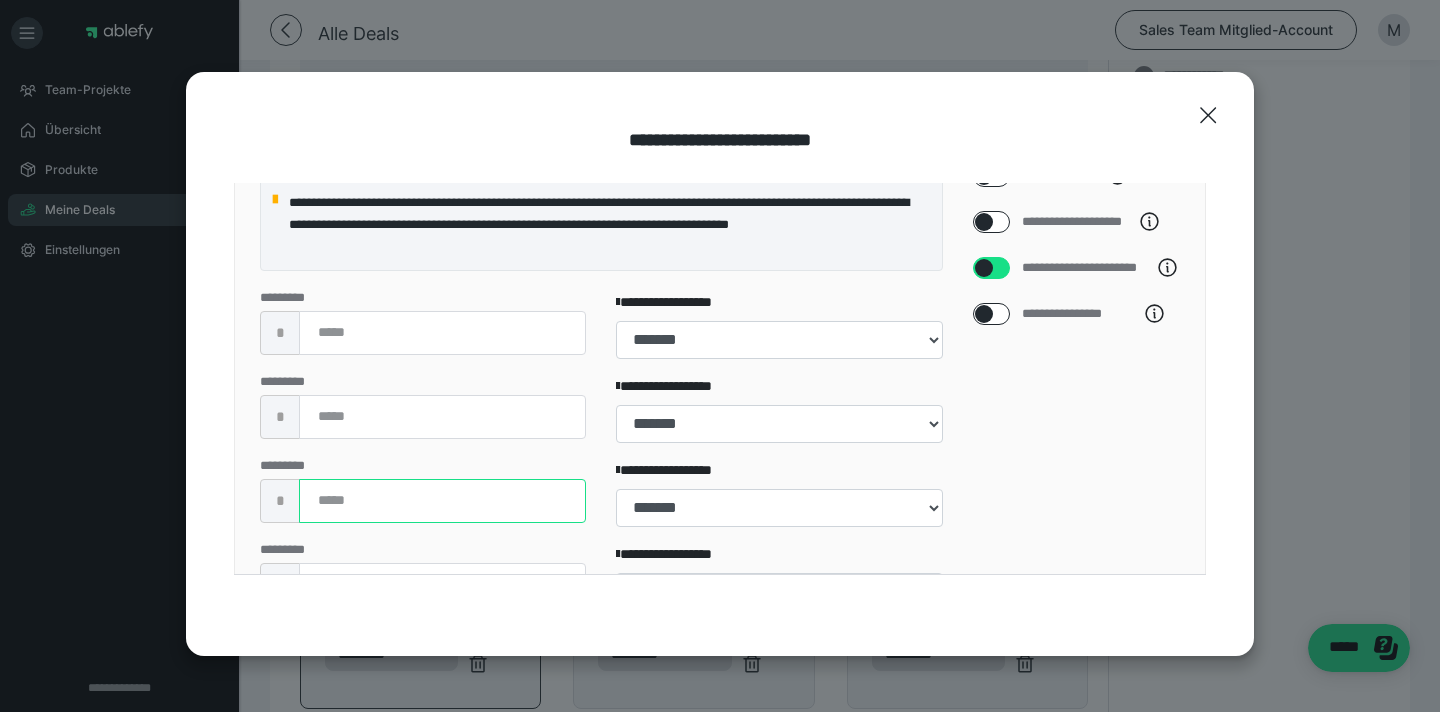 click at bounding box center (442, 501) 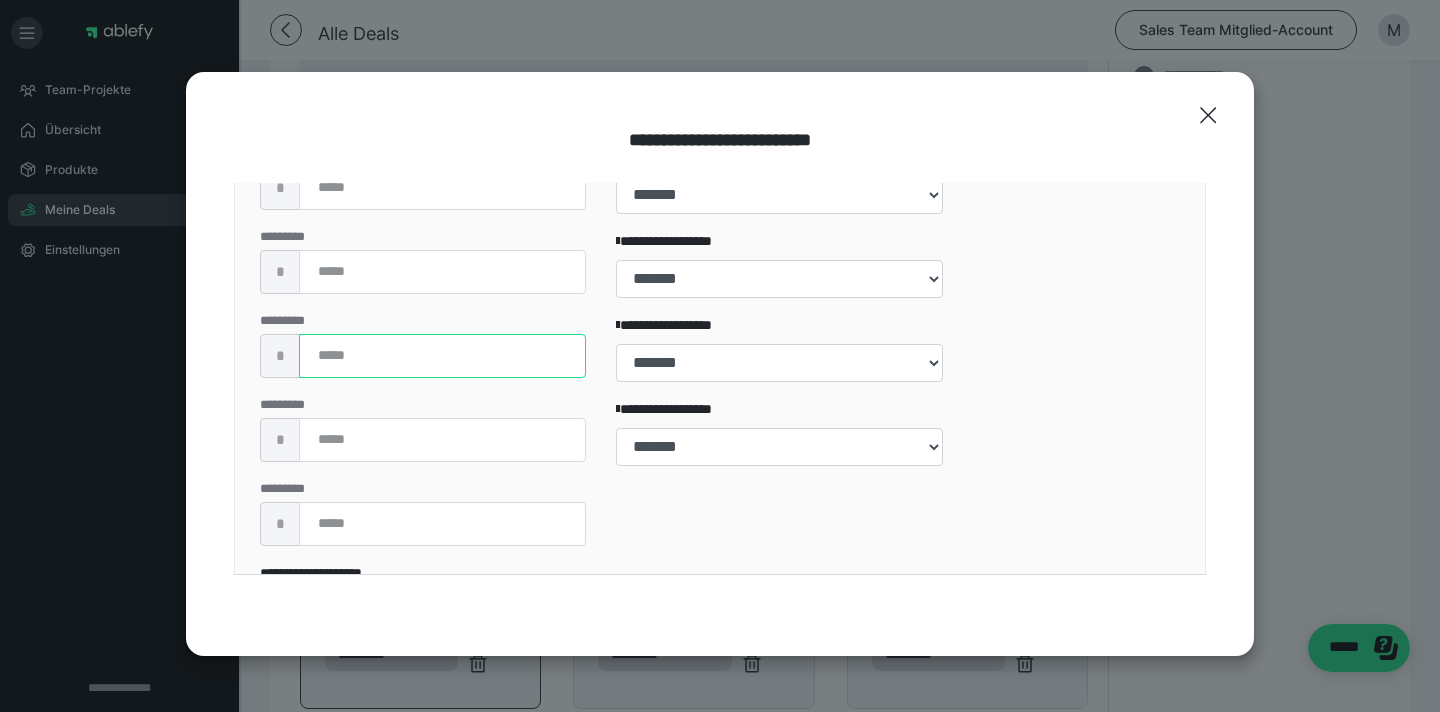 scroll, scrollTop: 753, scrollLeft: 0, axis: vertical 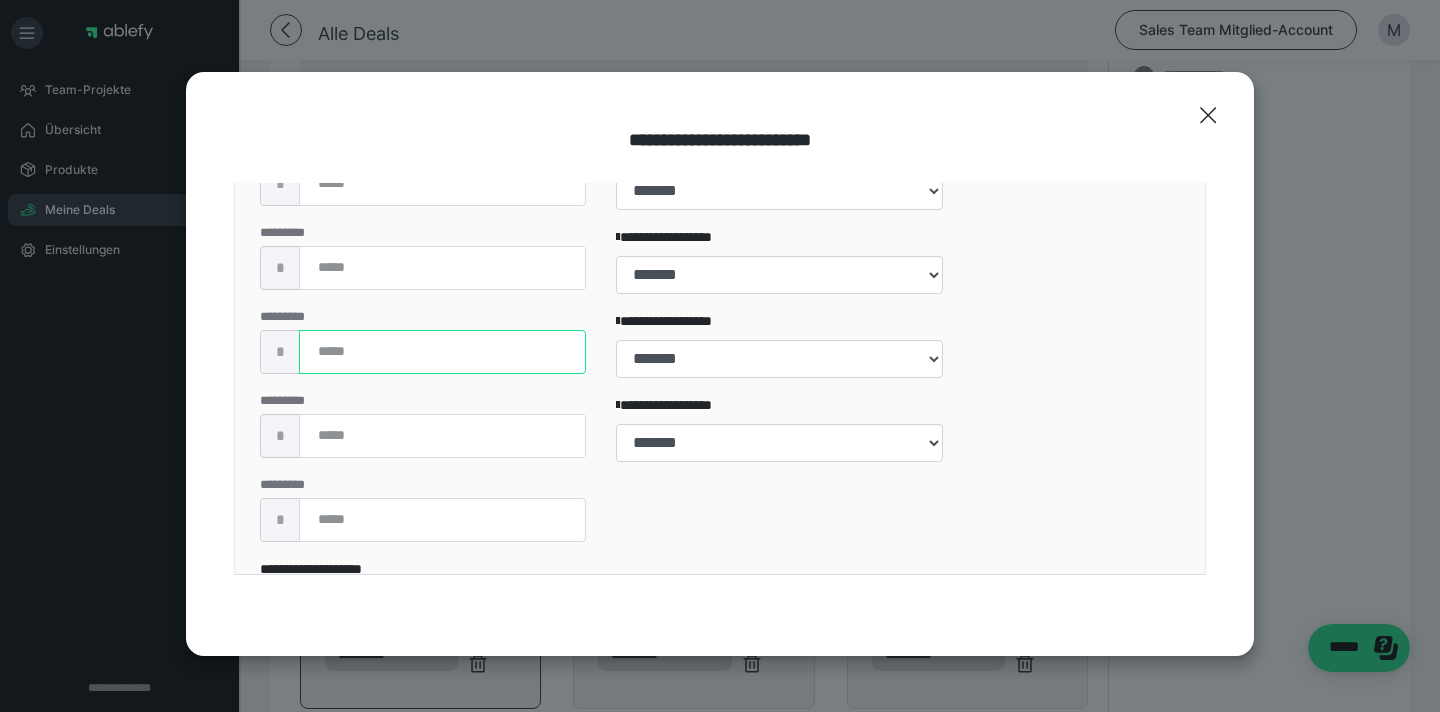 type on "***" 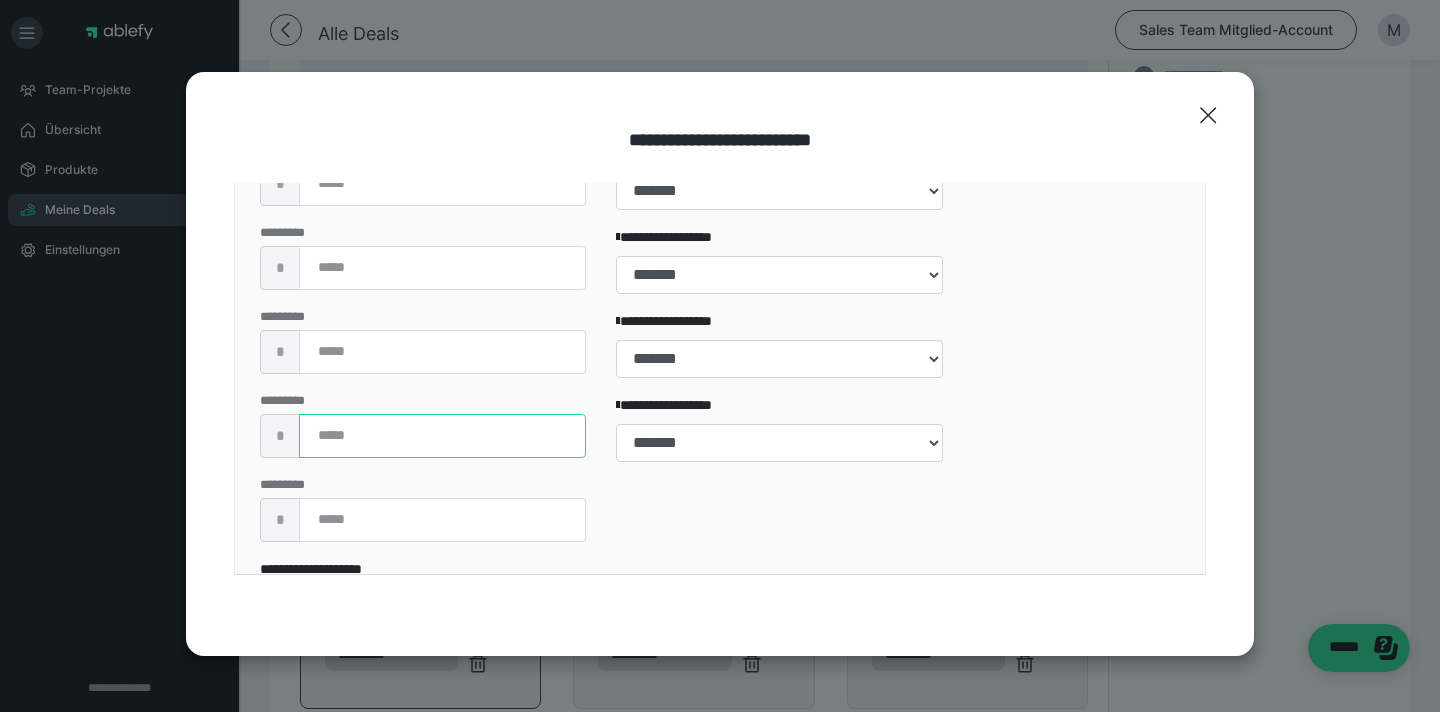 click at bounding box center (442, 436) 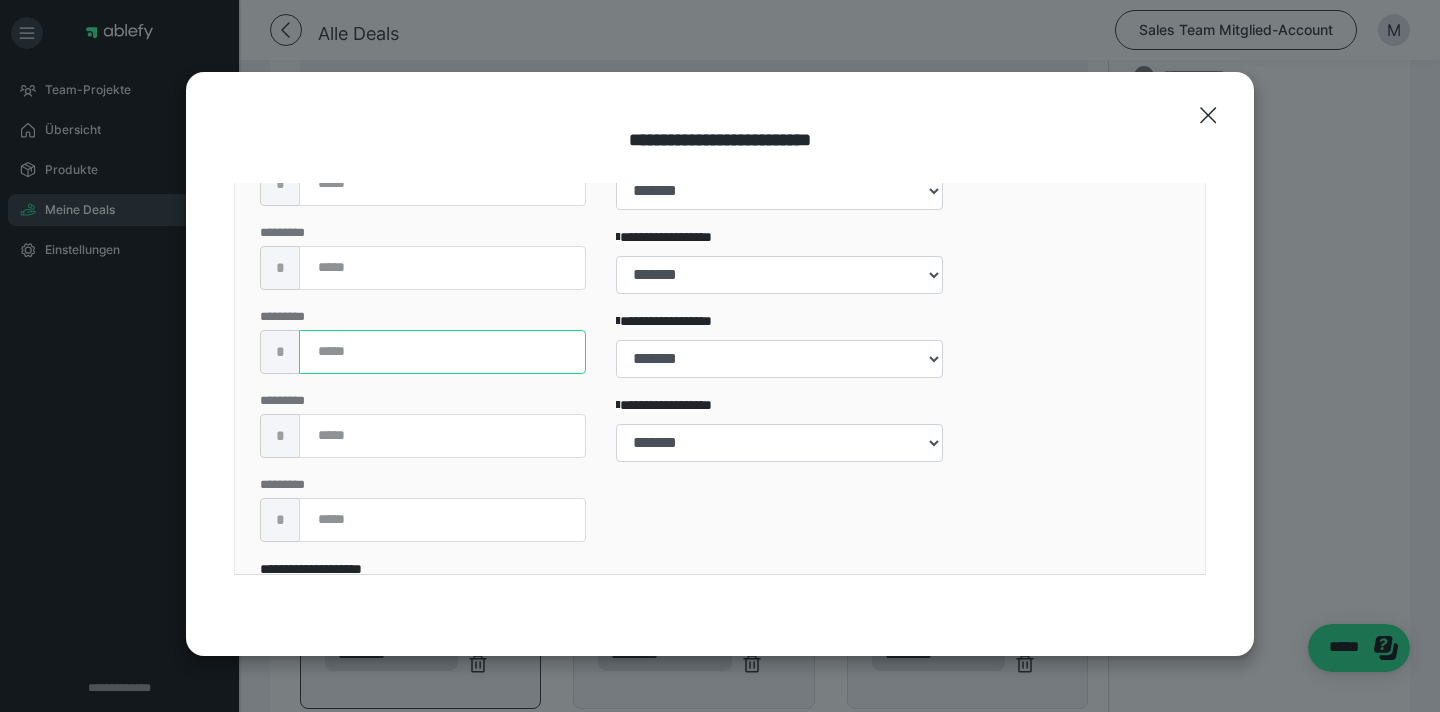 type on "*" 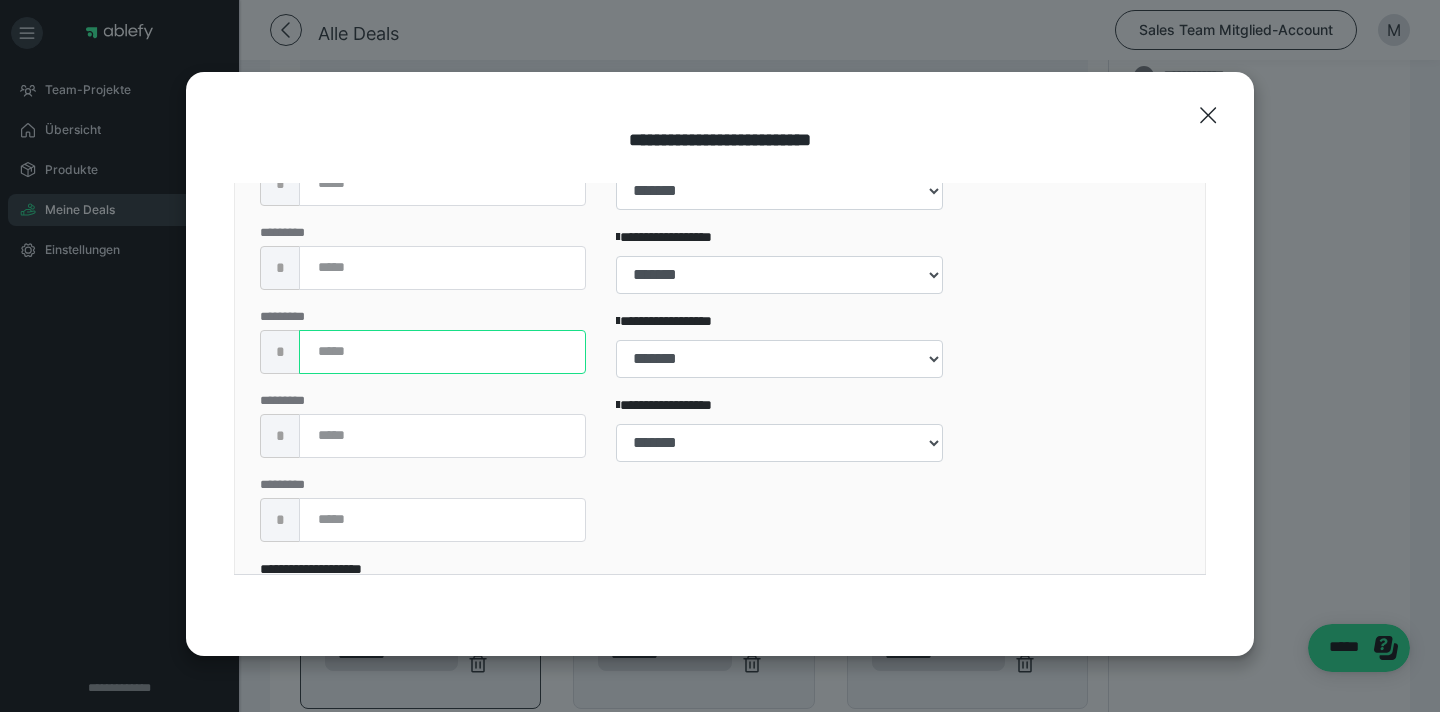 type on "***" 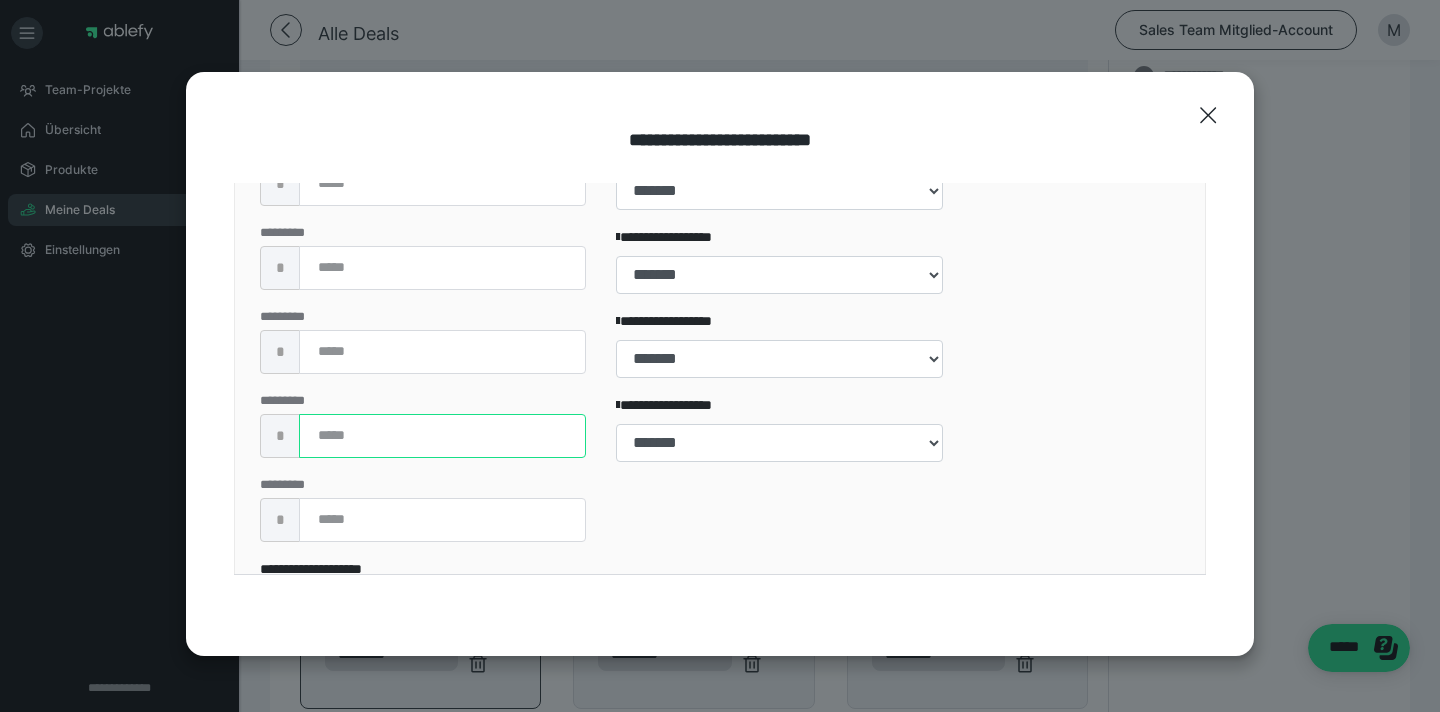 click on "*" at bounding box center [442, 436] 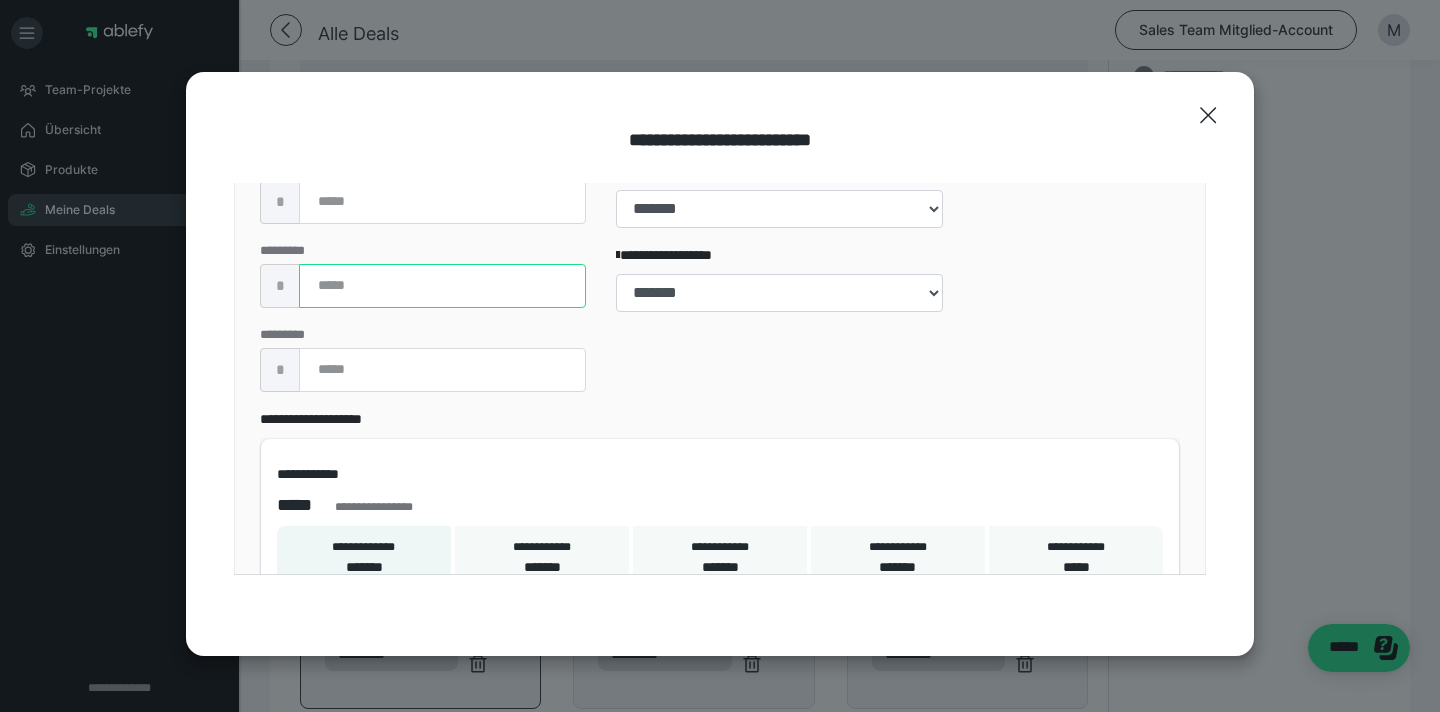 scroll, scrollTop: 898, scrollLeft: 0, axis: vertical 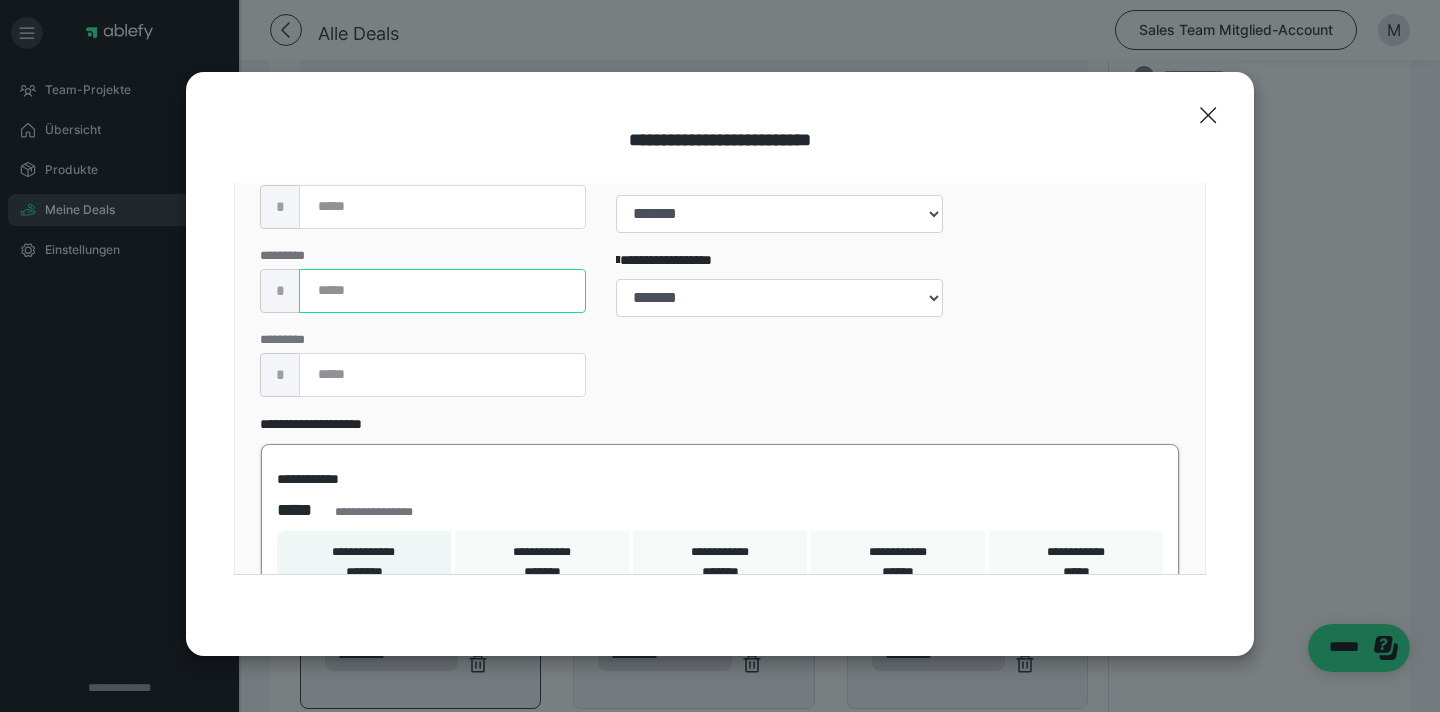 type on "*" 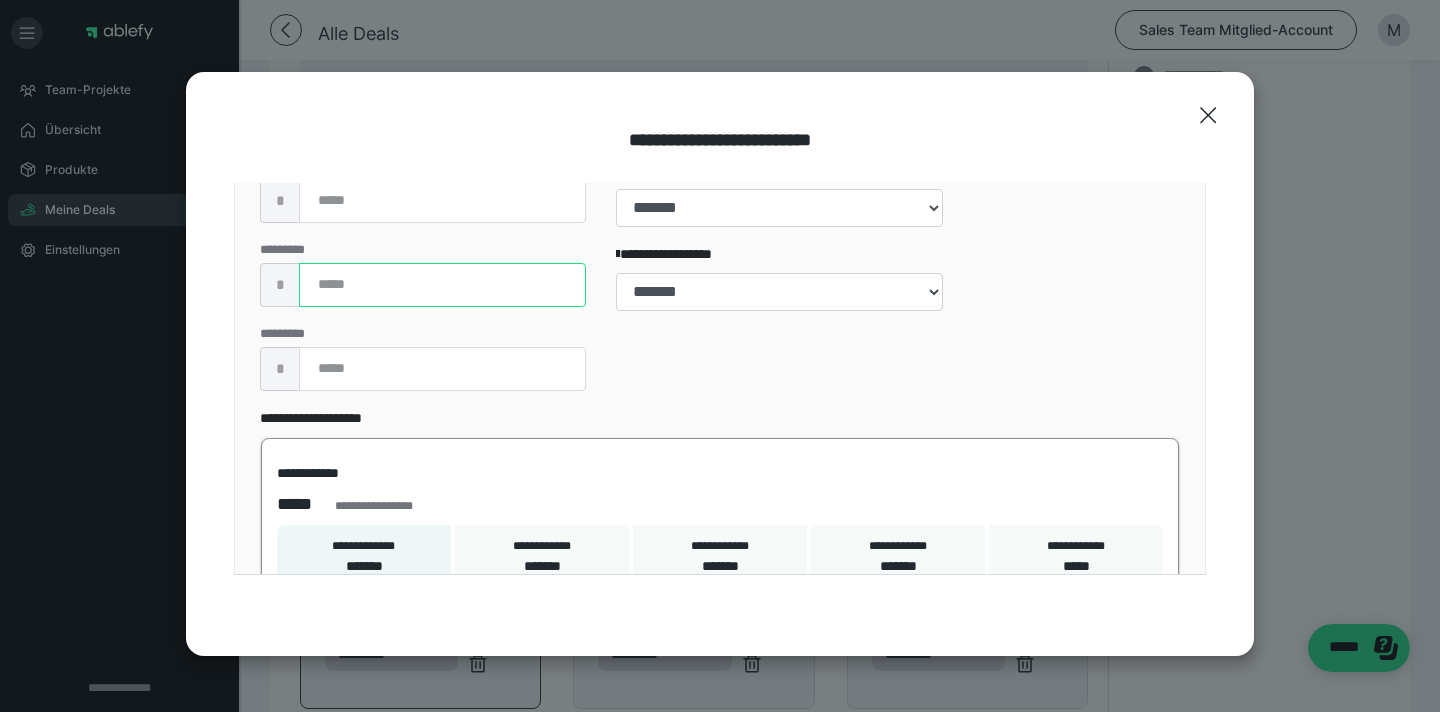 scroll, scrollTop: 897, scrollLeft: 0, axis: vertical 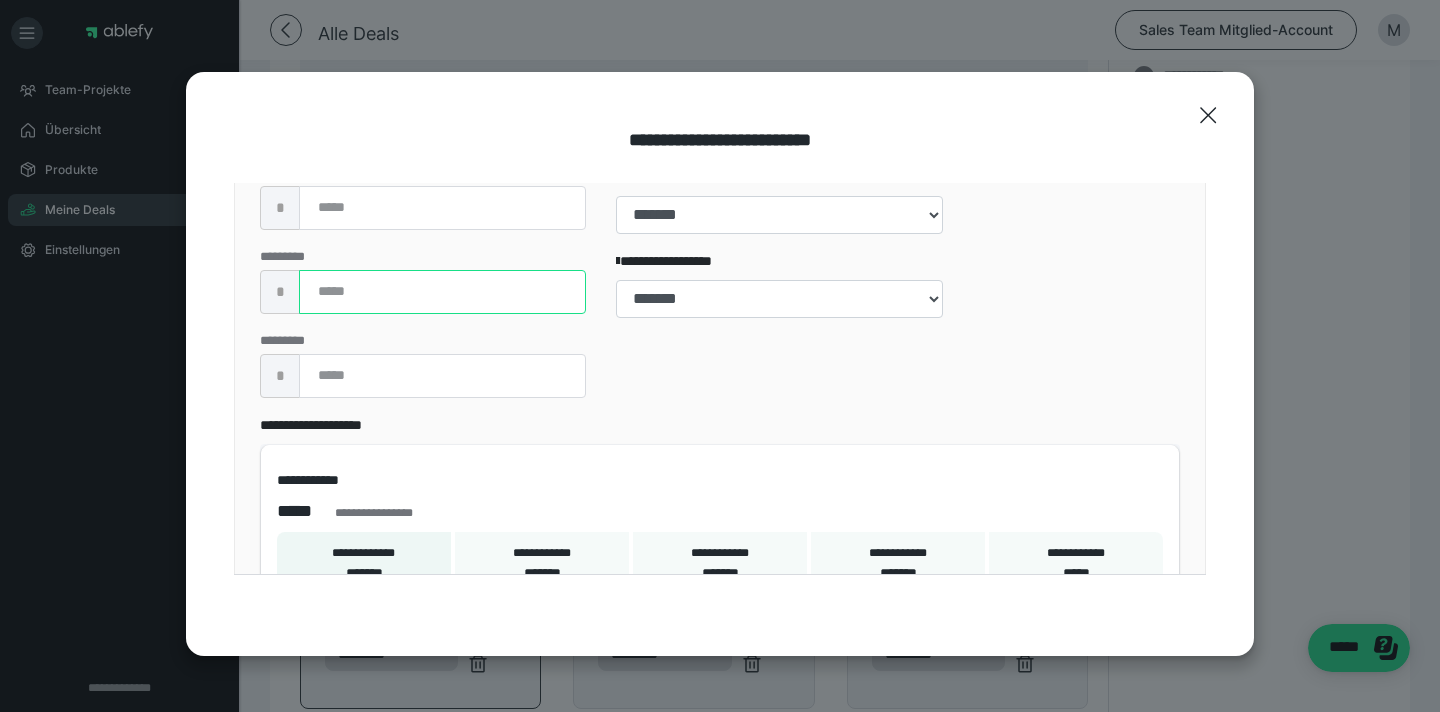 type on "***" 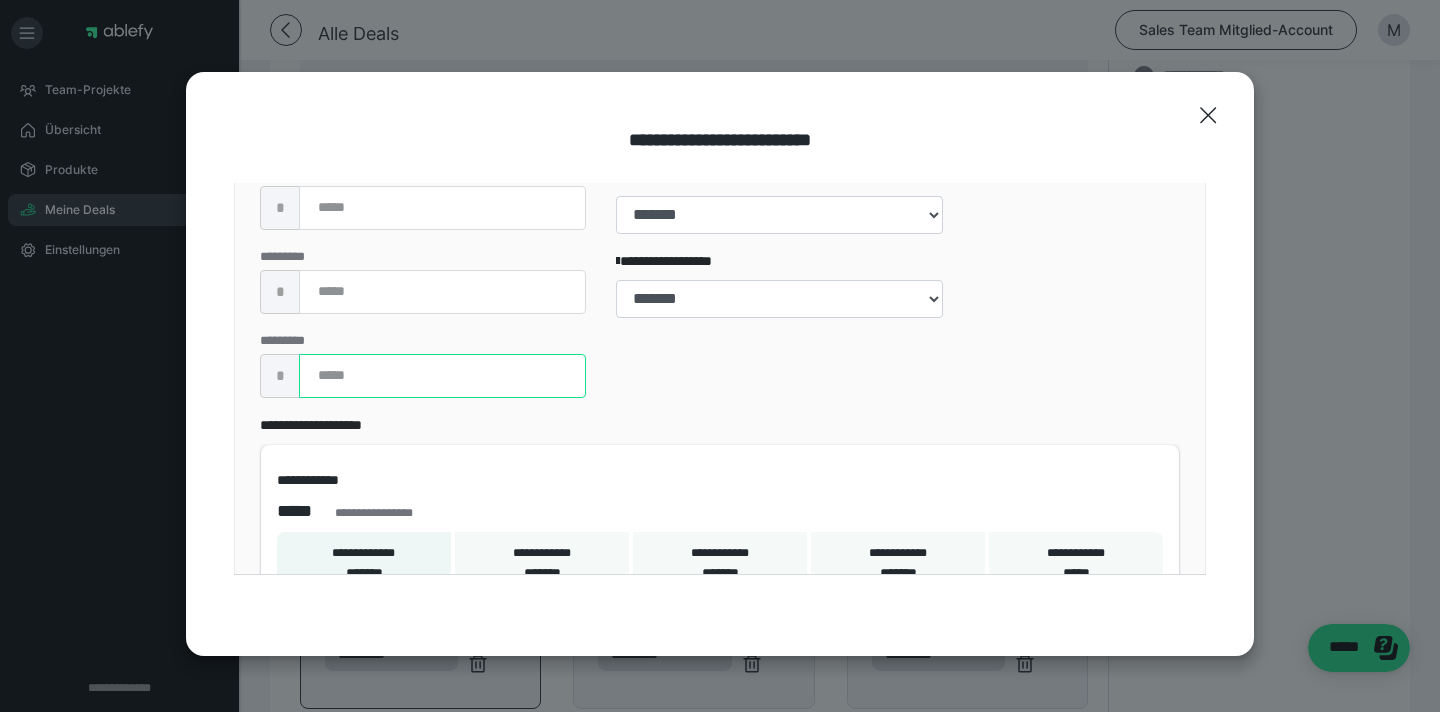 click at bounding box center (442, 376) 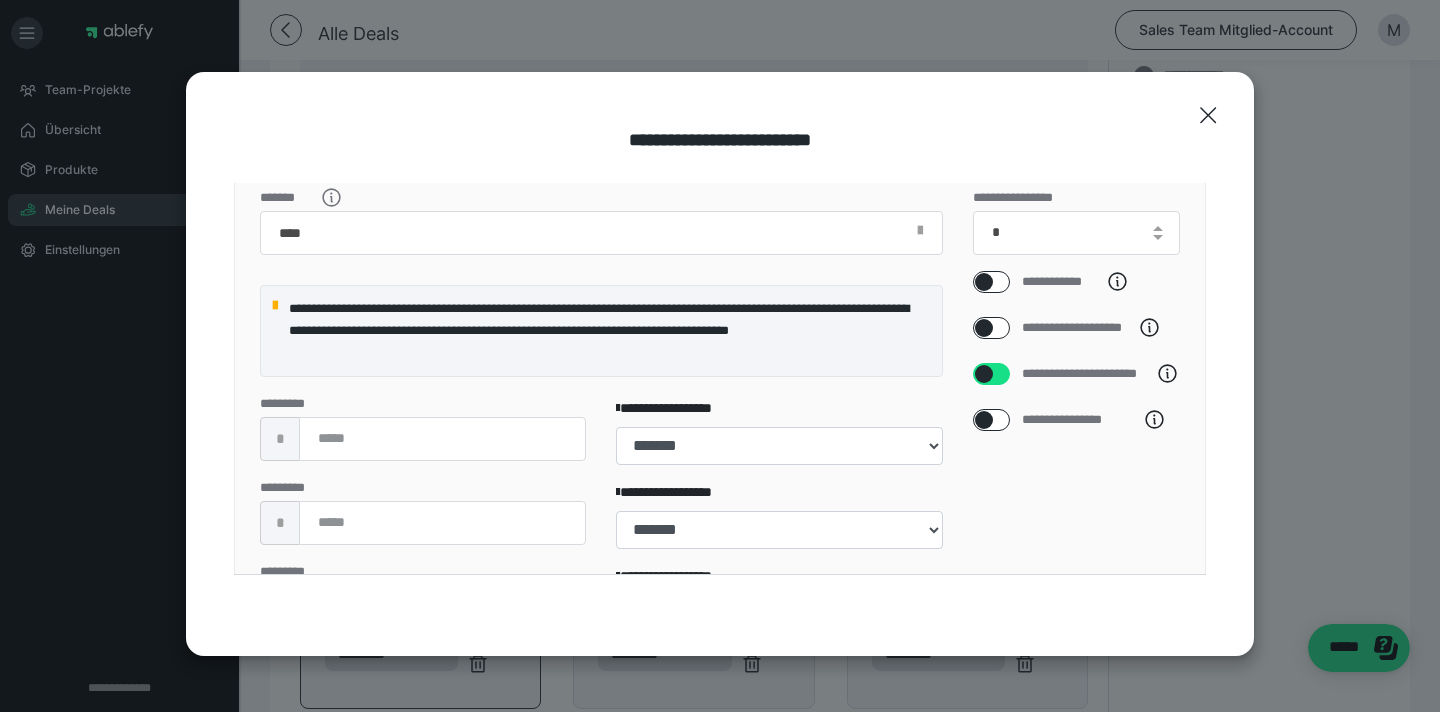 scroll, scrollTop: 380, scrollLeft: 0, axis: vertical 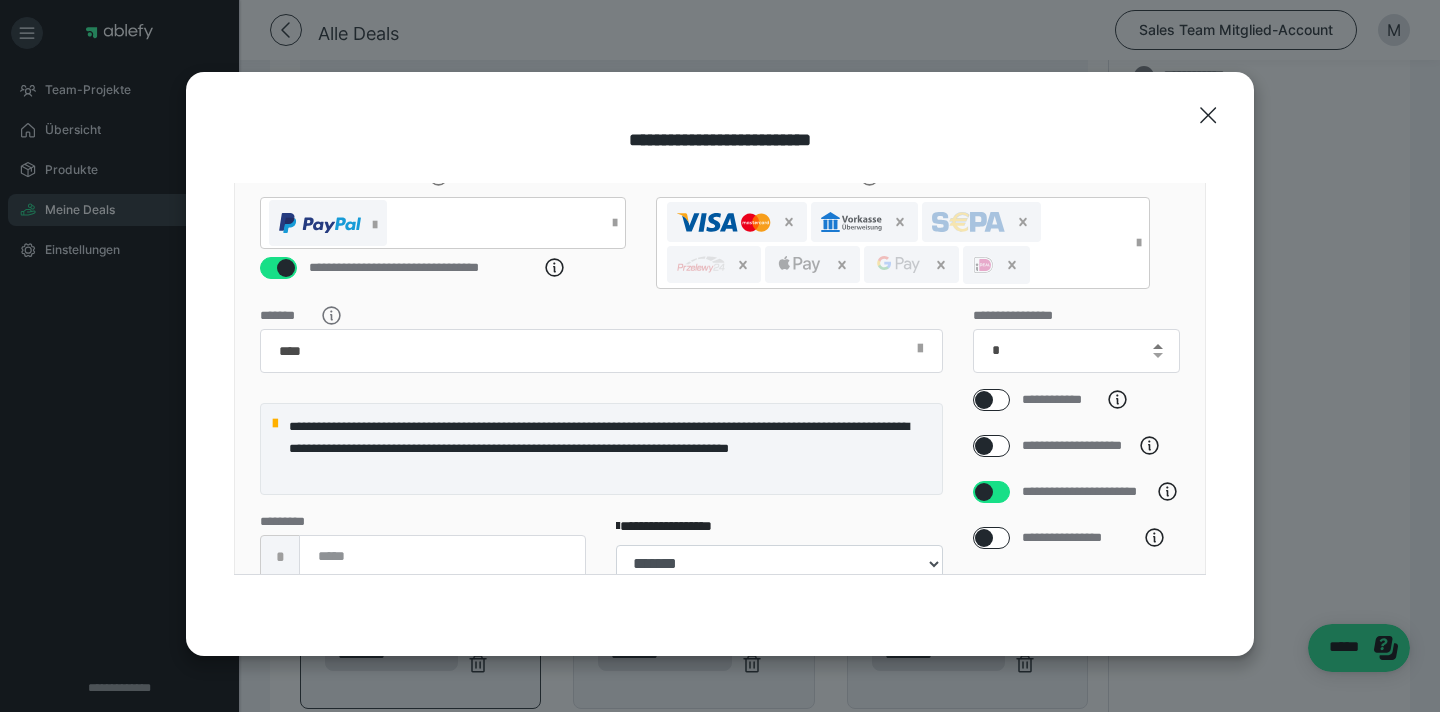 type on "***" 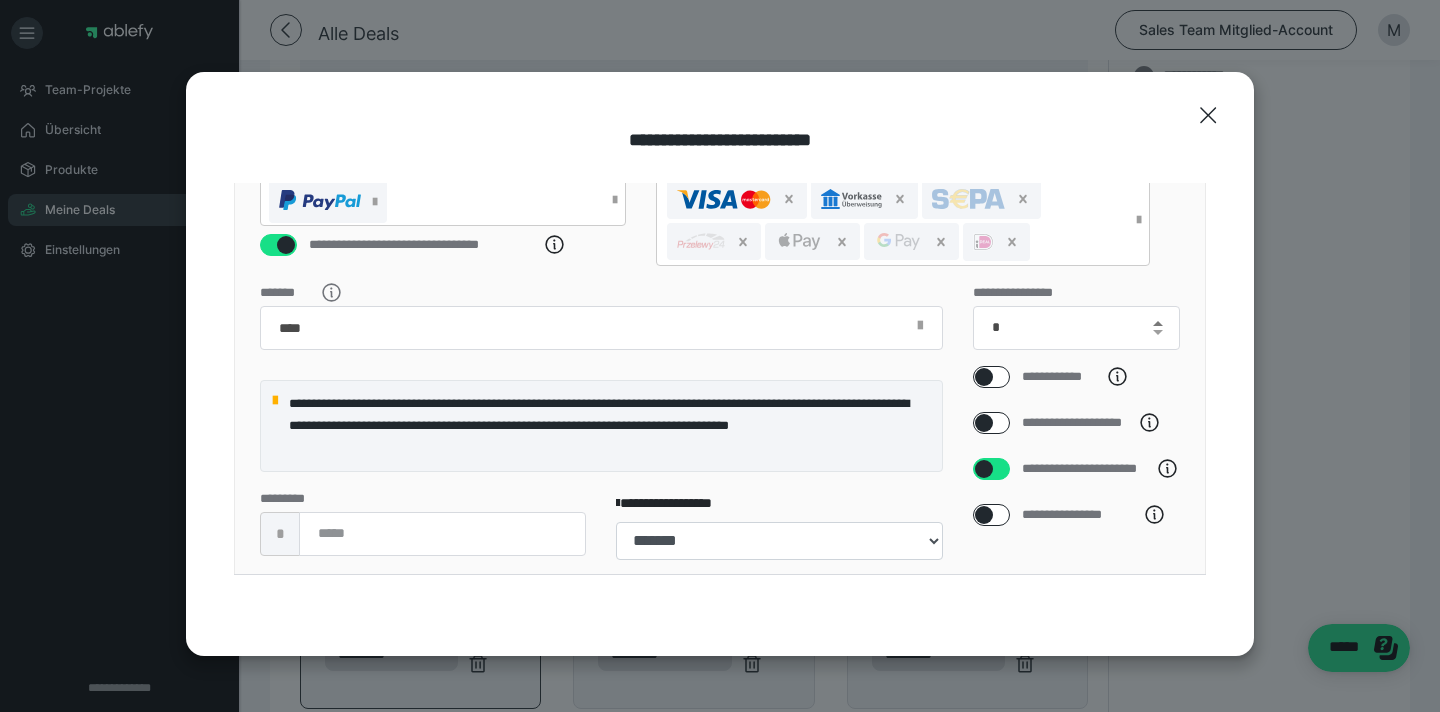 scroll, scrollTop: 393, scrollLeft: 0, axis: vertical 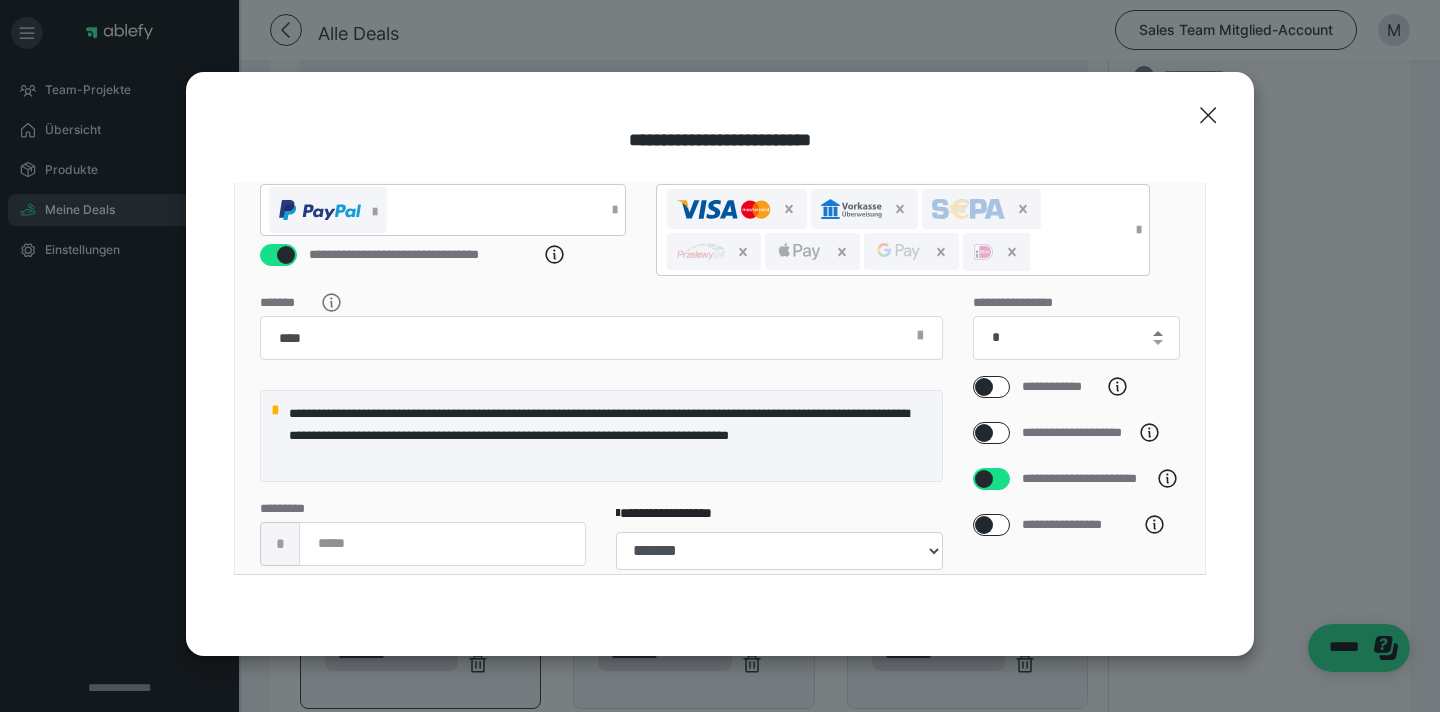 click at bounding box center [1158, 333] 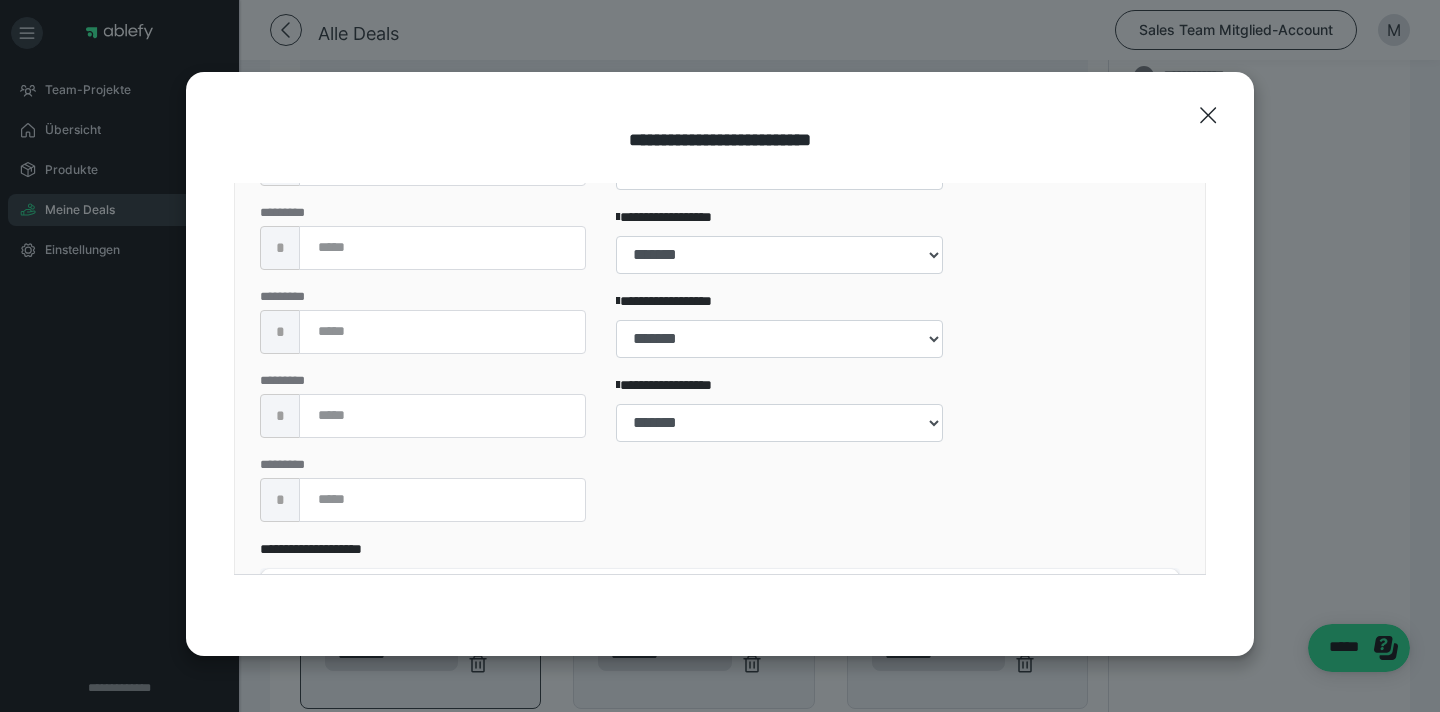 scroll, scrollTop: 947, scrollLeft: 0, axis: vertical 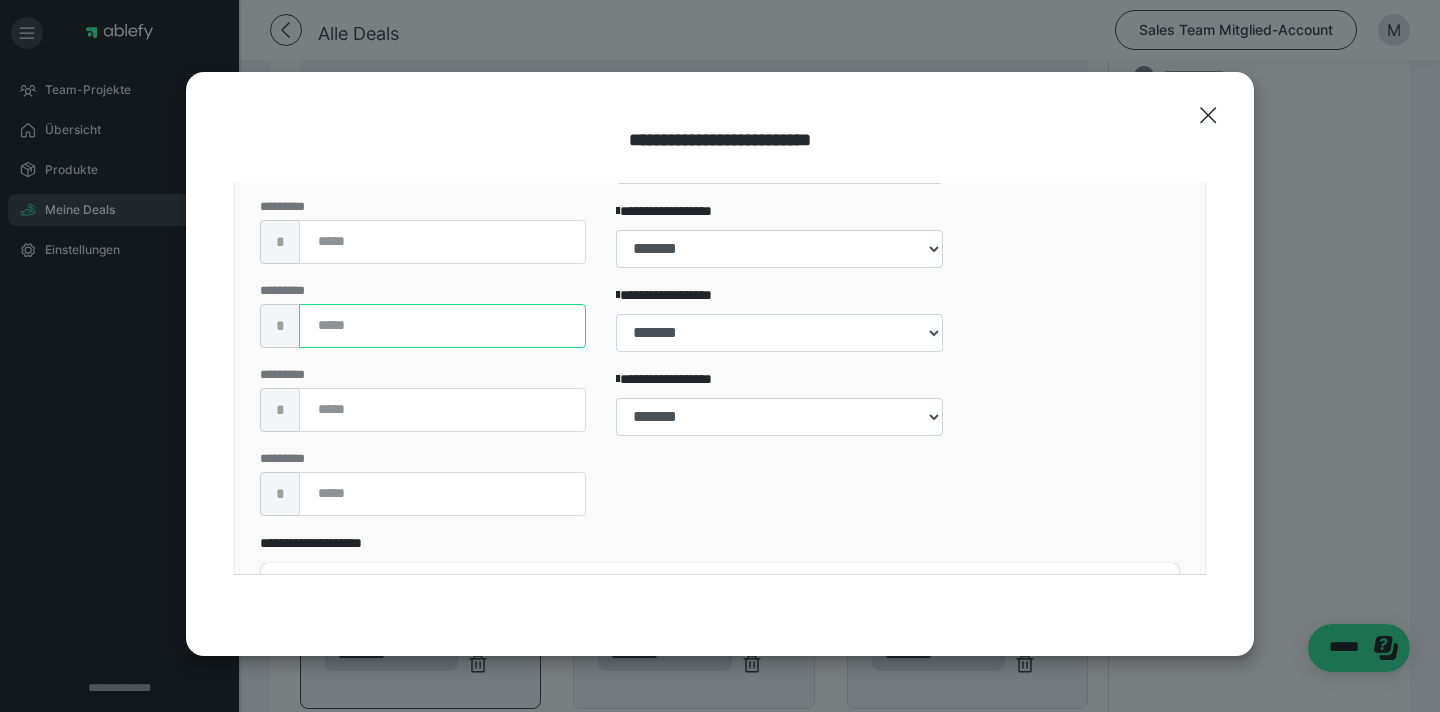 click on "***" at bounding box center (442, 326) 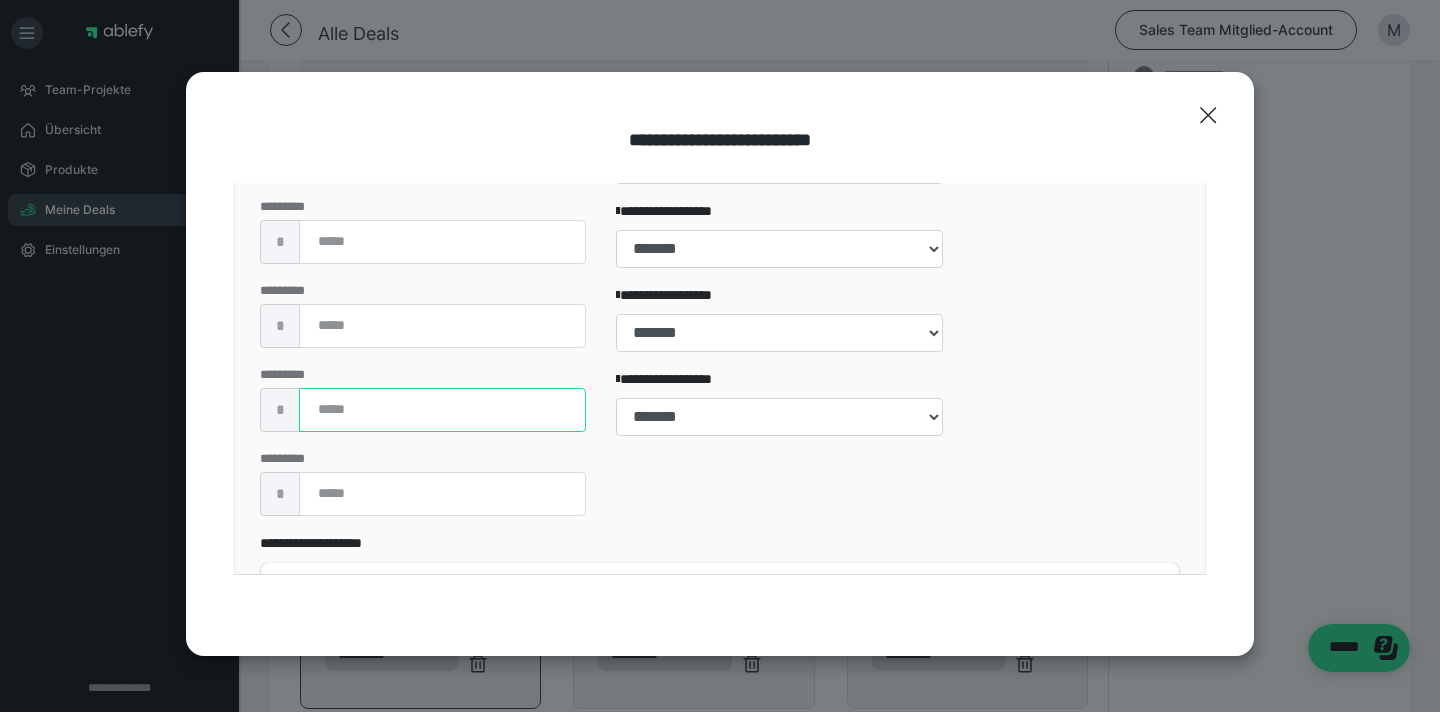 click at bounding box center (442, 410) 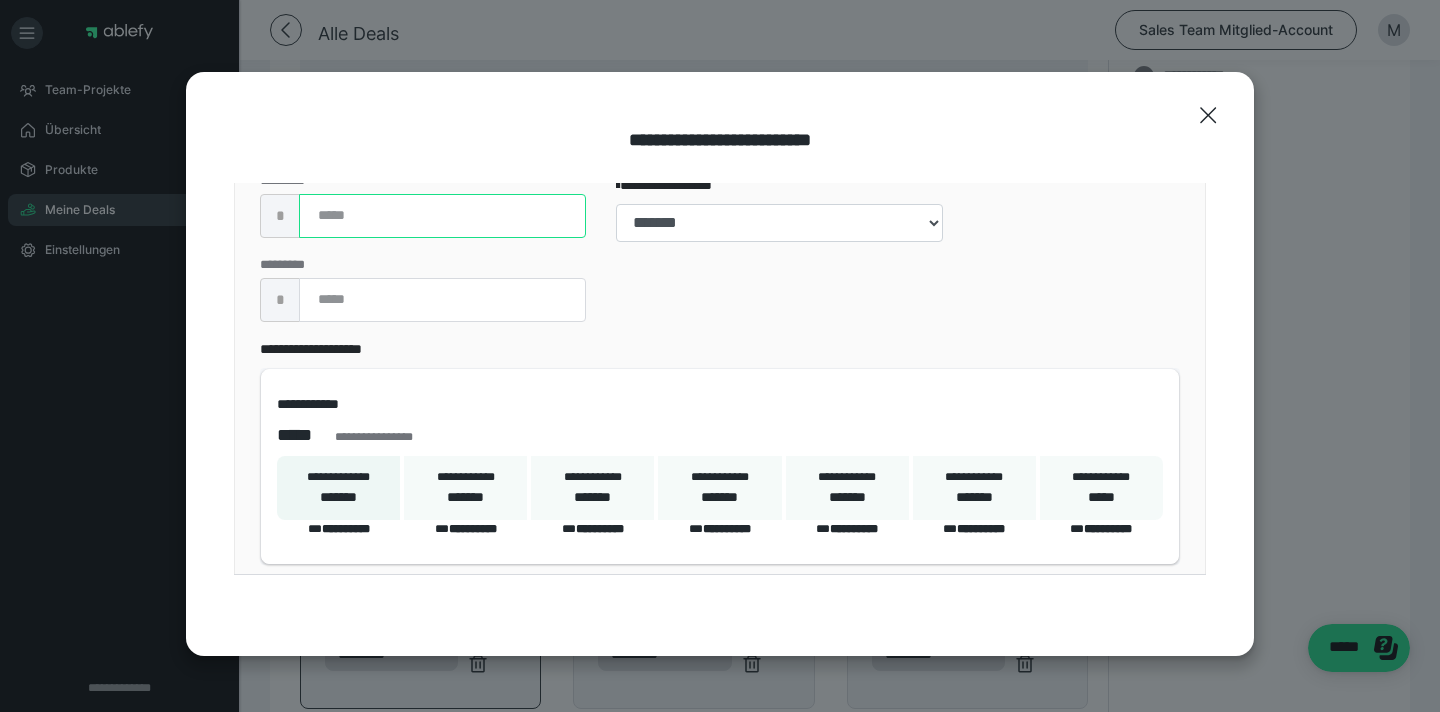 scroll, scrollTop: 1144, scrollLeft: 0, axis: vertical 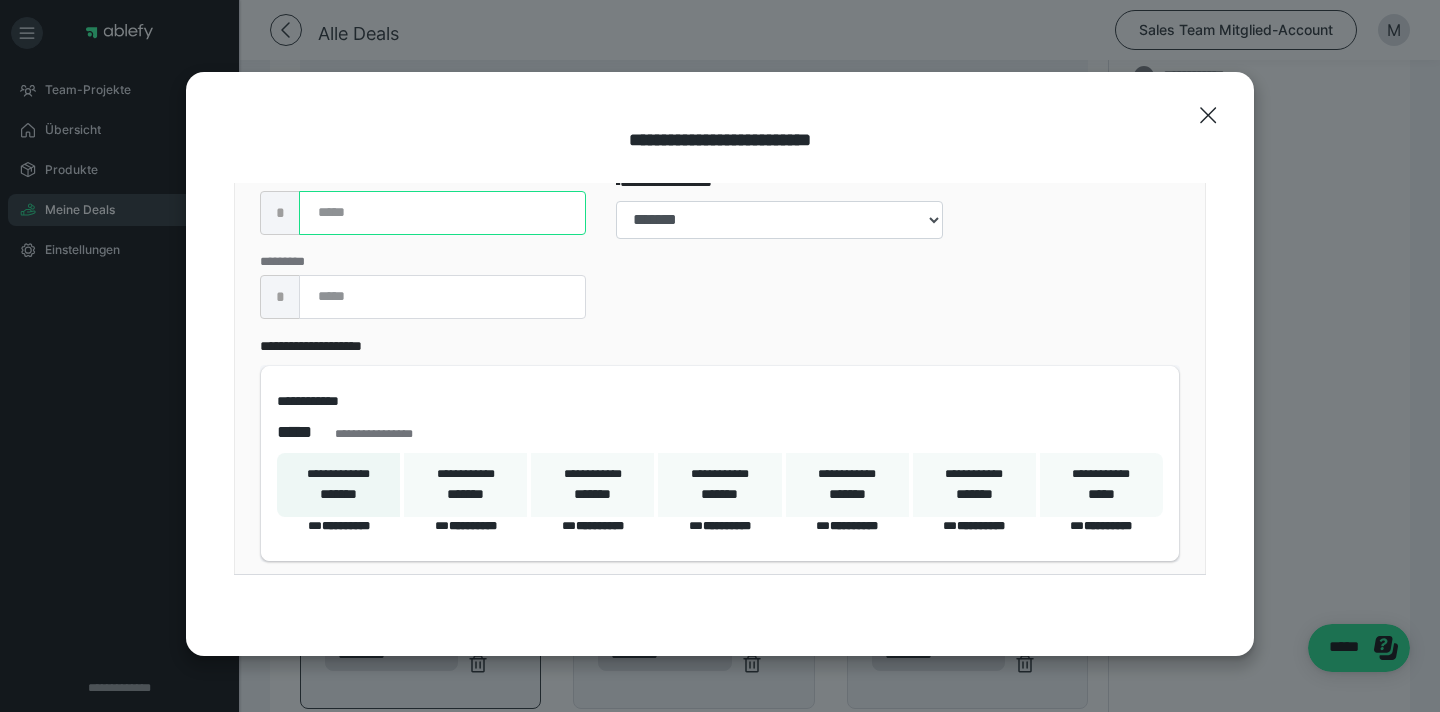 type on "***" 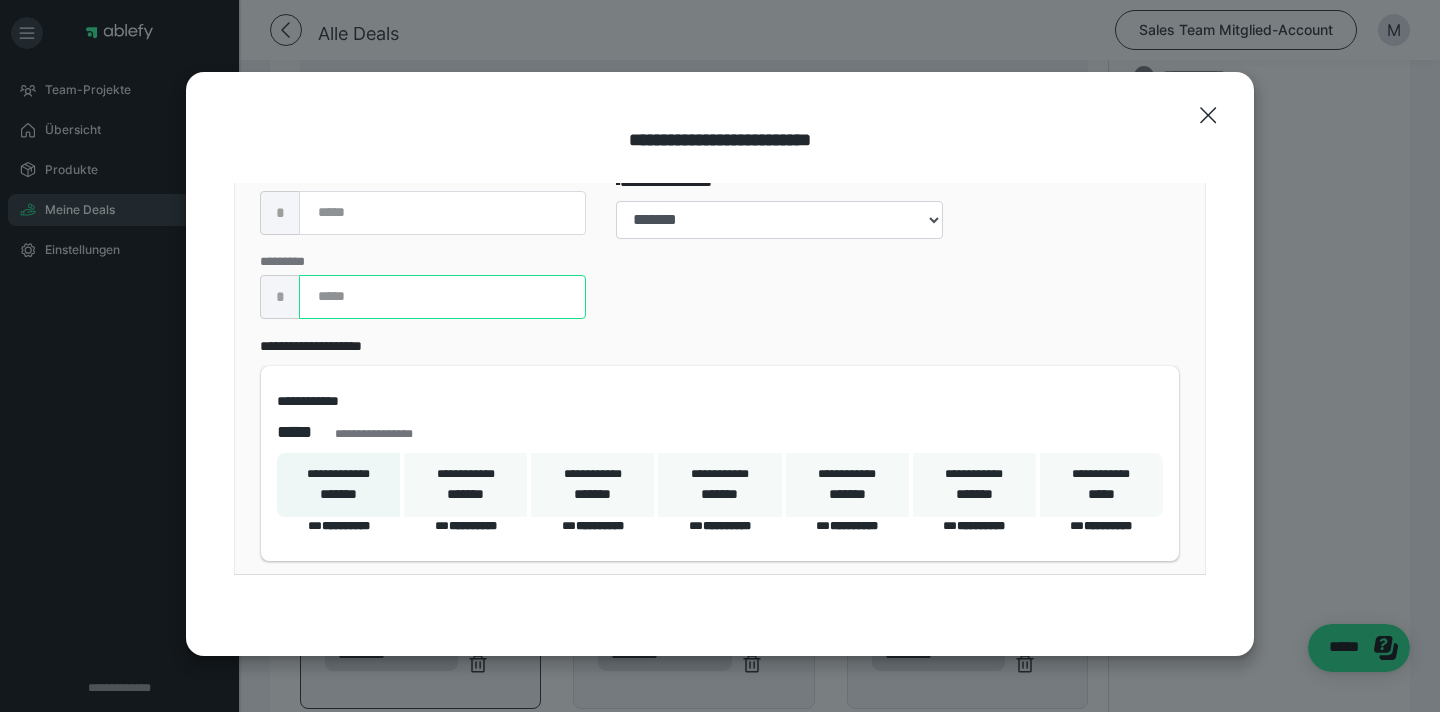 click at bounding box center (442, 297) 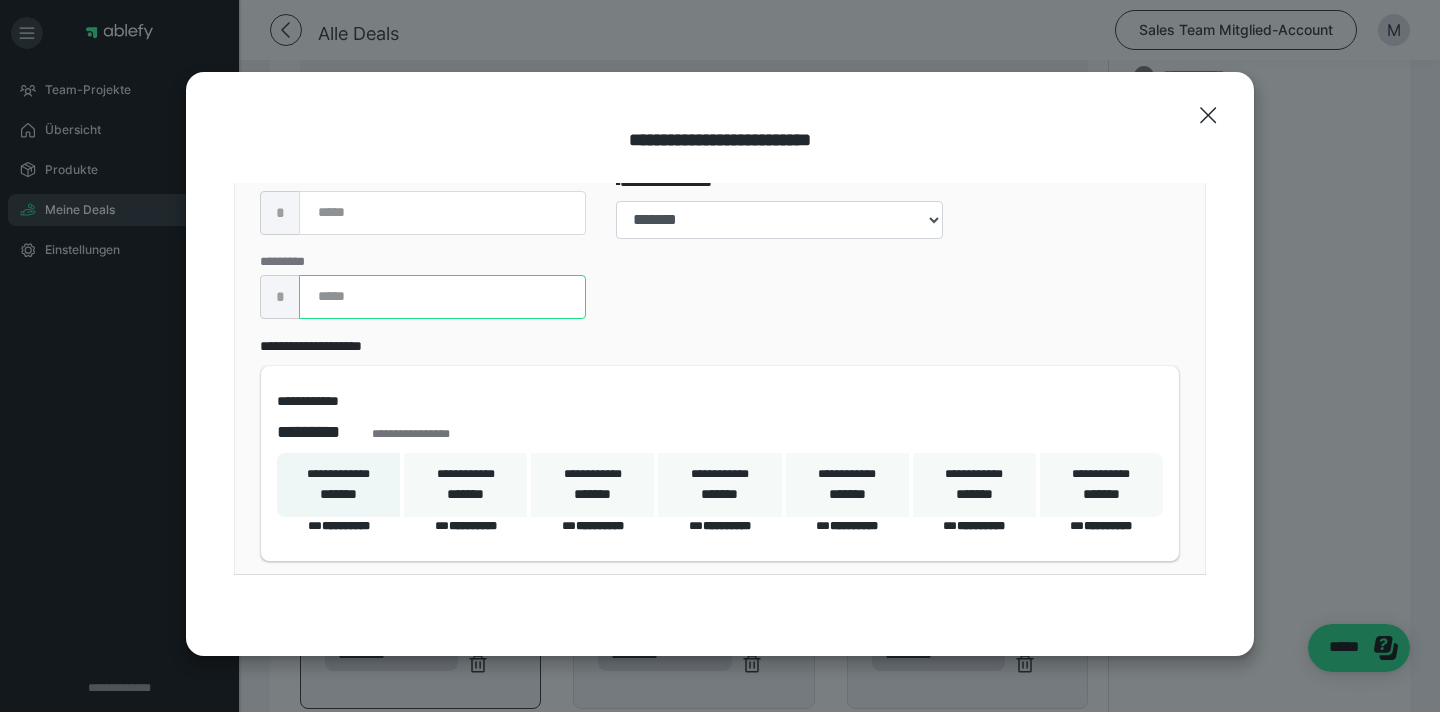 scroll, scrollTop: 1231, scrollLeft: 0, axis: vertical 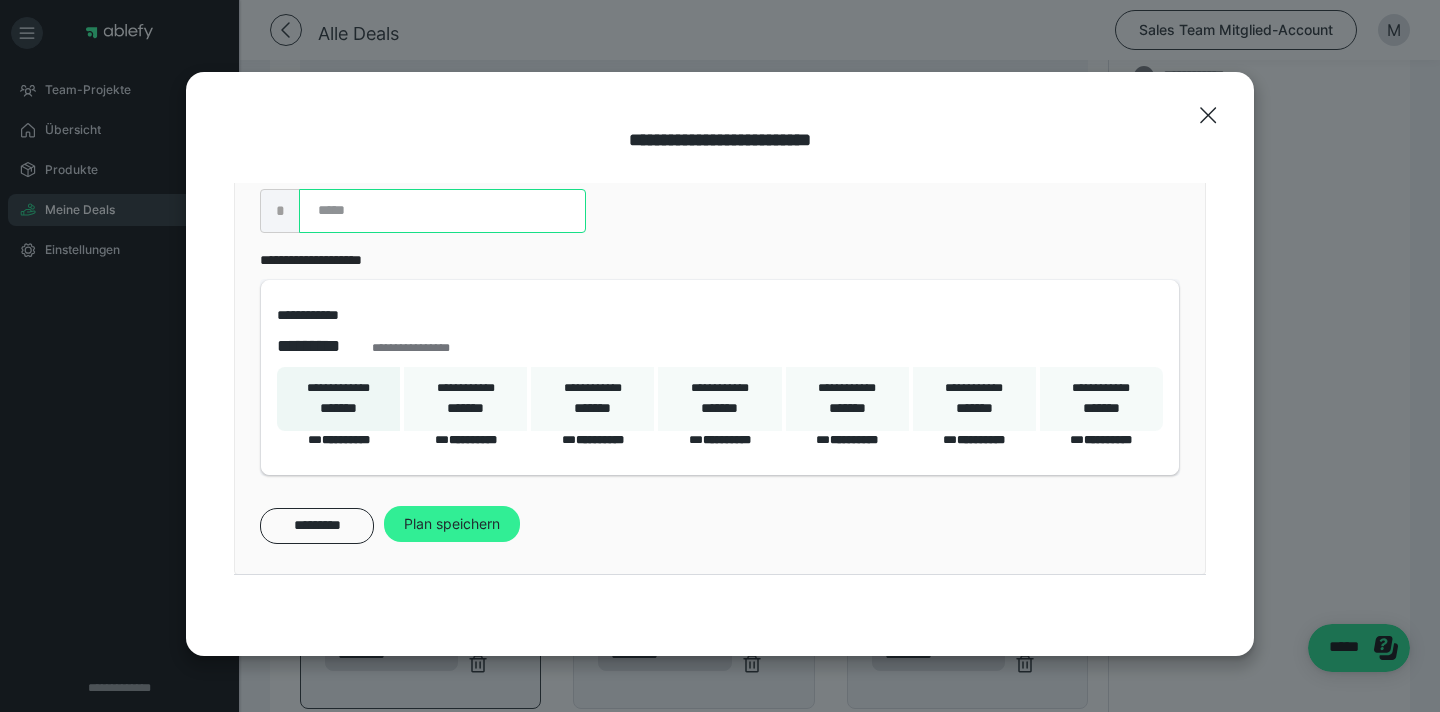 type on "***" 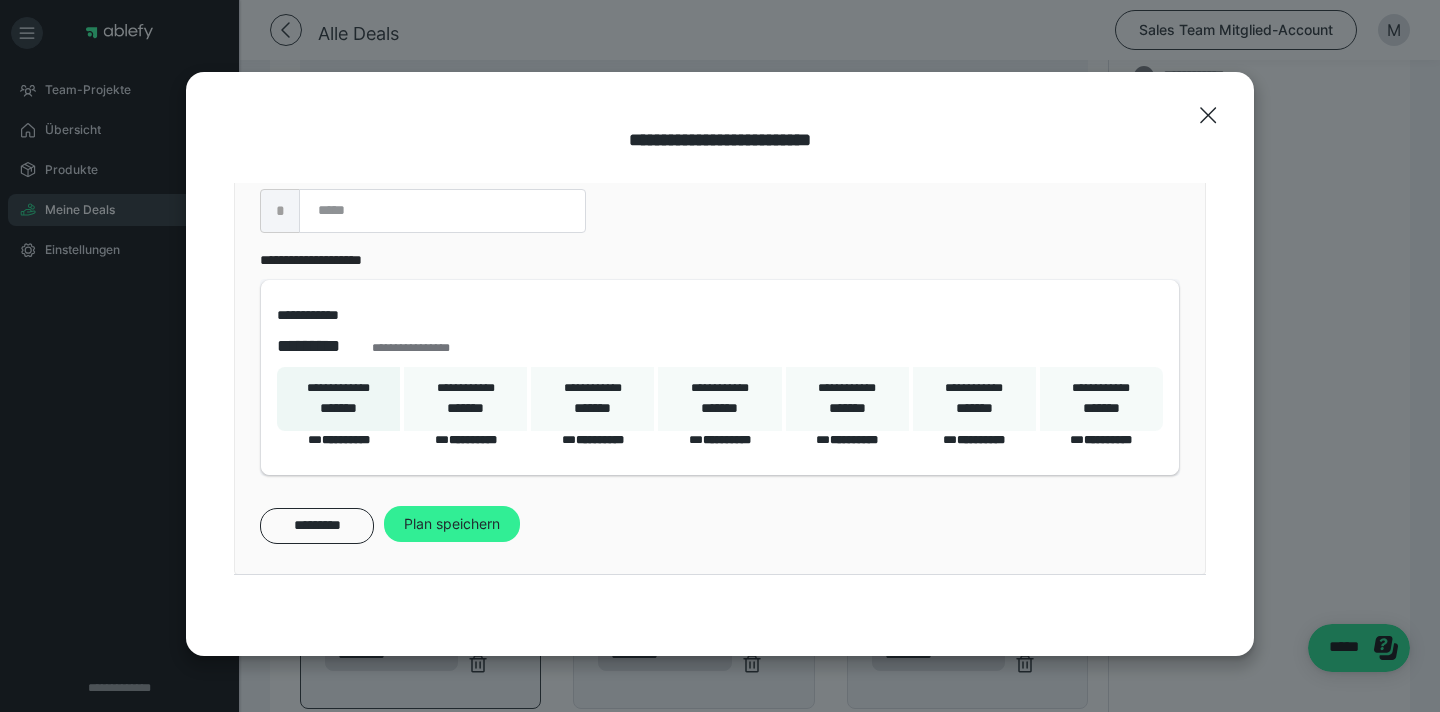 click on "Plan speichern" at bounding box center [452, 524] 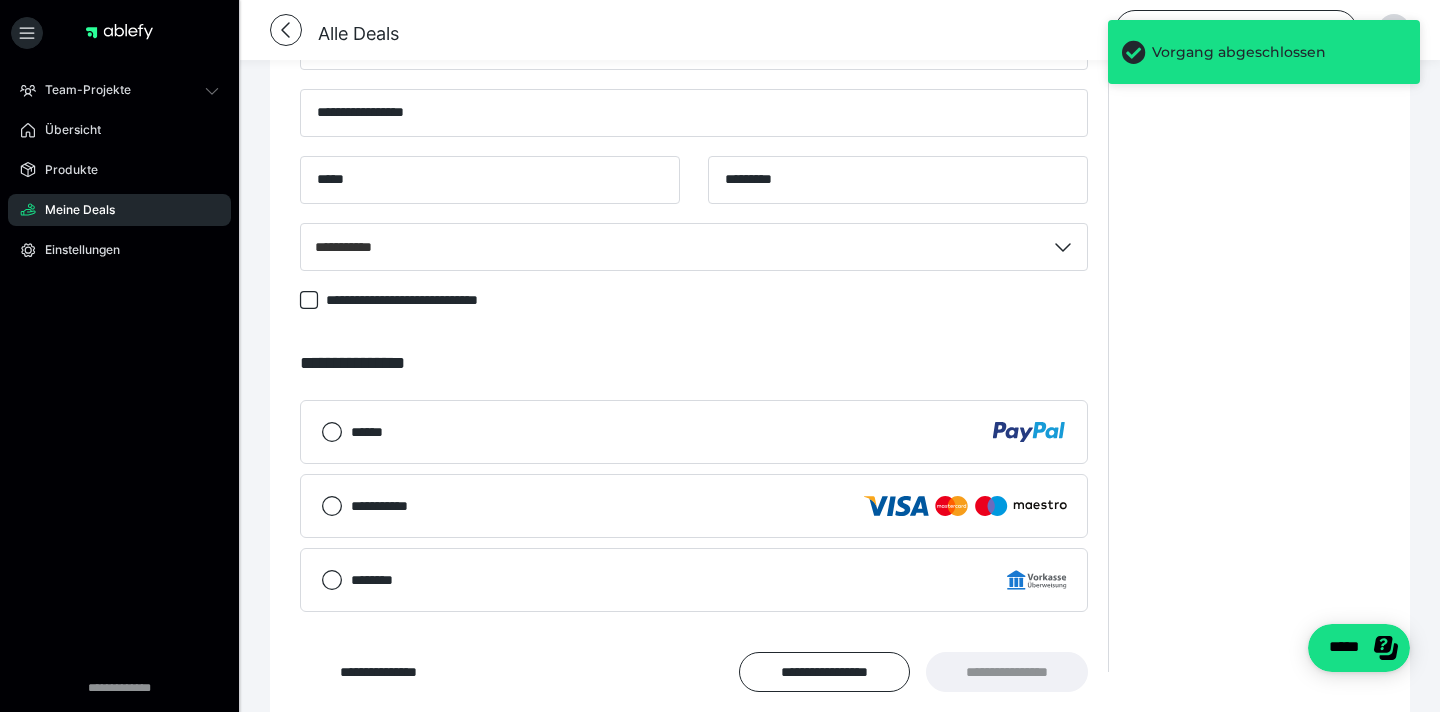 scroll, scrollTop: 1568, scrollLeft: 0, axis: vertical 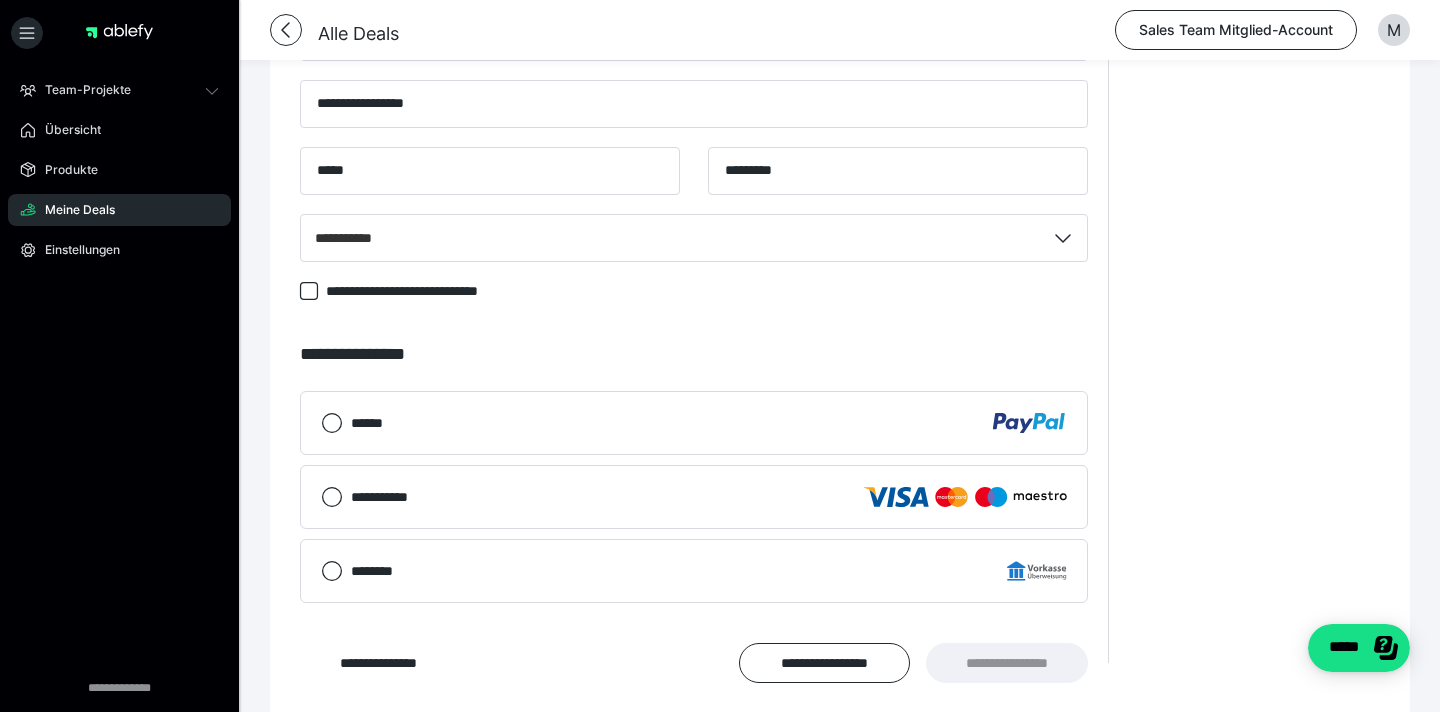 click 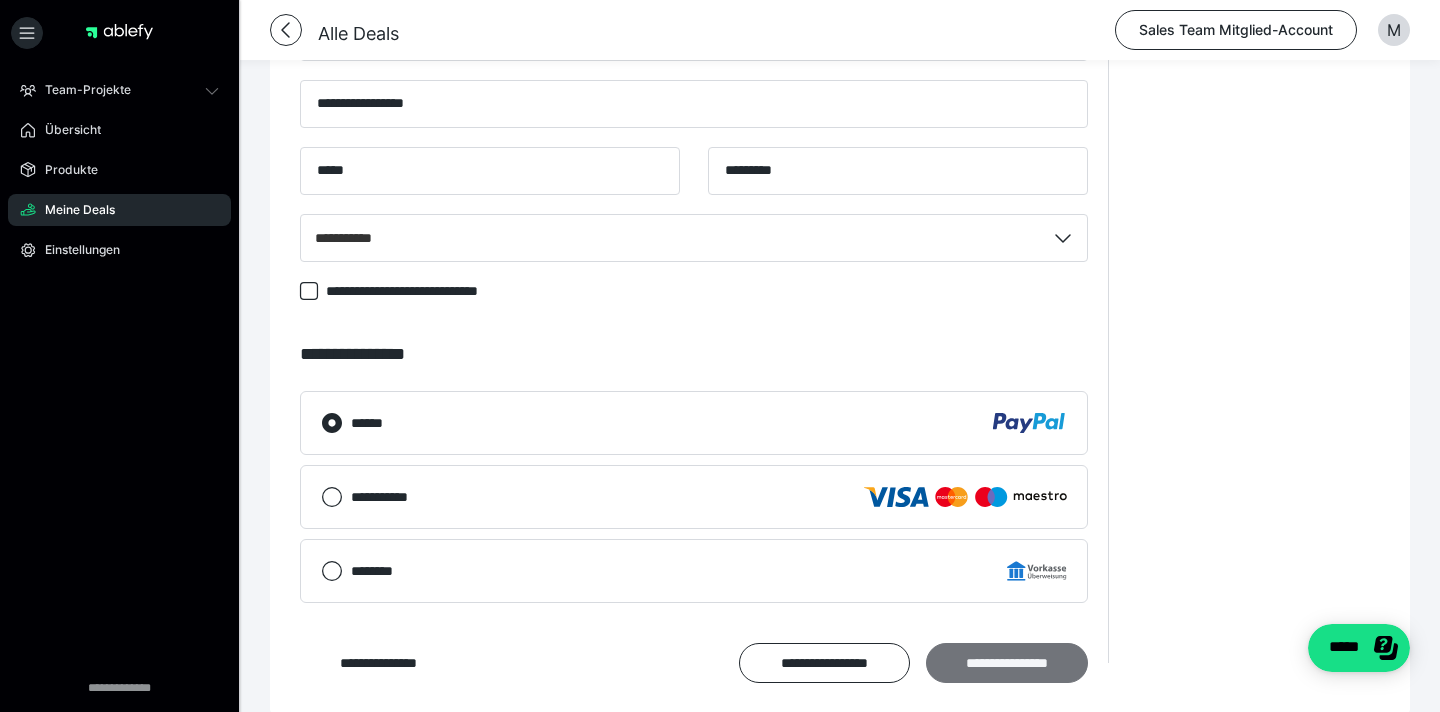 click on "**********" at bounding box center (1007, 663) 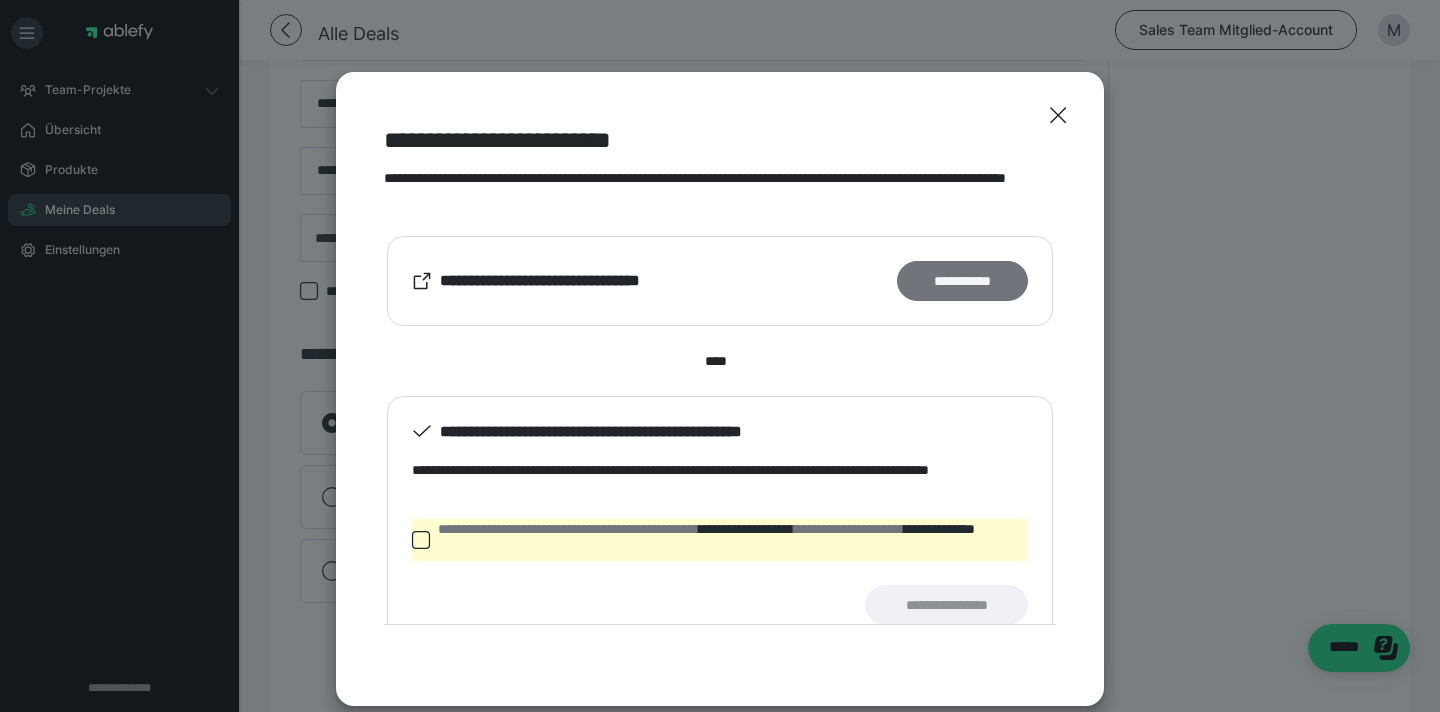 click on "**********" at bounding box center (962, 281) 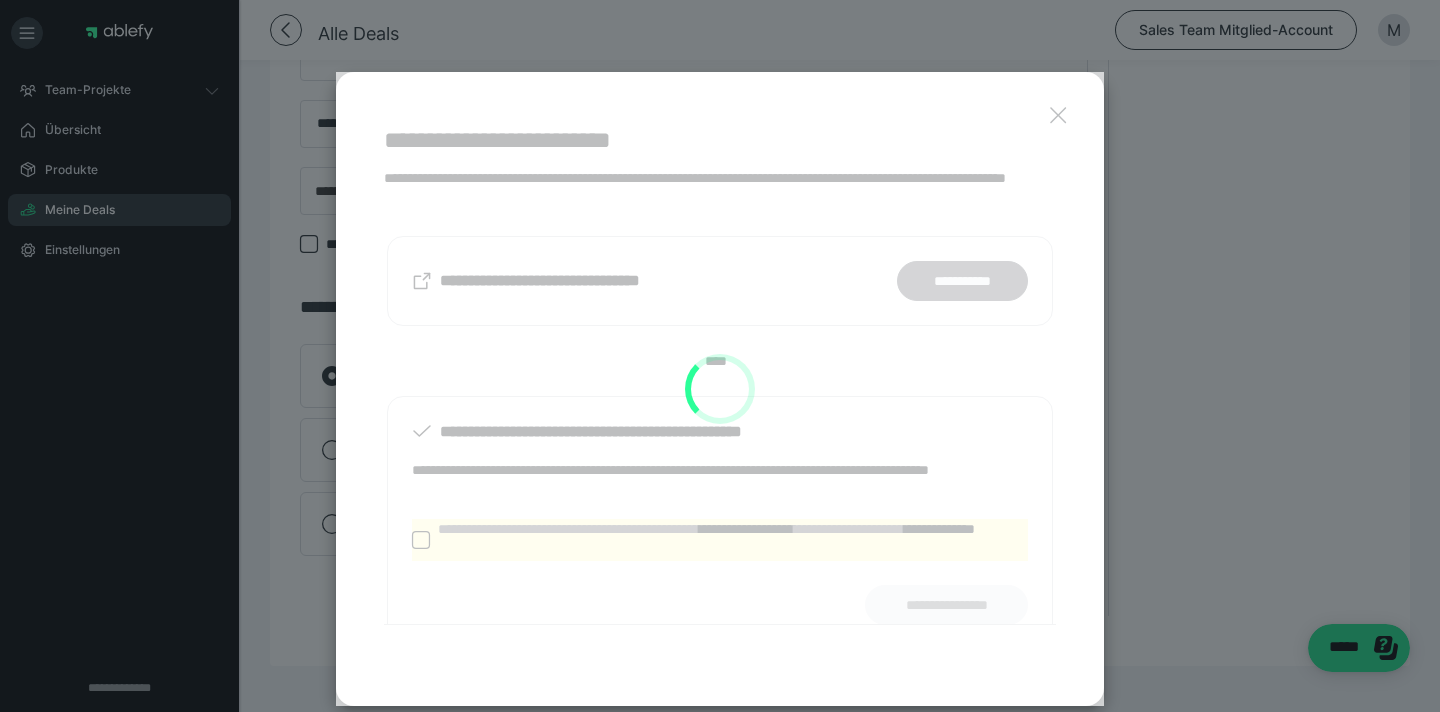 scroll, scrollTop: 1408, scrollLeft: 0, axis: vertical 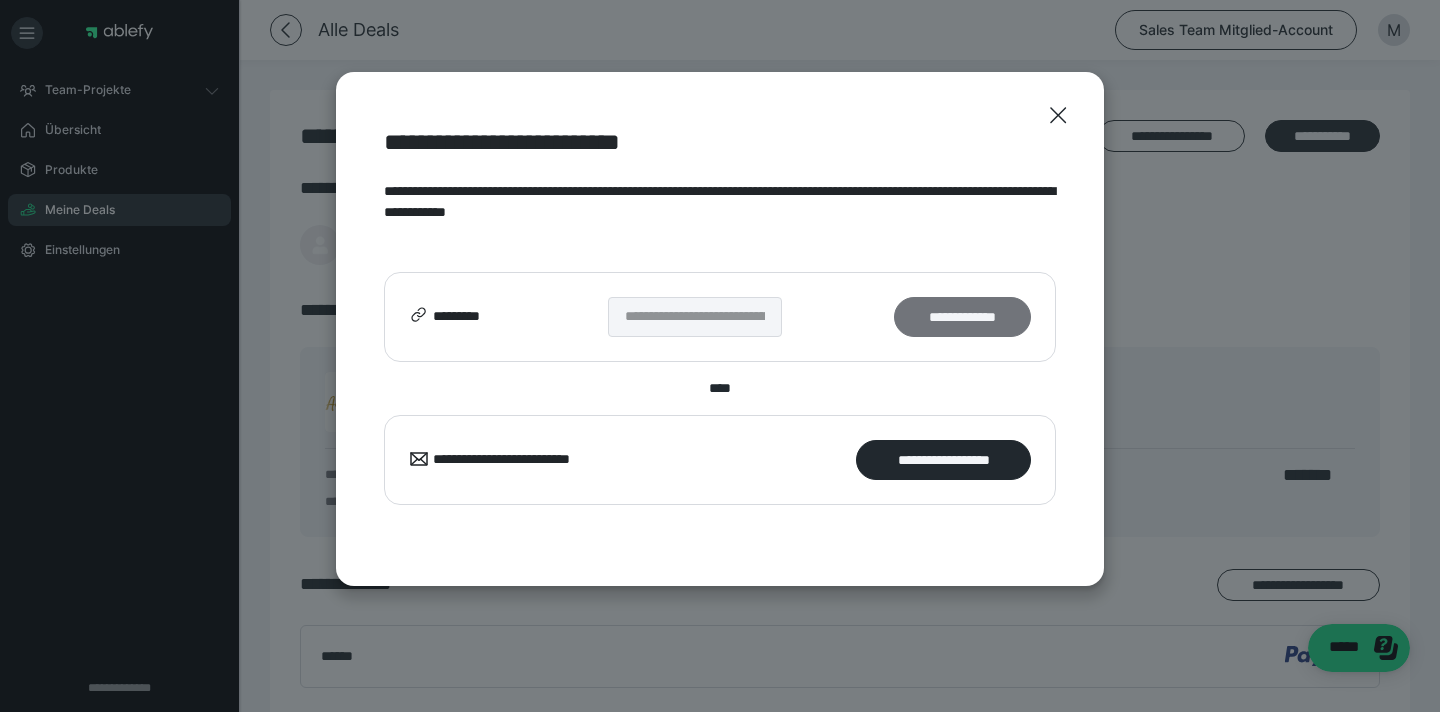 click on "**********" at bounding box center [962, 317] 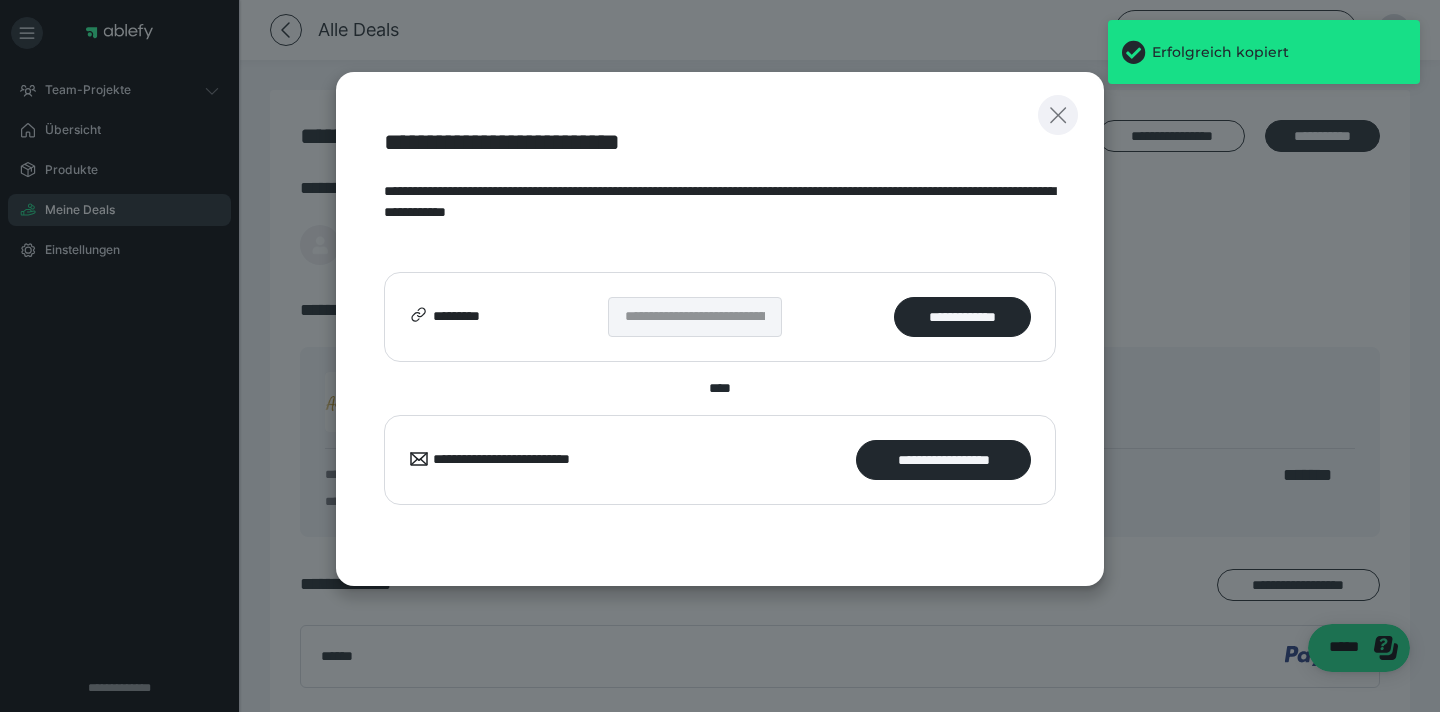click 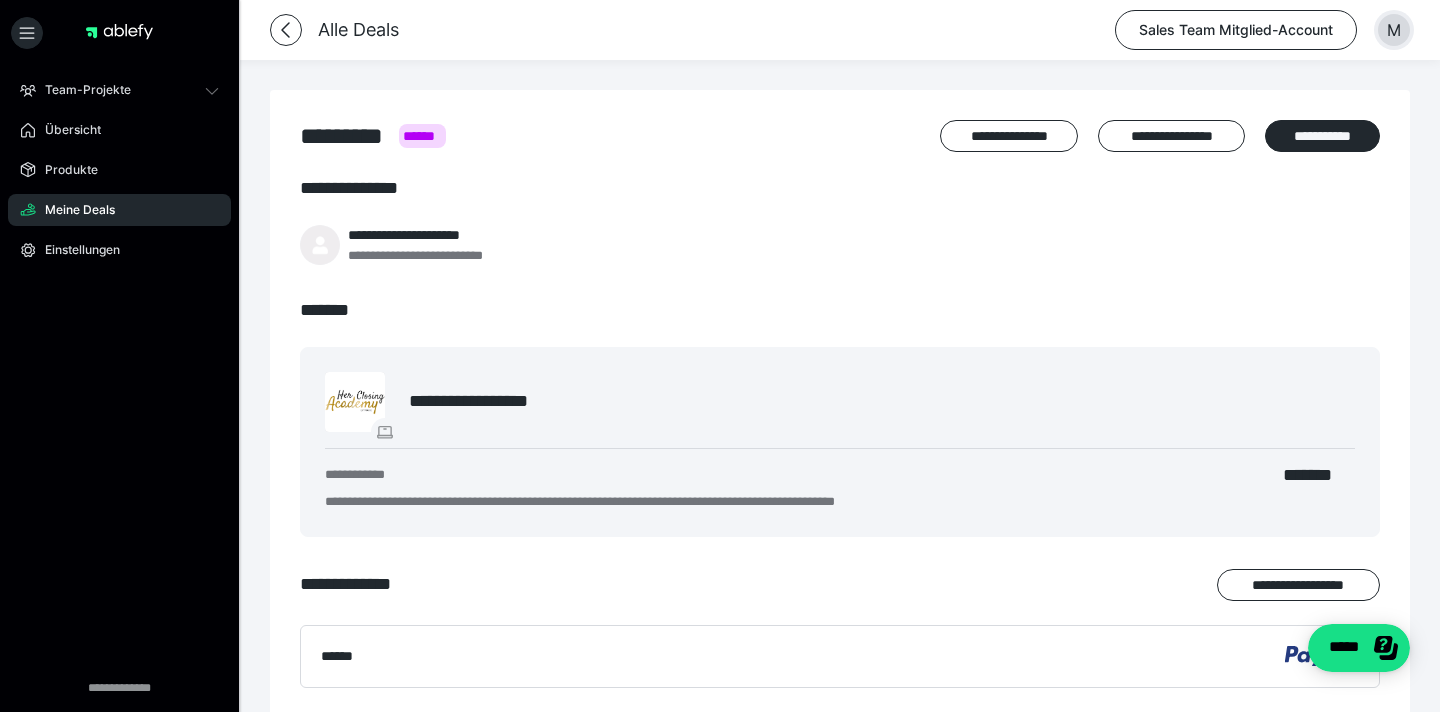 click on "M" at bounding box center (1394, 30) 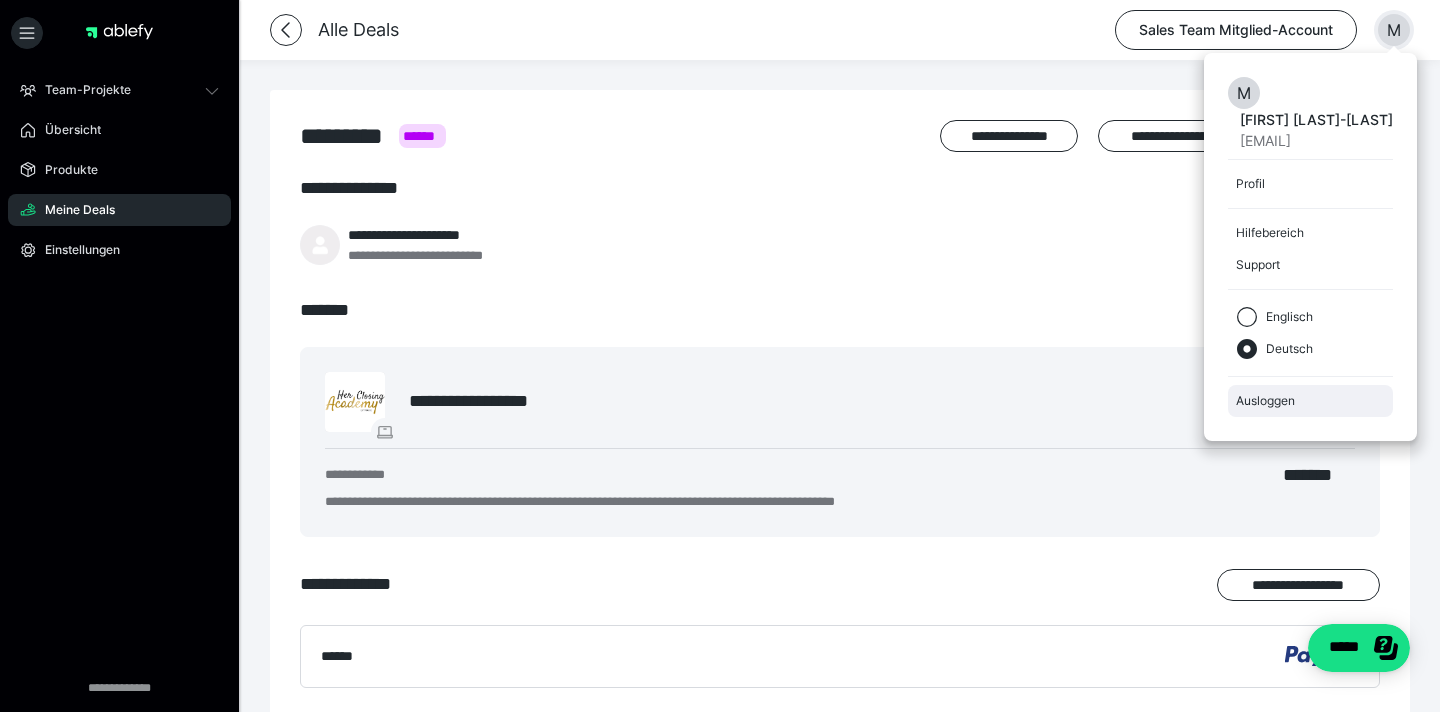 click on "Ausloggen" at bounding box center (1310, 401) 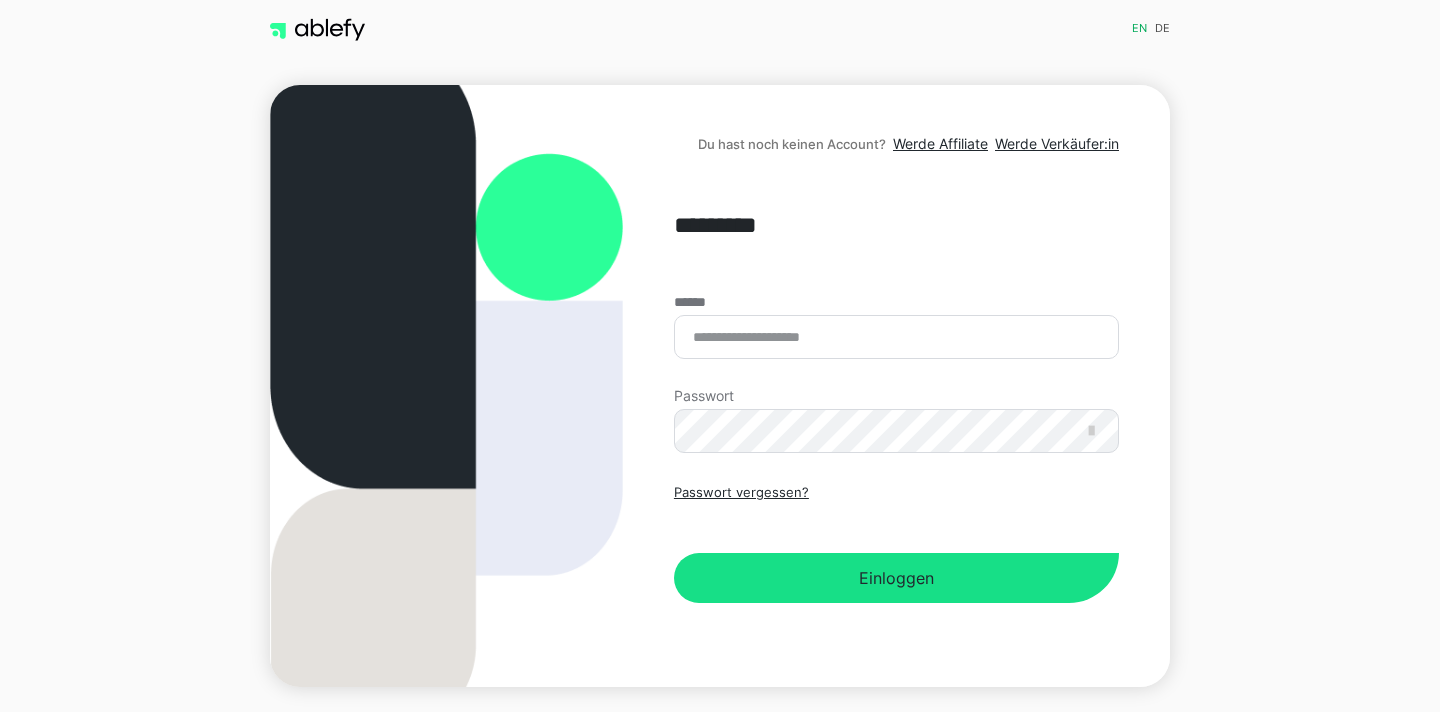 scroll, scrollTop: 0, scrollLeft: 0, axis: both 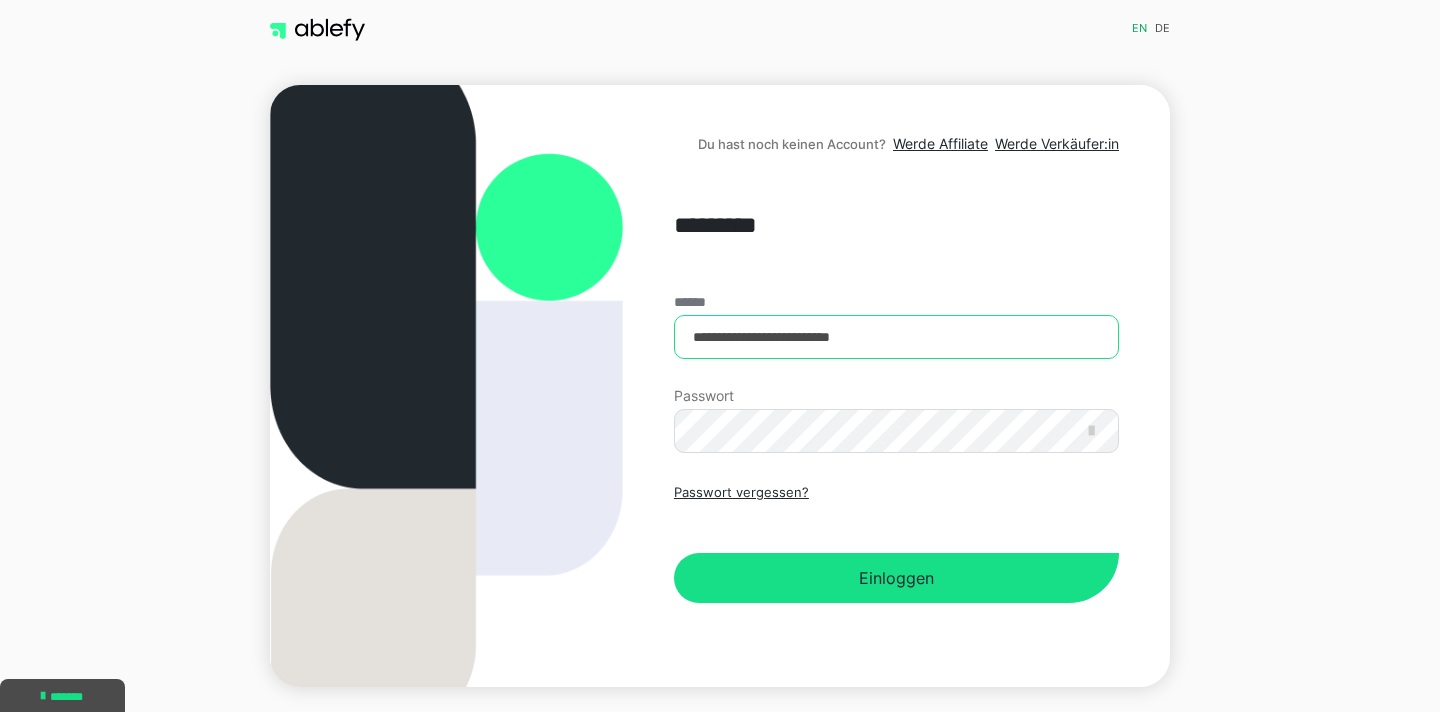 click on "**********" at bounding box center [896, 337] 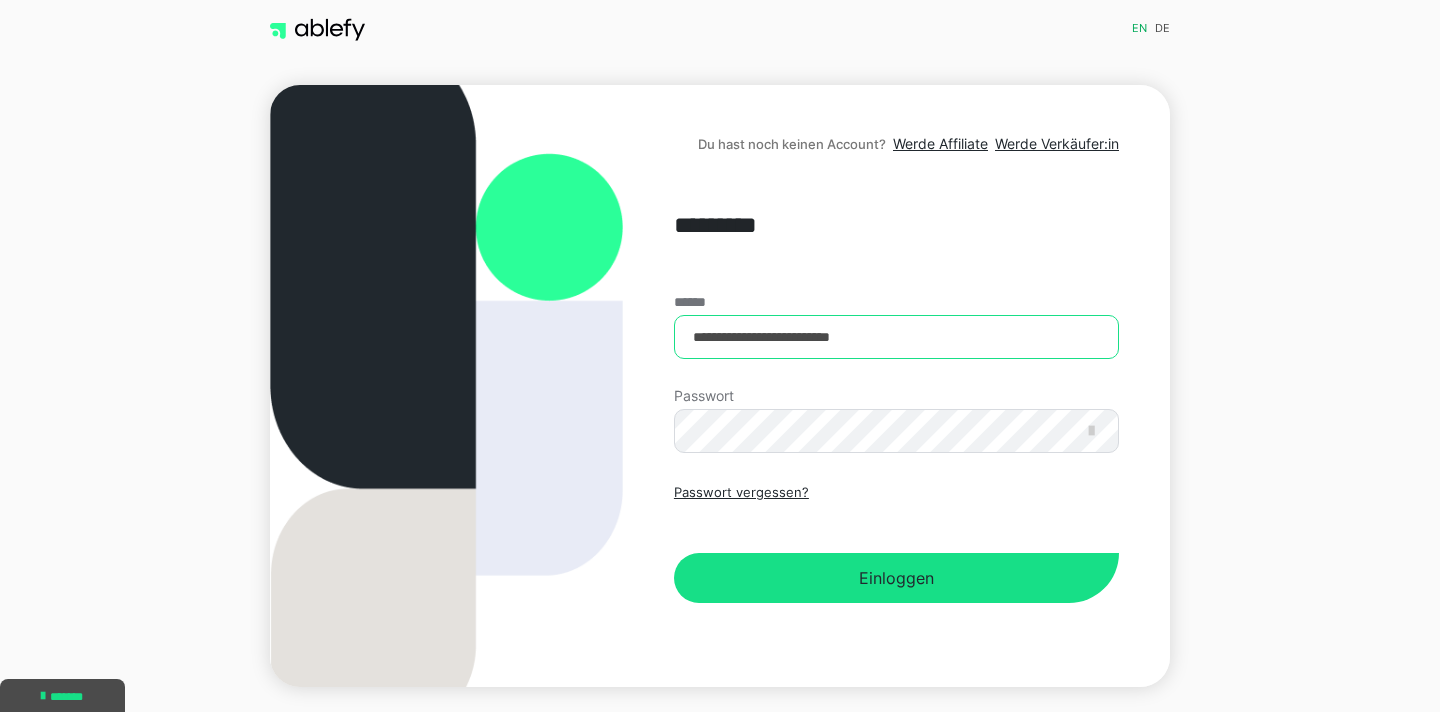 type on "**********" 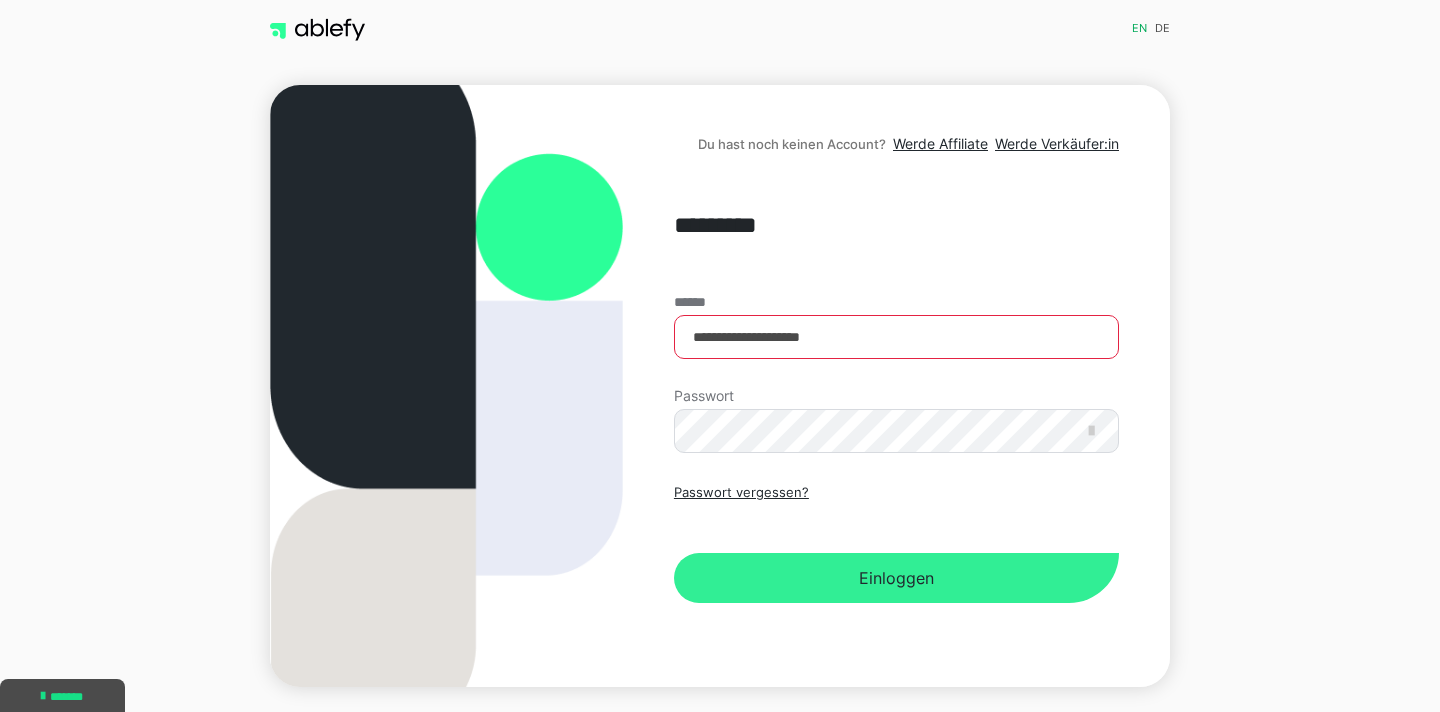 click on "Einloggen" at bounding box center (896, 578) 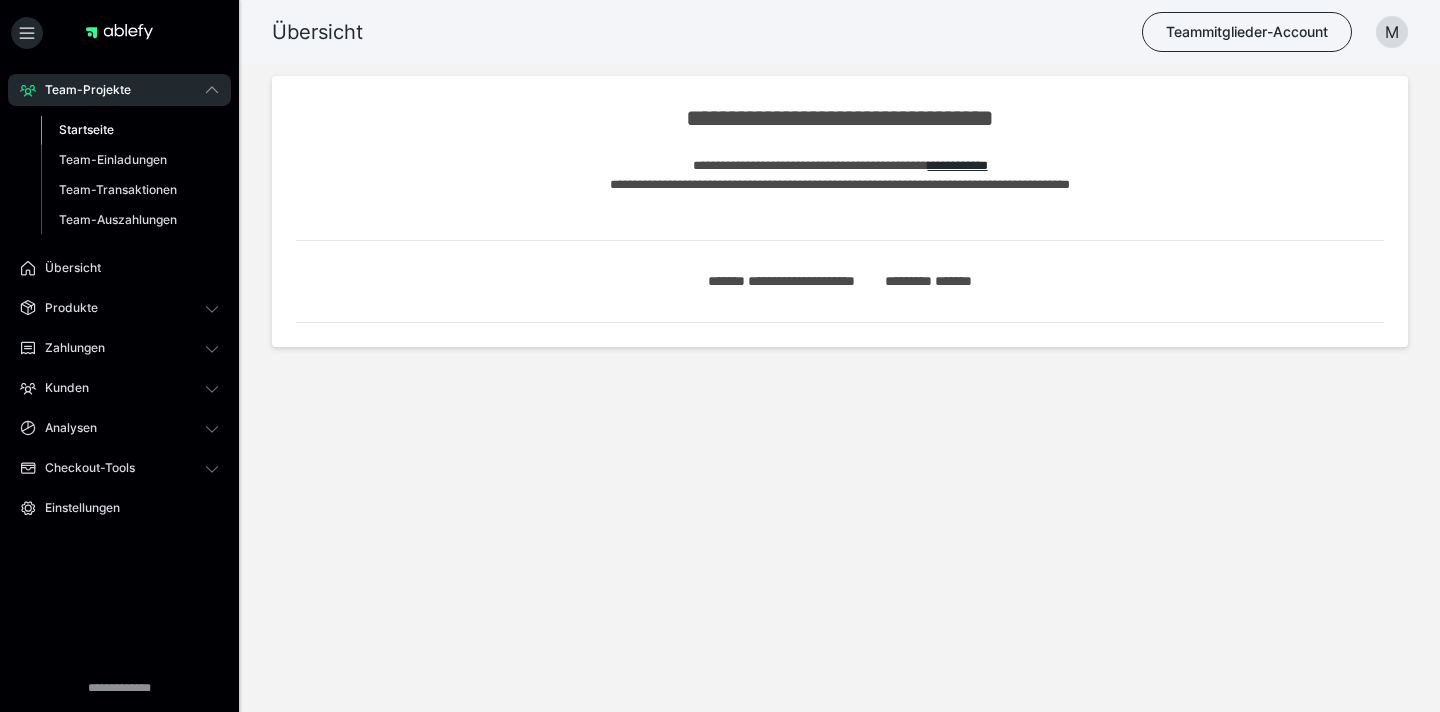 scroll, scrollTop: 0, scrollLeft: 0, axis: both 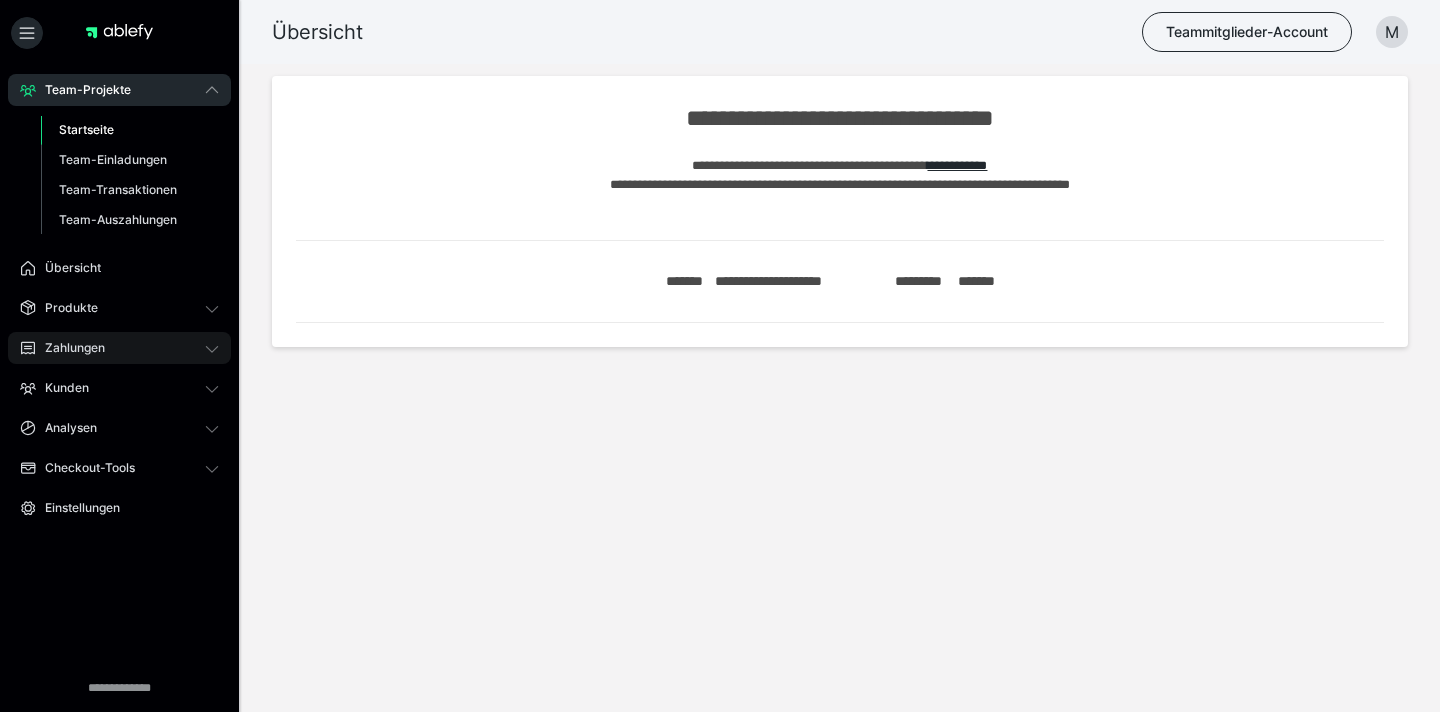 click on "Zahlungen" at bounding box center (68, 348) 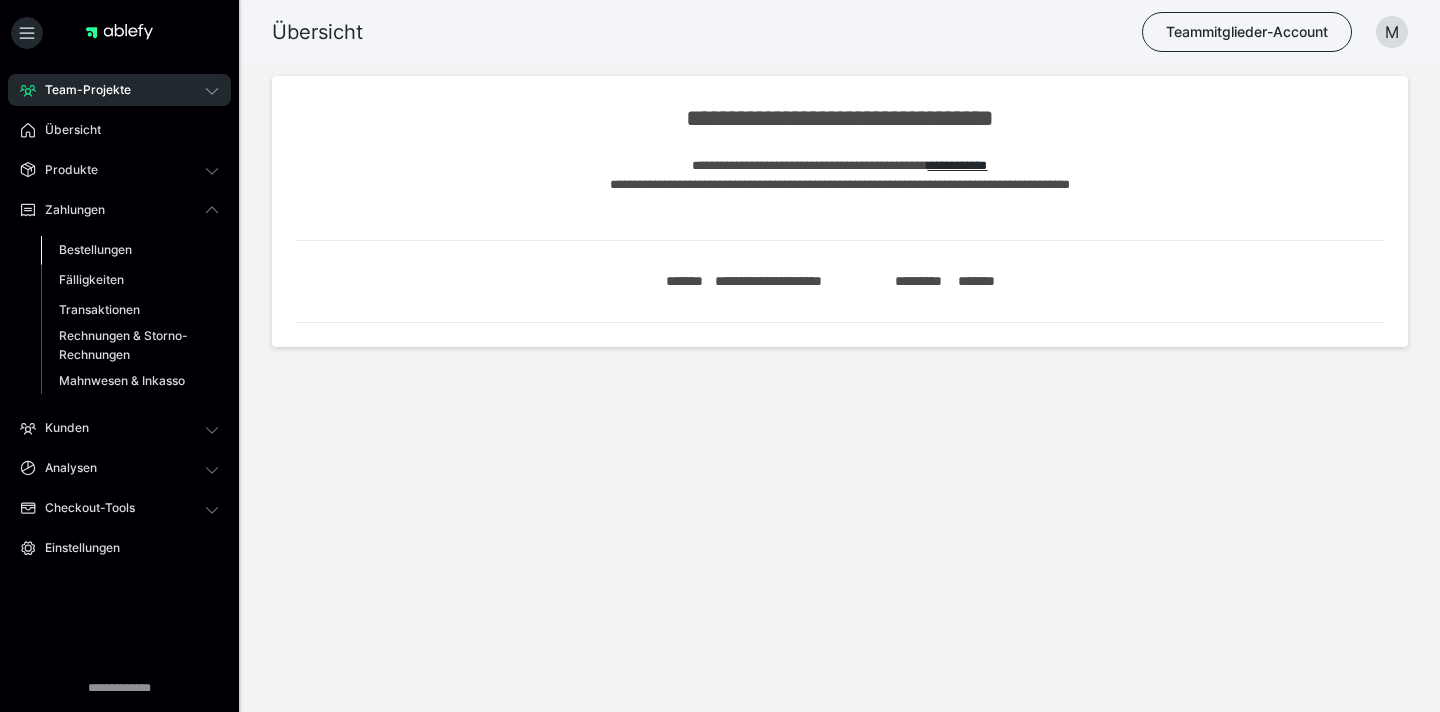 click on "Bestellungen" at bounding box center (95, 249) 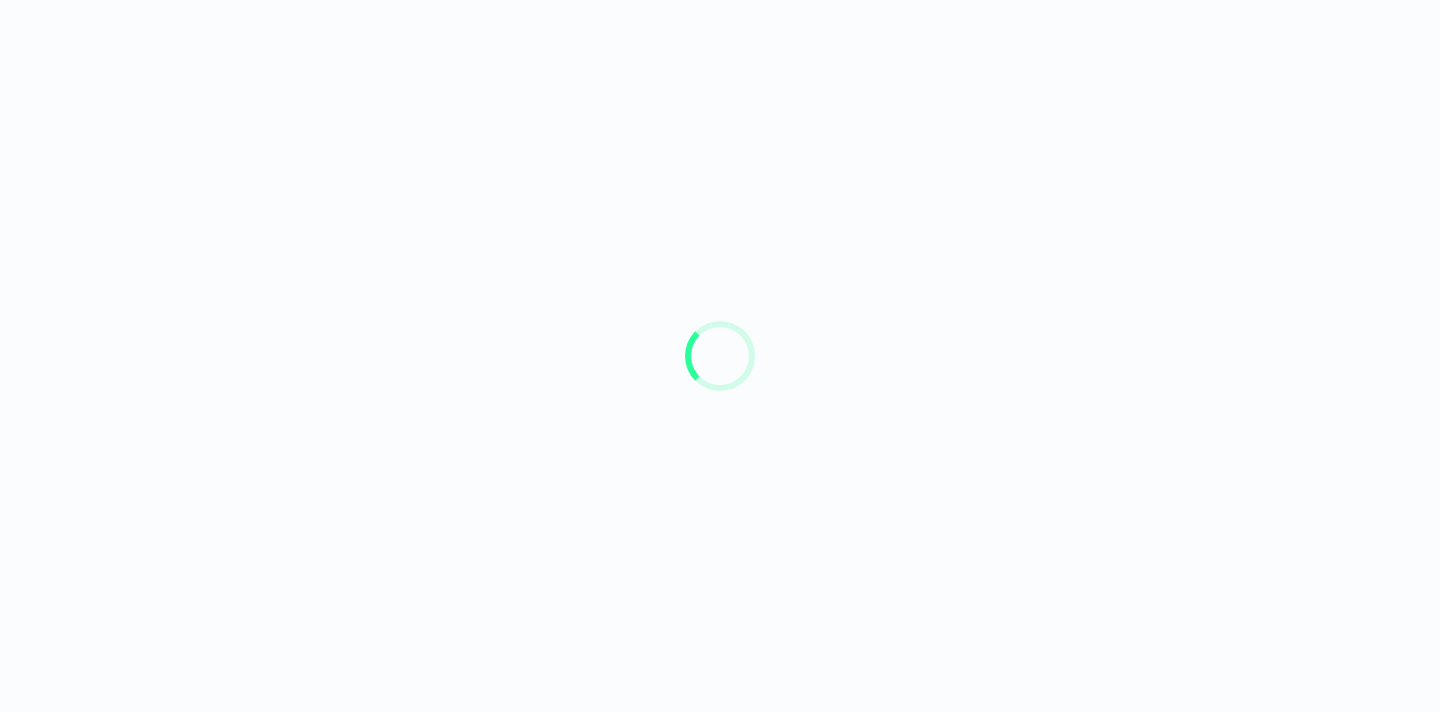 scroll, scrollTop: 0, scrollLeft: 0, axis: both 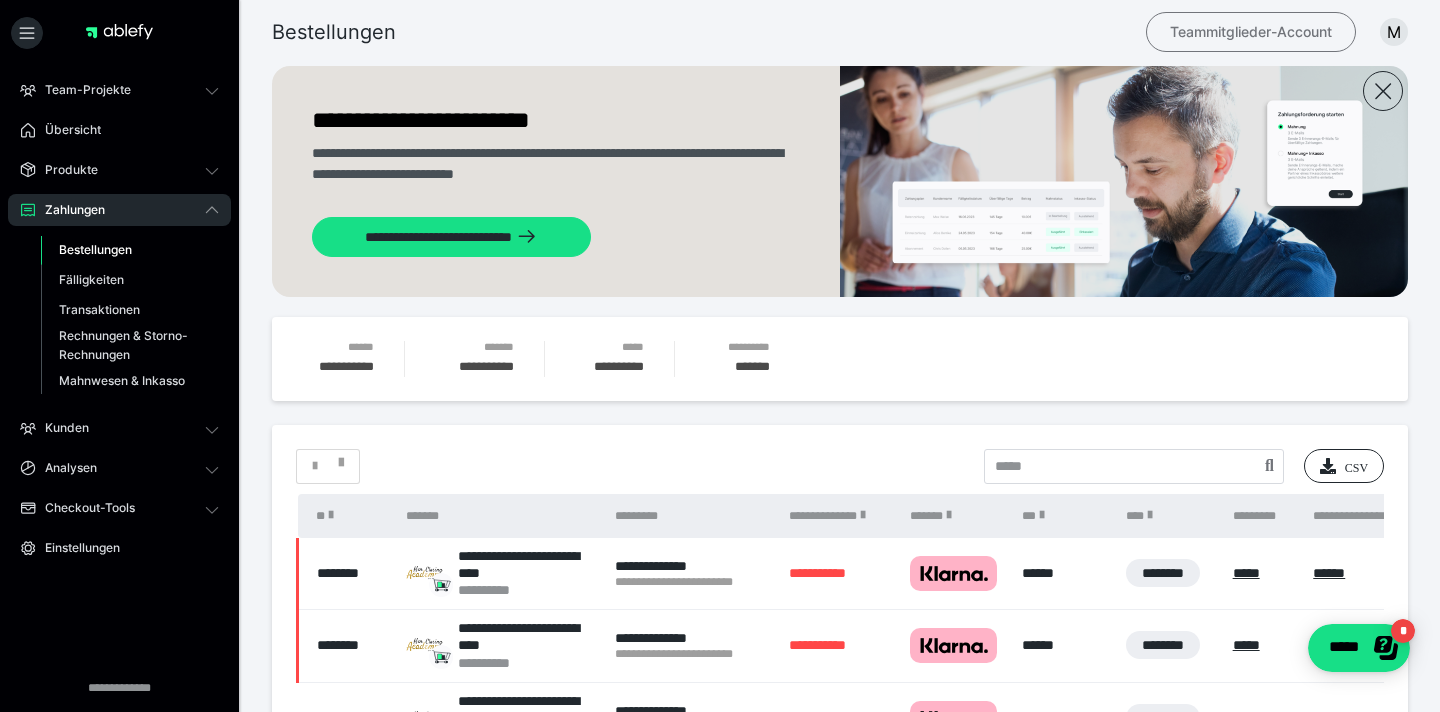 click on "Teammitglieder-Account" at bounding box center [1251, 32] 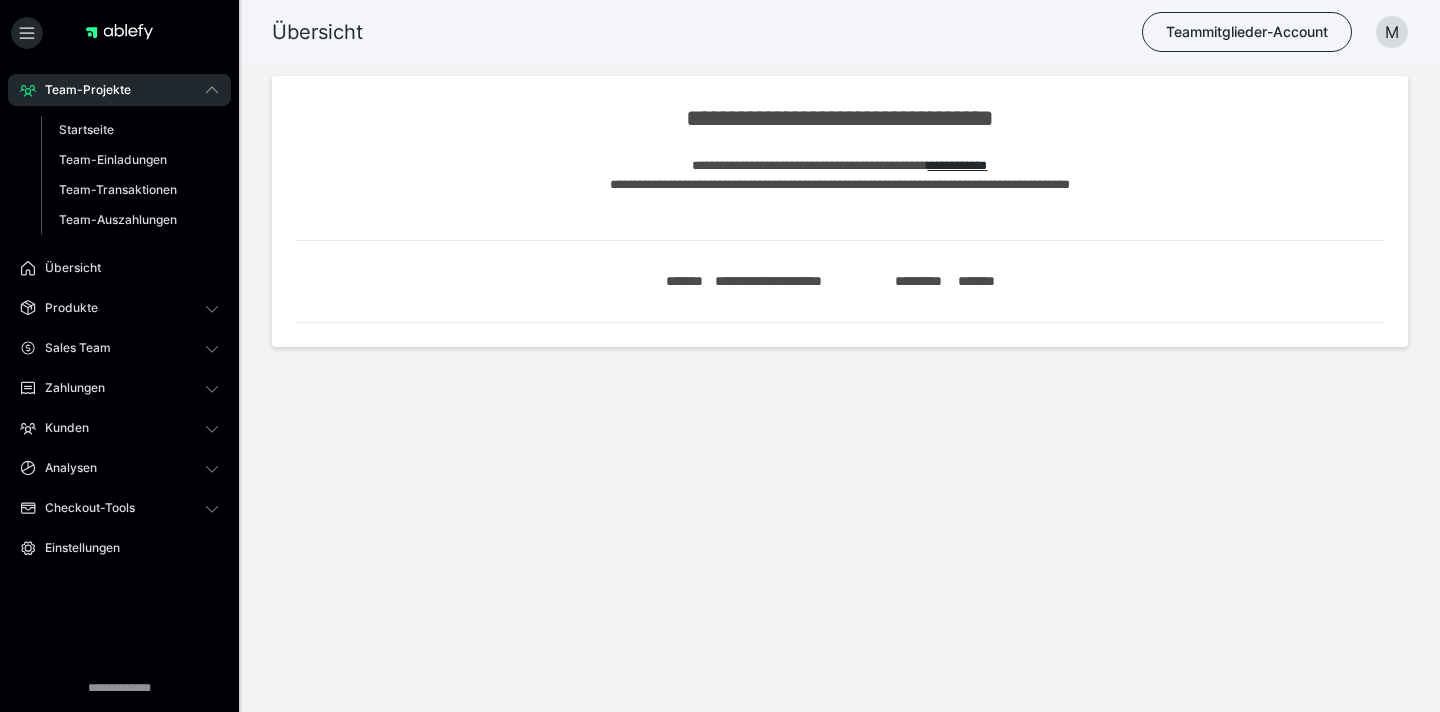 scroll, scrollTop: 0, scrollLeft: 0, axis: both 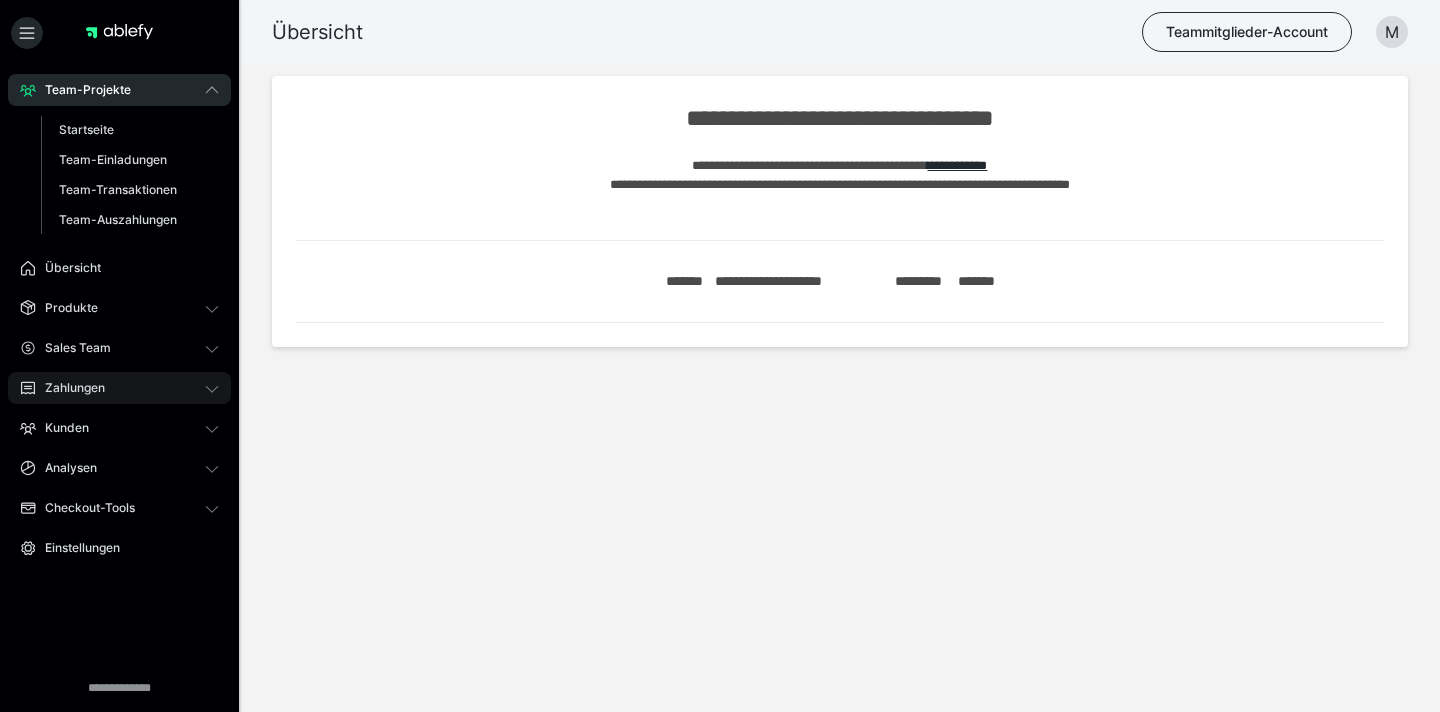 click on "Zahlungen" at bounding box center [68, 388] 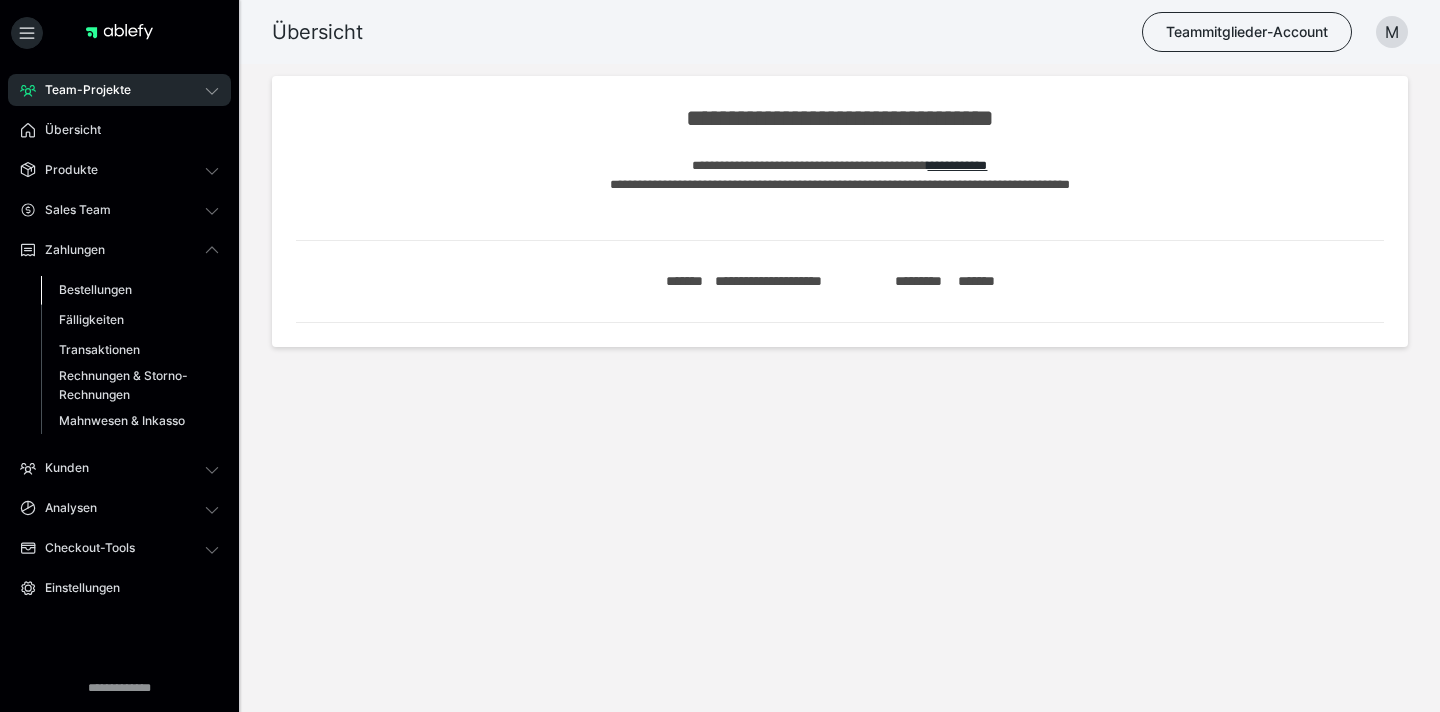 click on "Bestellungen" at bounding box center (95, 289) 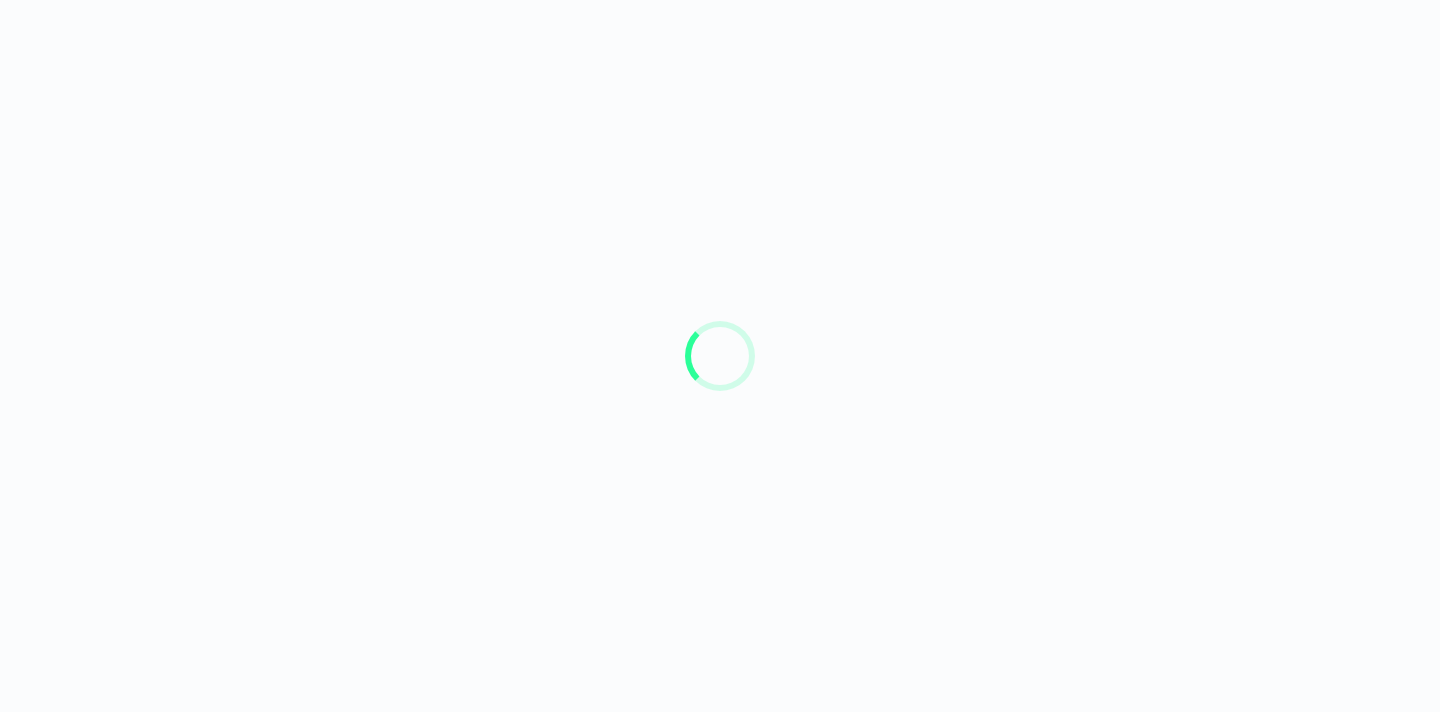 scroll, scrollTop: 0, scrollLeft: 0, axis: both 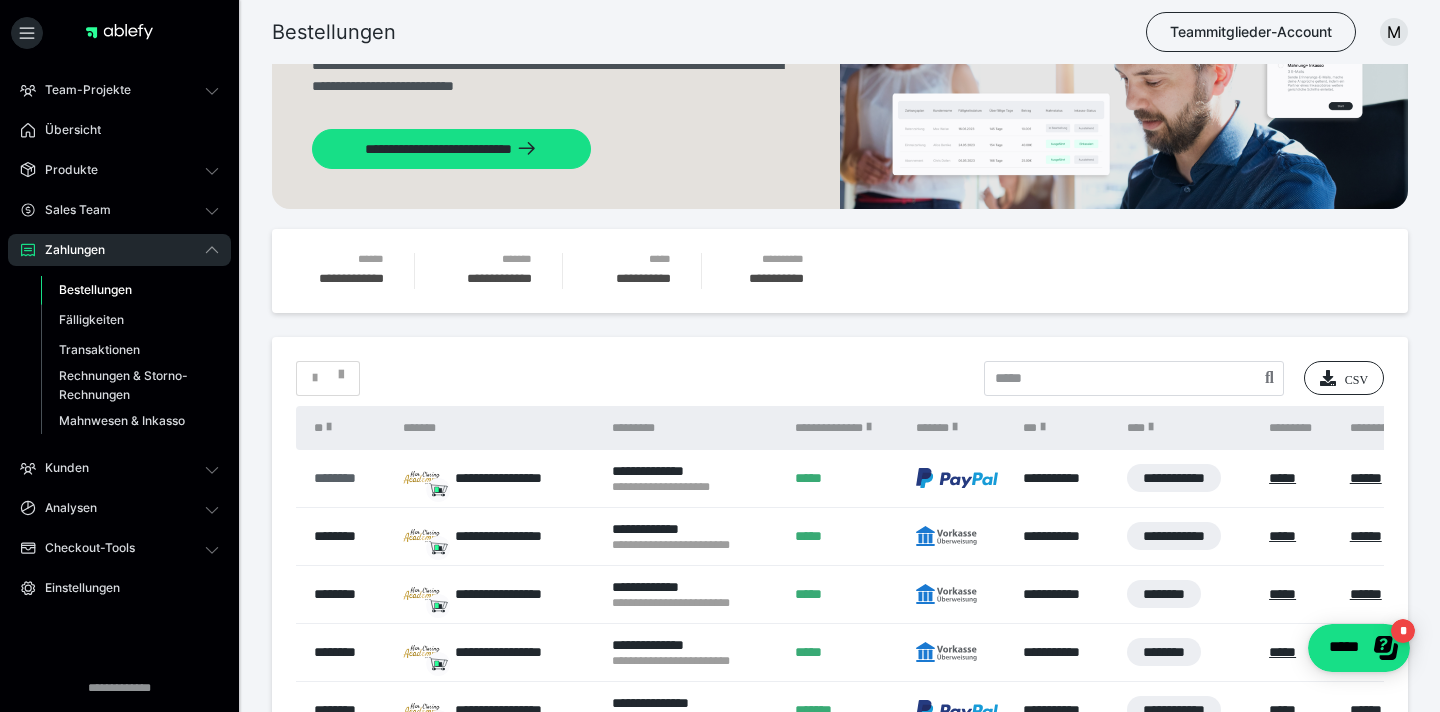 click on "********" at bounding box center [348, 478] 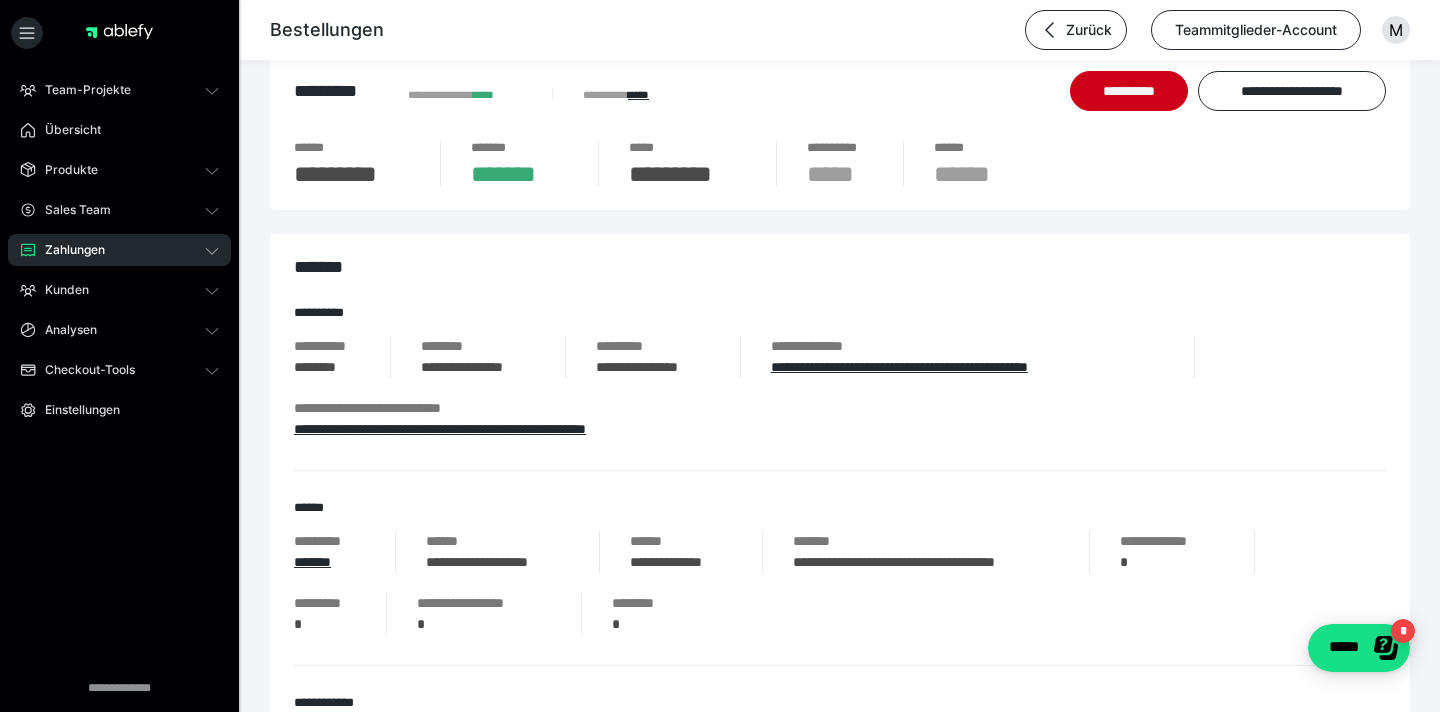 scroll, scrollTop: 40, scrollLeft: 0, axis: vertical 